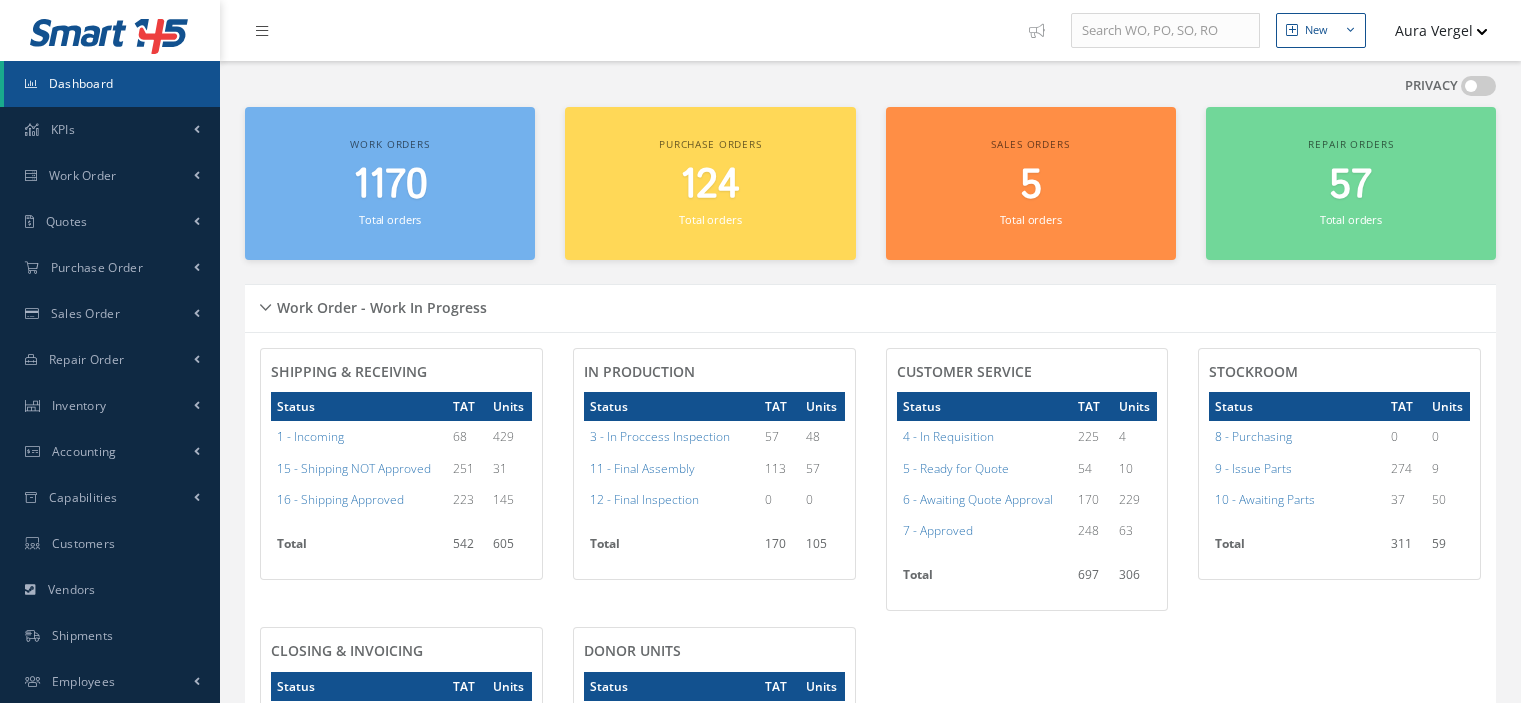 scroll, scrollTop: 0, scrollLeft: 0, axis: both 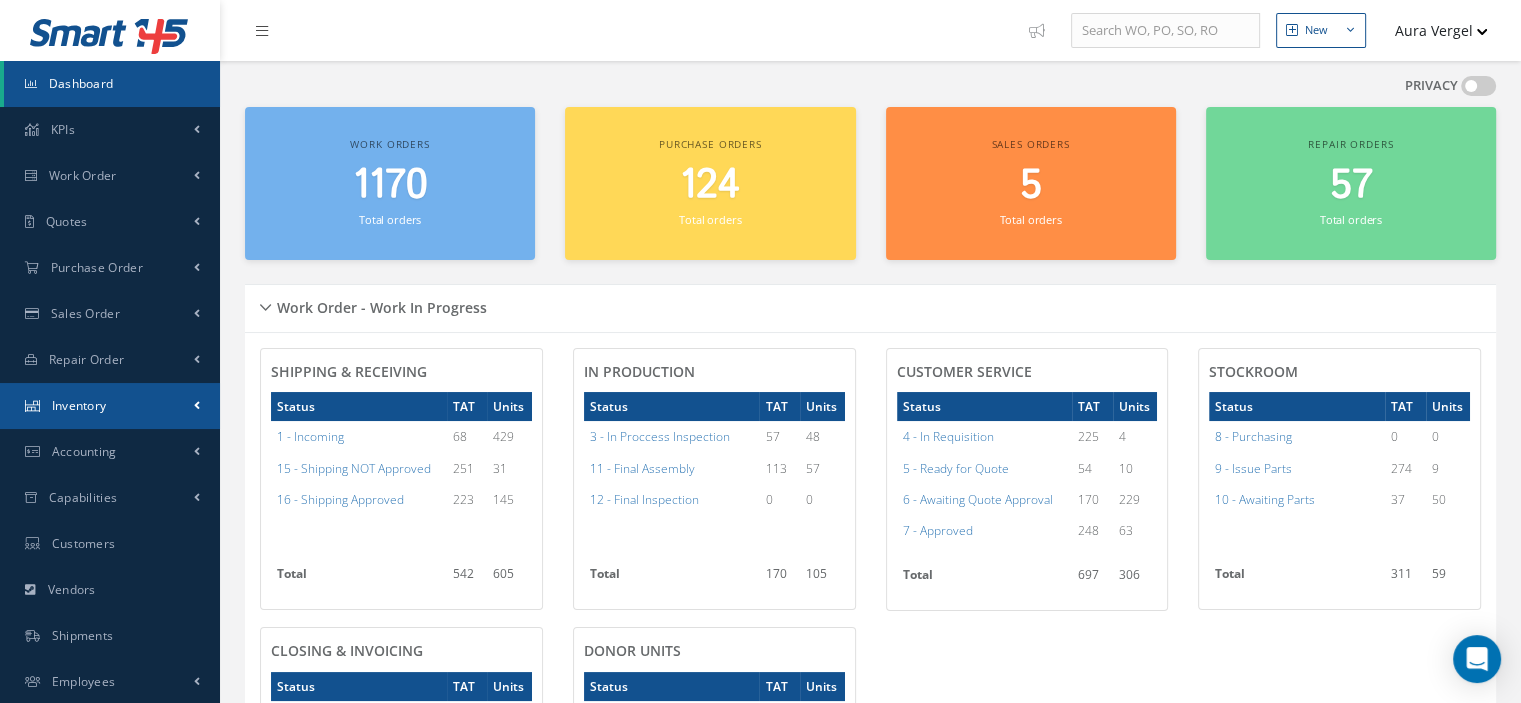 click on "Inventory" at bounding box center [110, 406] 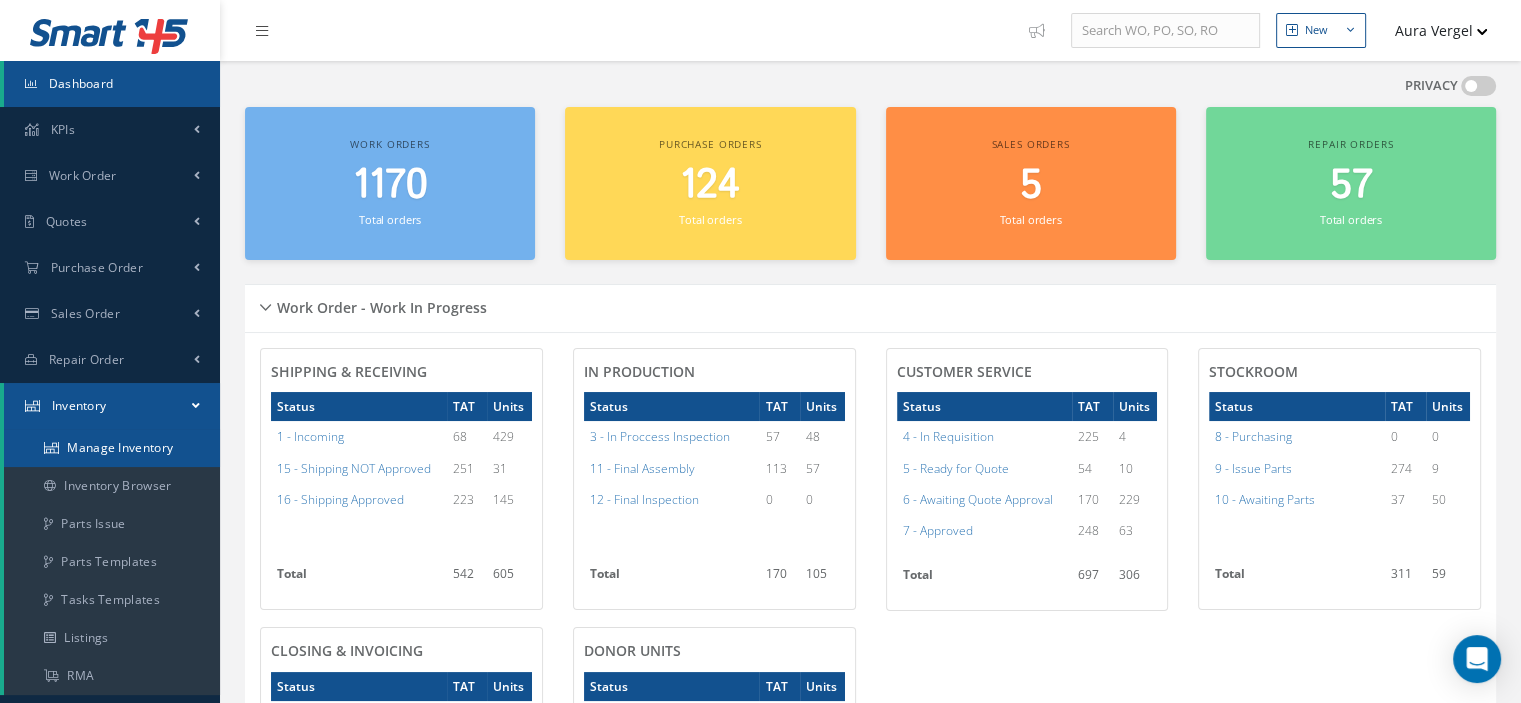 click on "Manage Inventory" at bounding box center [112, 448] 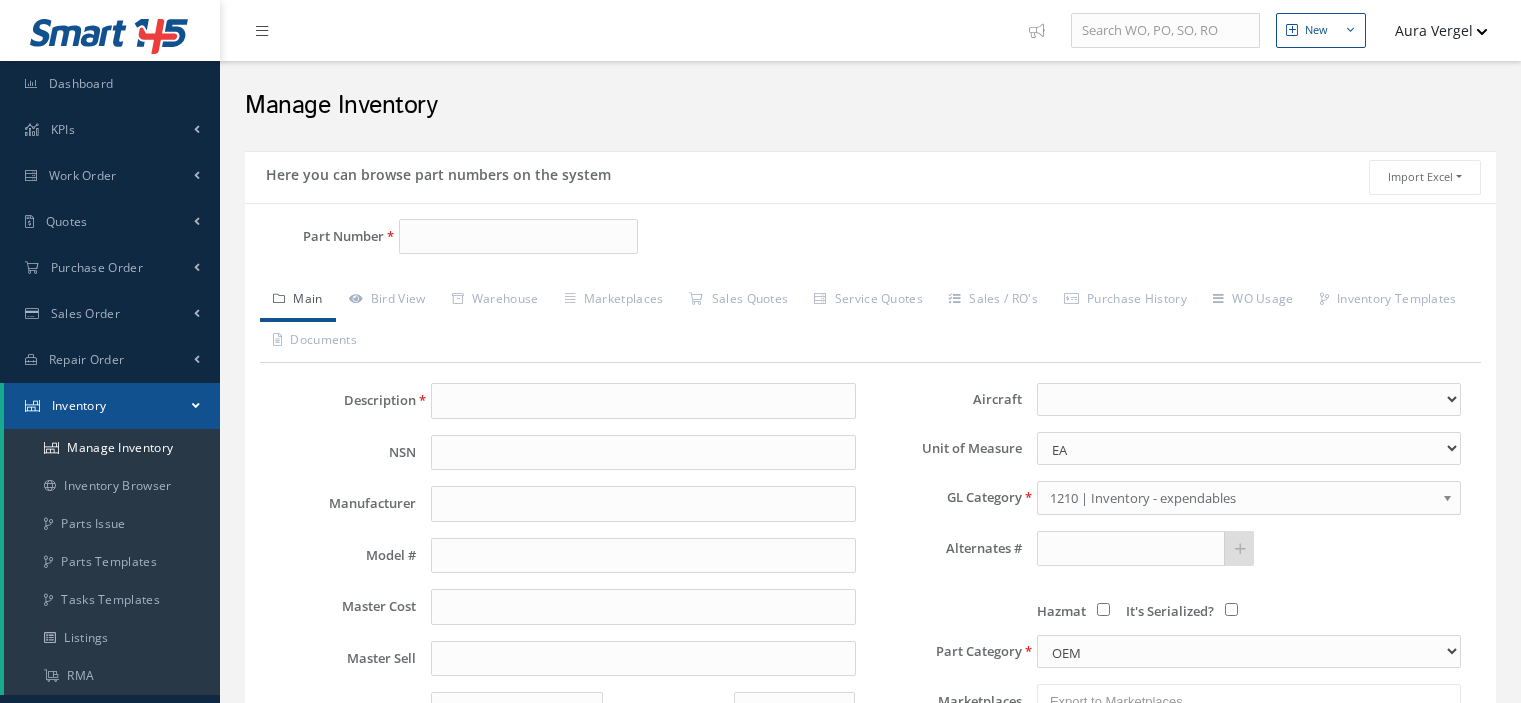 scroll, scrollTop: 0, scrollLeft: 0, axis: both 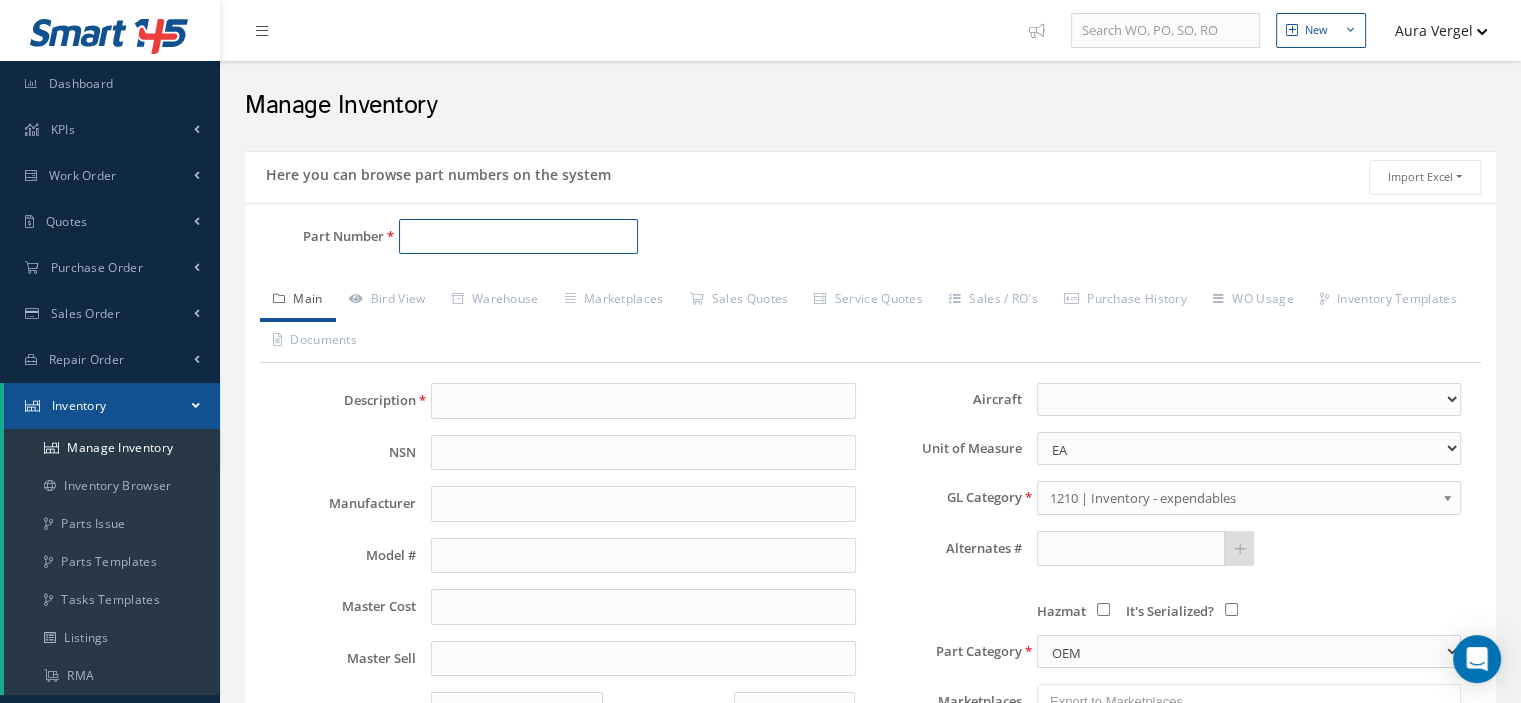 click on "Part Number" at bounding box center [518, 237] 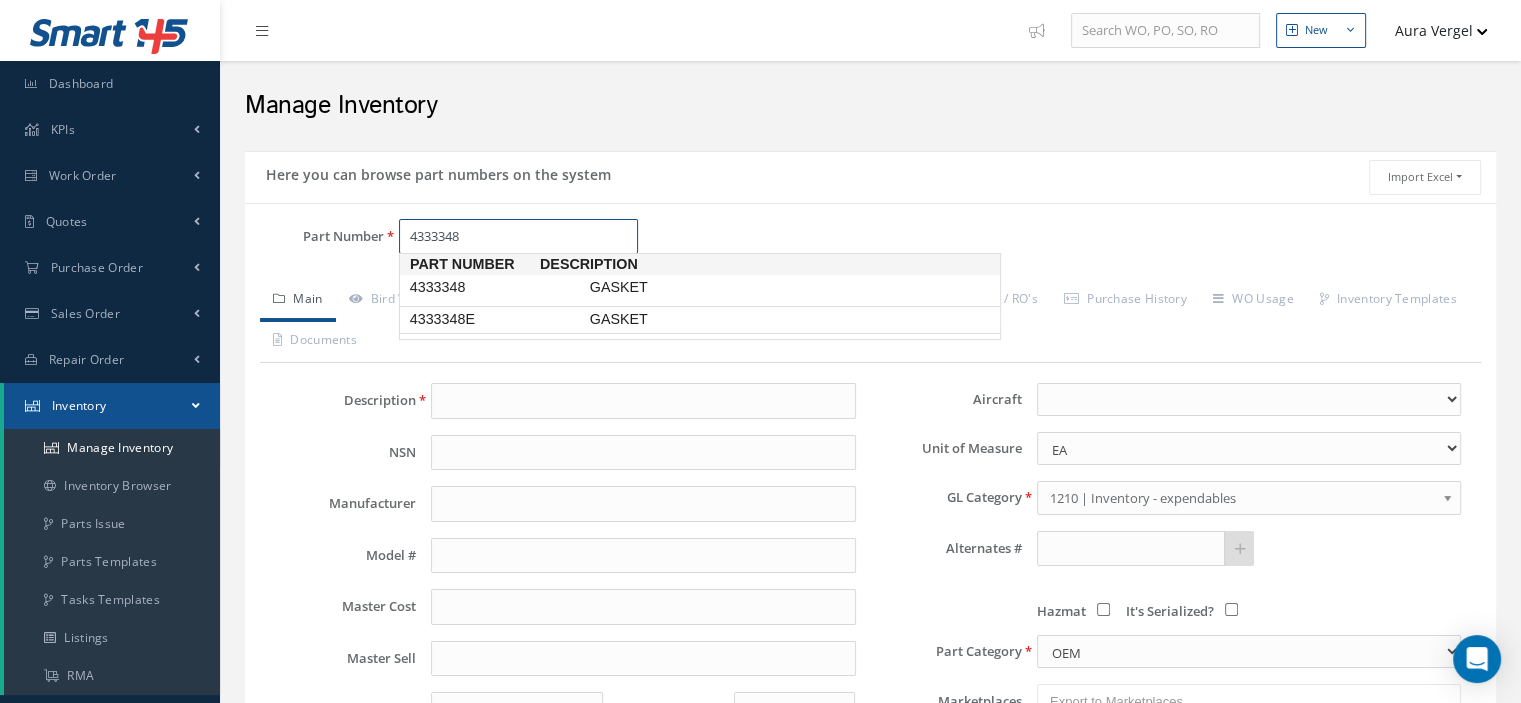 click on "4333348E" at bounding box center [496, 319] 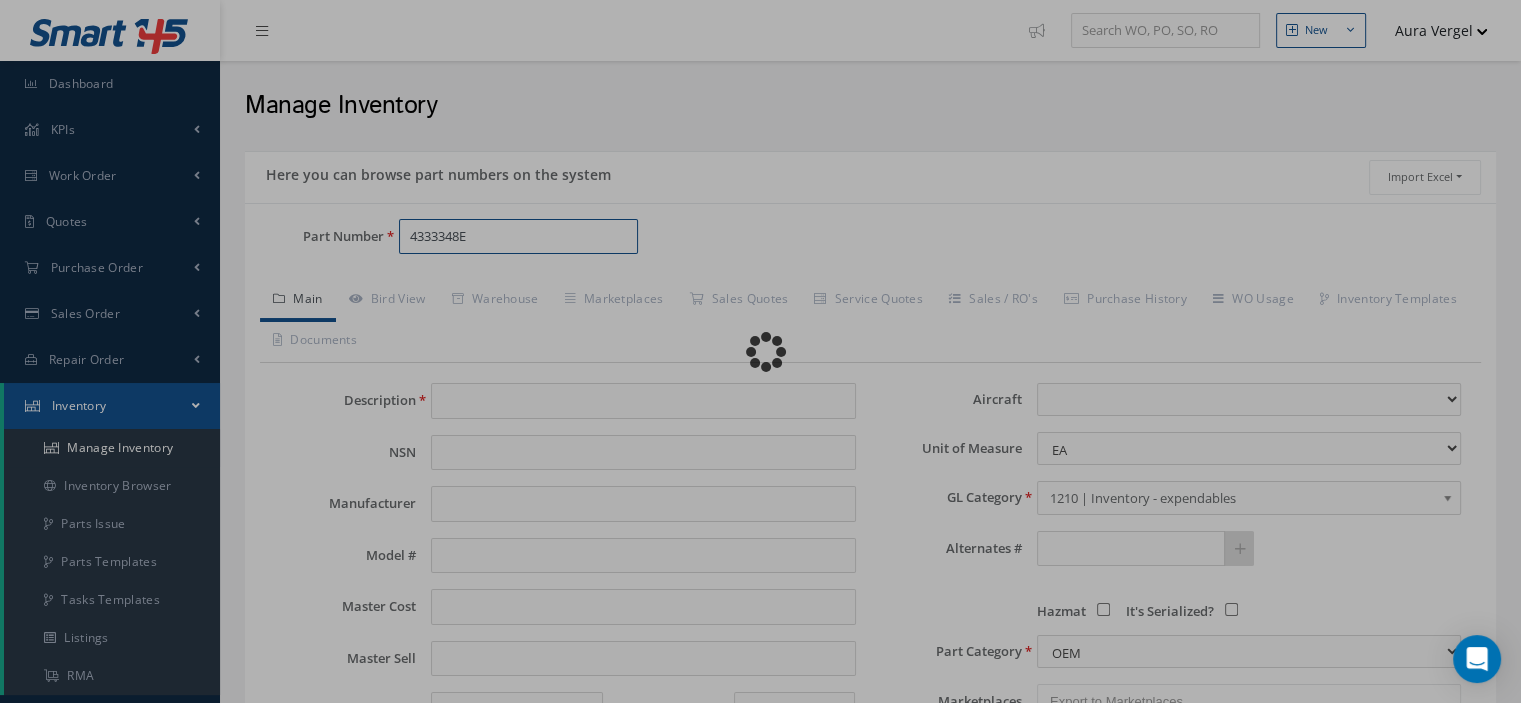type on "GASKET" 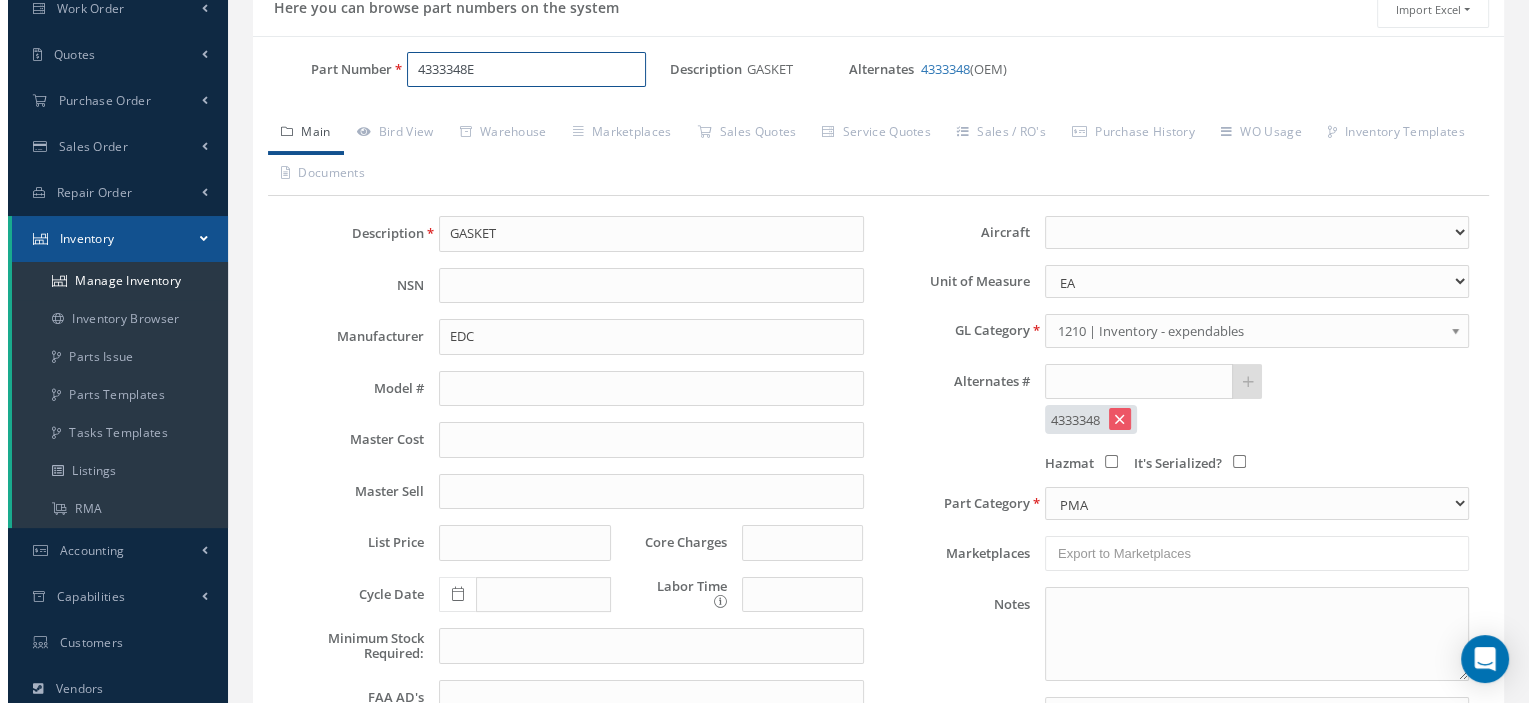 scroll, scrollTop: 0, scrollLeft: 0, axis: both 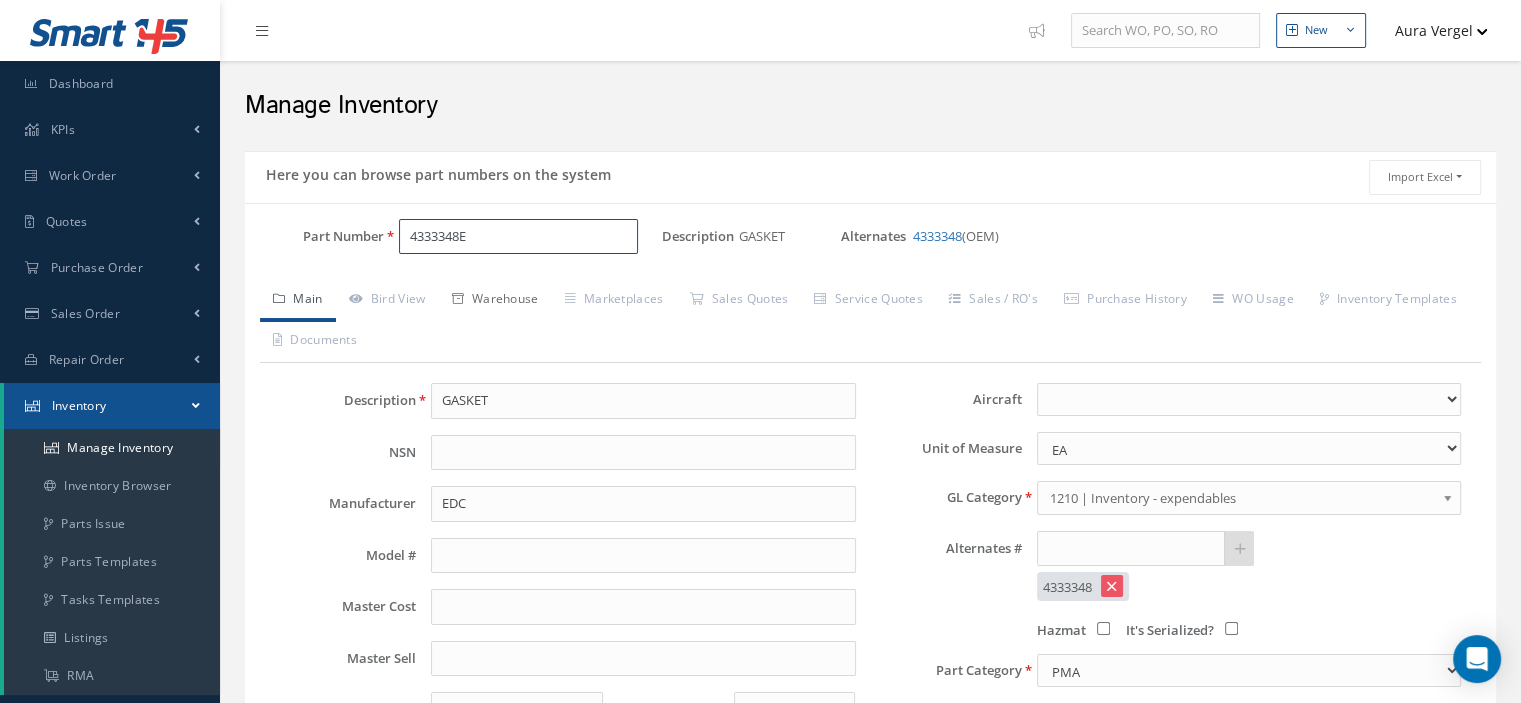 type on "4333348E" 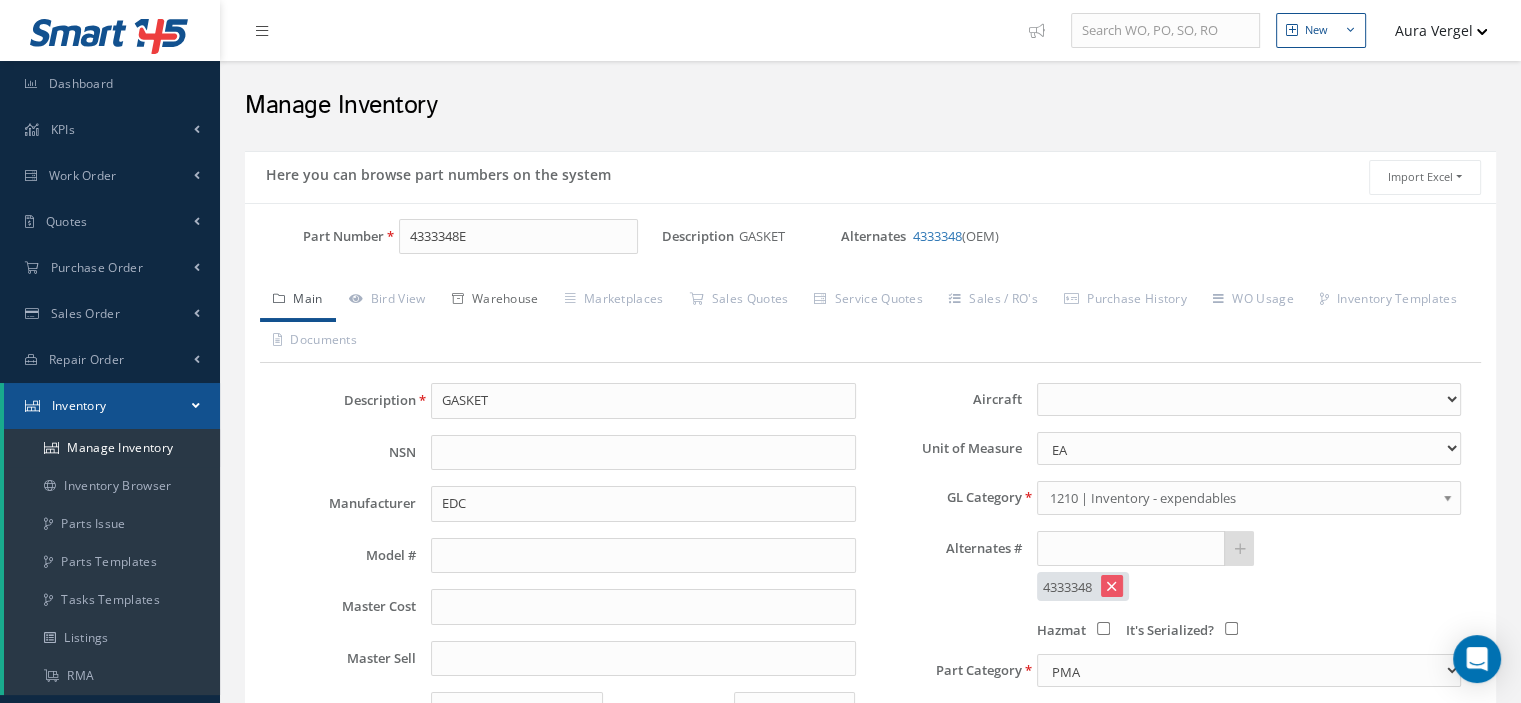 click on "Warehouse" at bounding box center [495, 301] 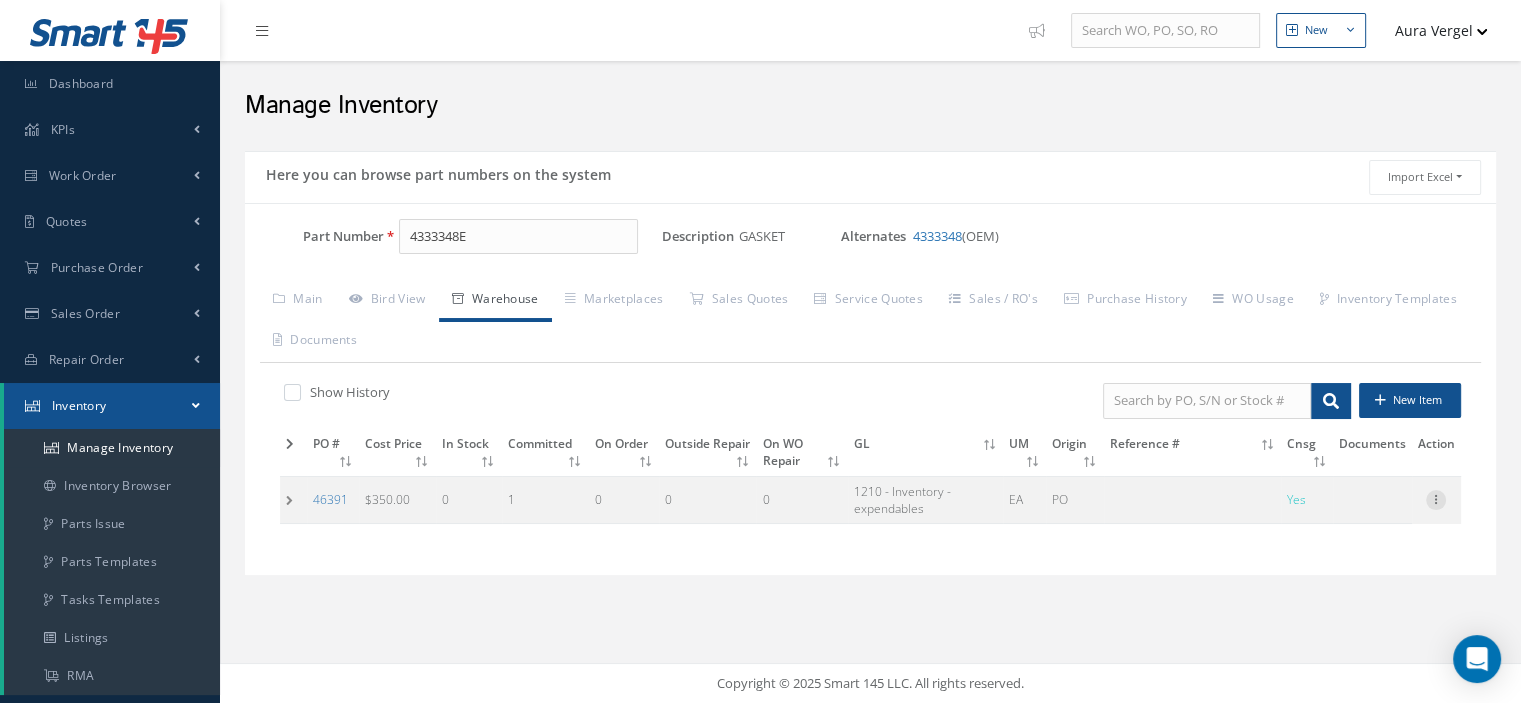 click at bounding box center [1436, 500] 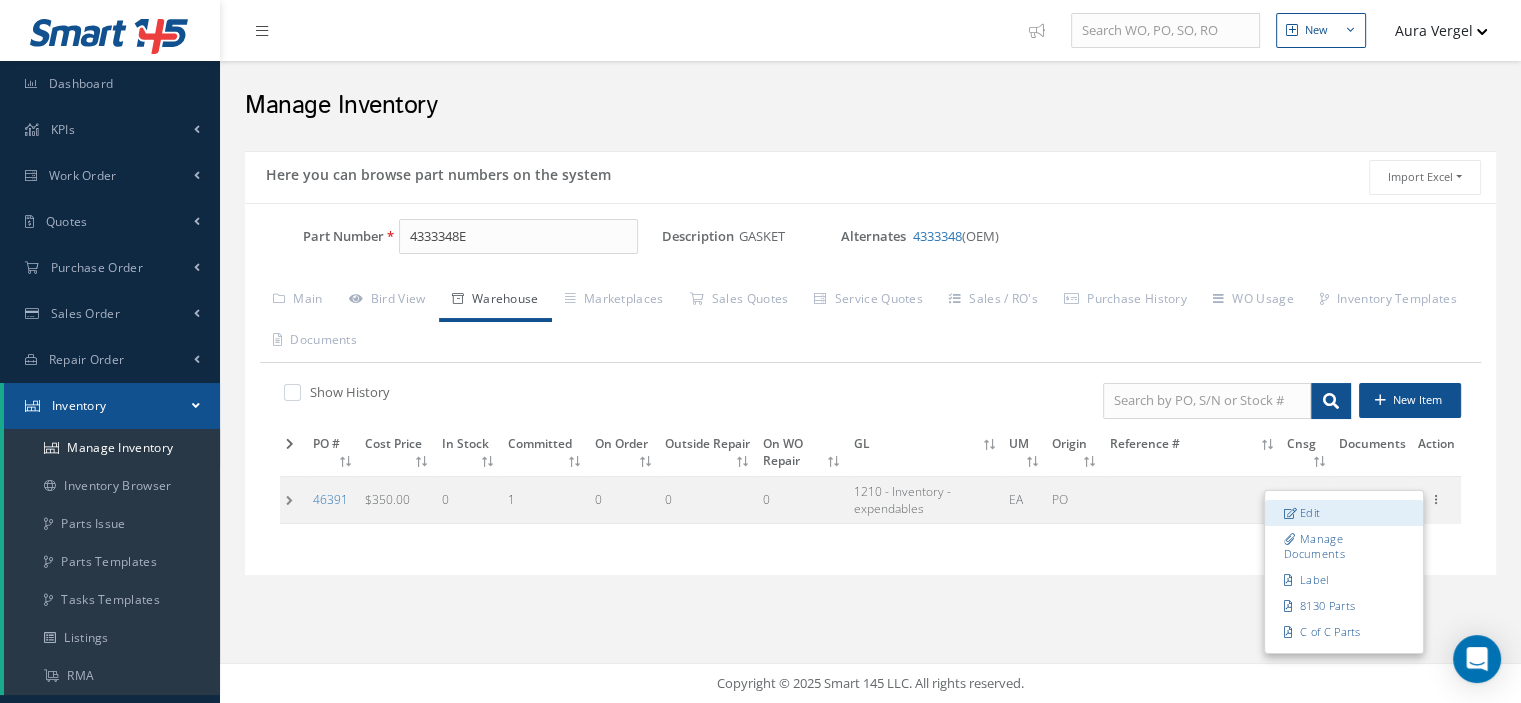 click on "Edit" at bounding box center [1344, 513] 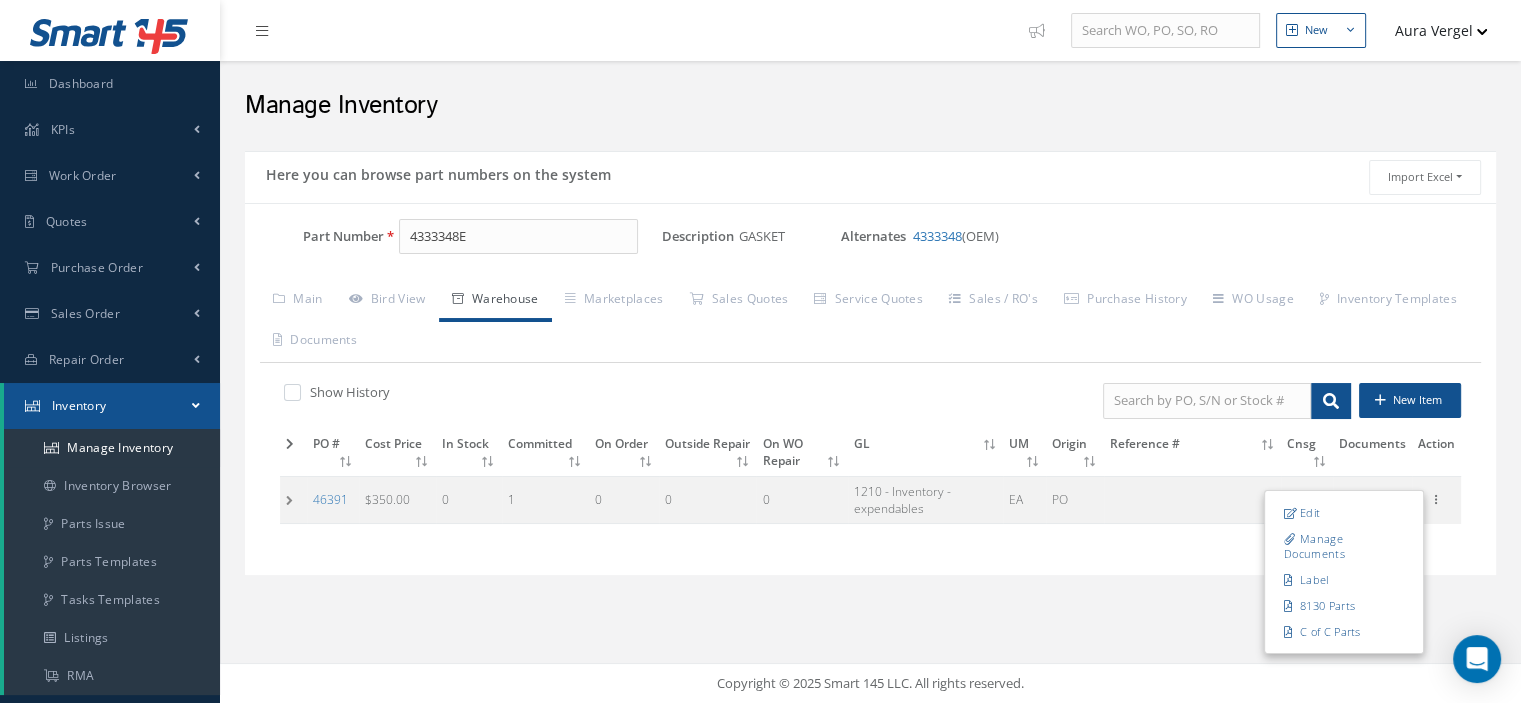 type on "350.00" 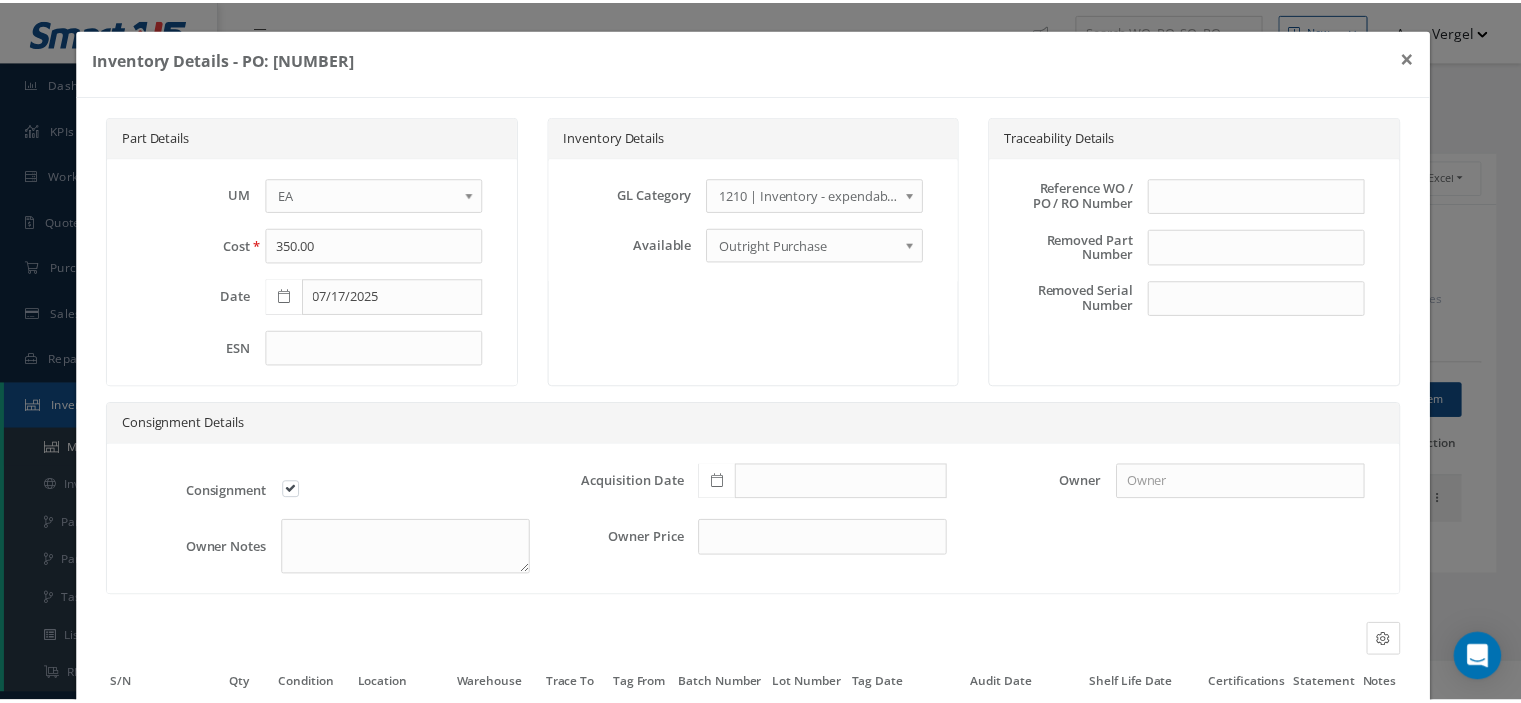 scroll, scrollTop: 188, scrollLeft: 0, axis: vertical 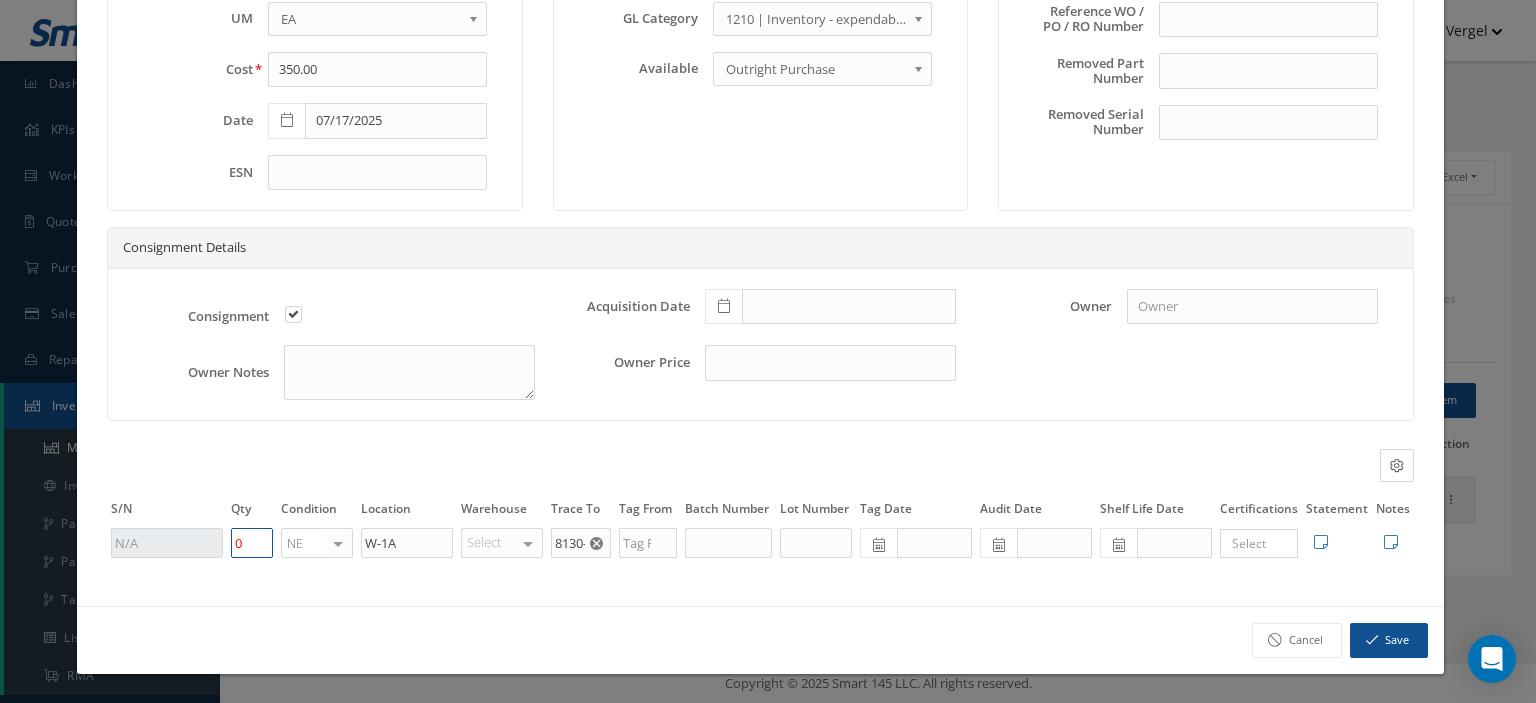 drag, startPoint x: 268, startPoint y: 541, endPoint x: 239, endPoint y: 544, distance: 29.15476 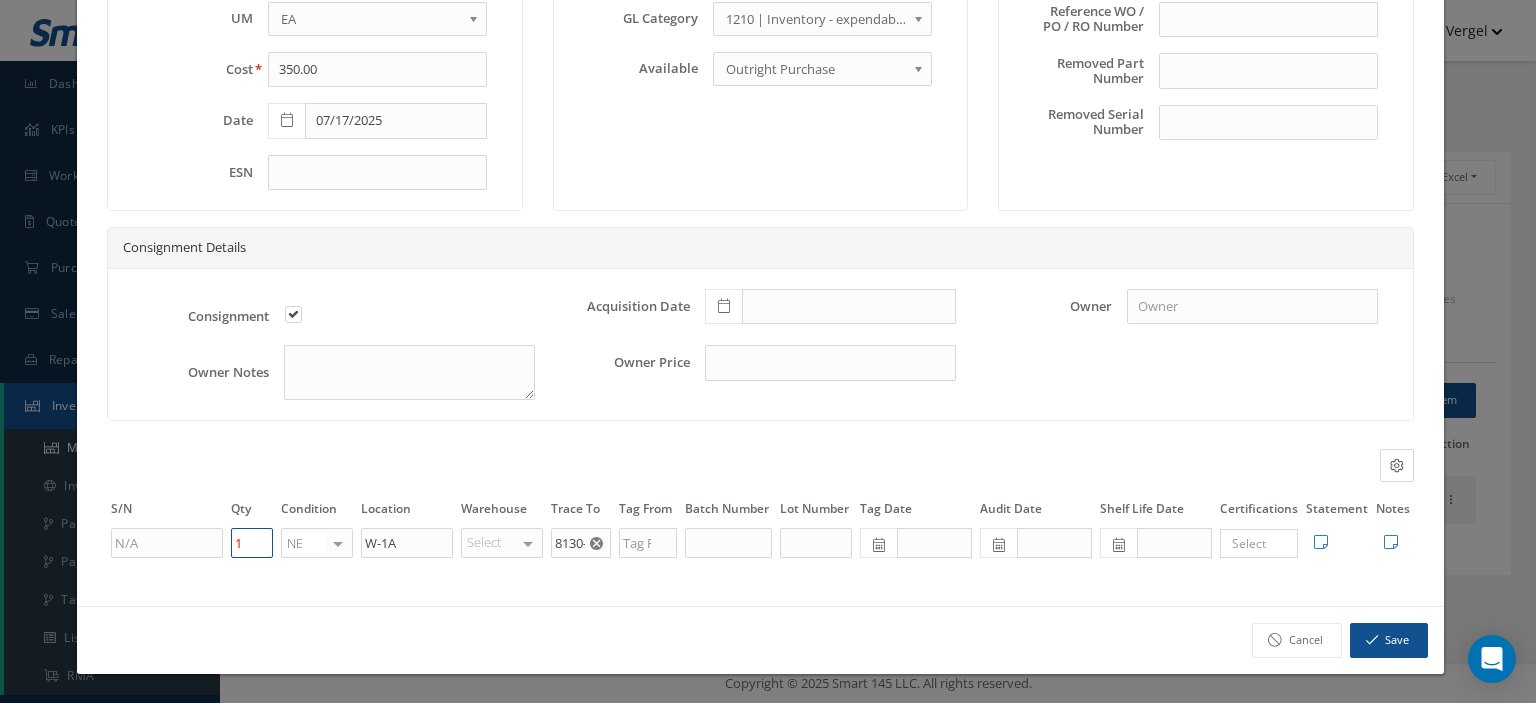 type on "1" 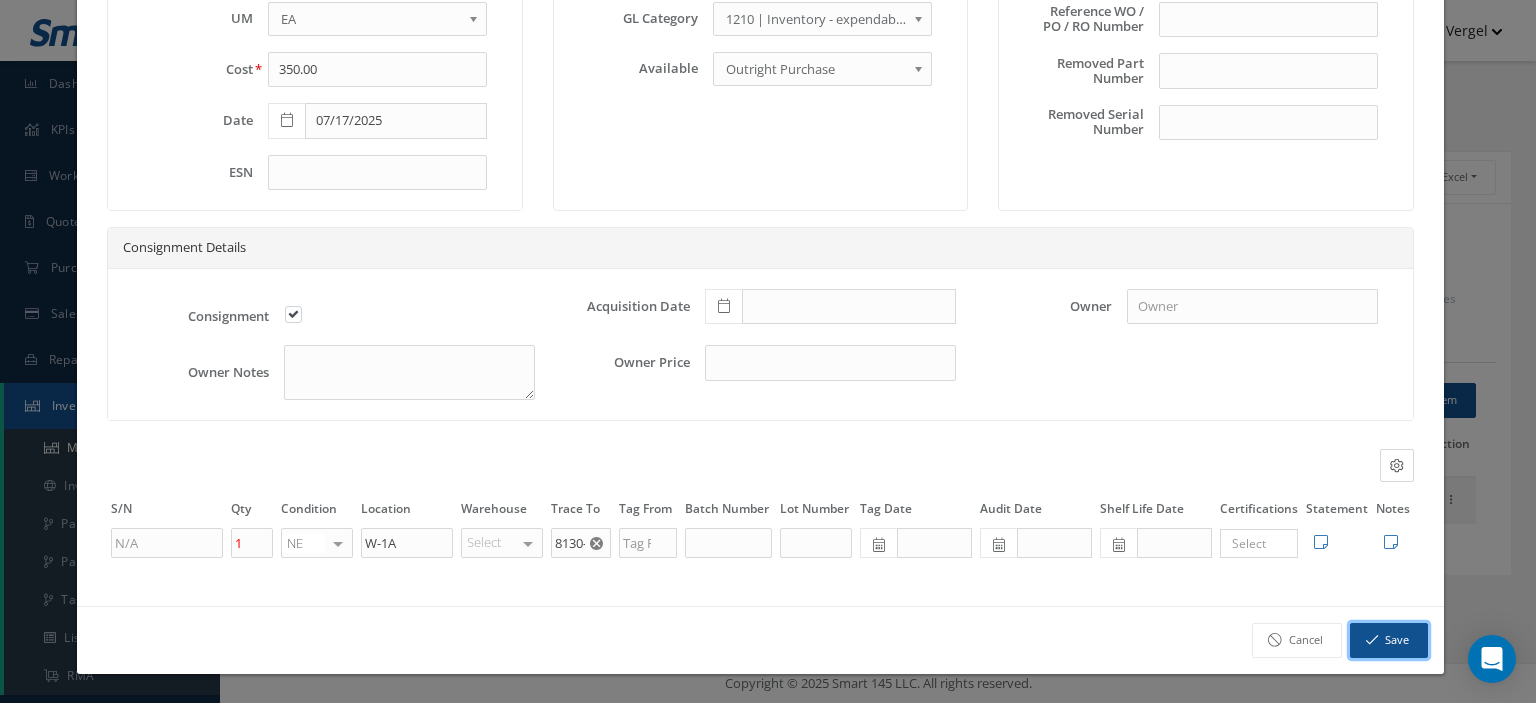 click on "Save" at bounding box center [1389, 640] 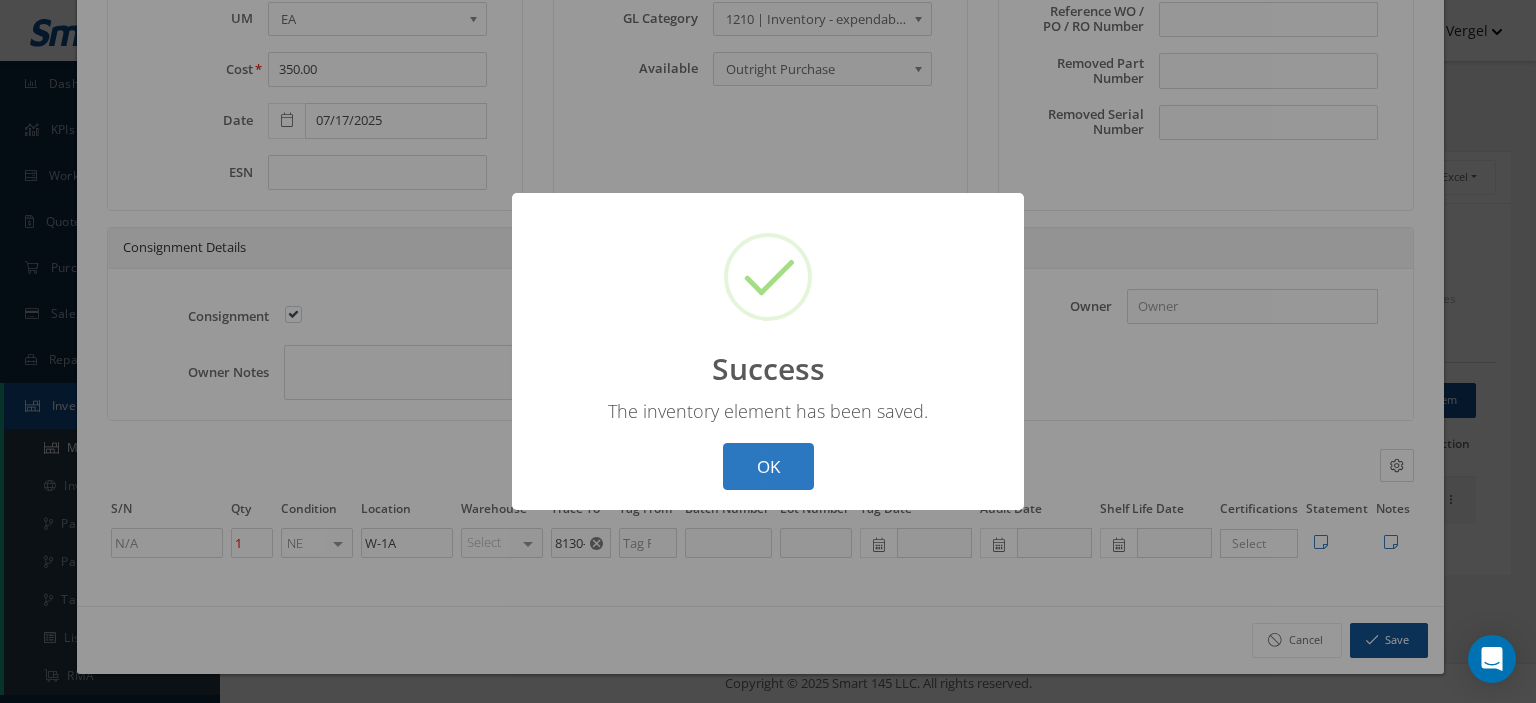 click on "OK" at bounding box center (768, 466) 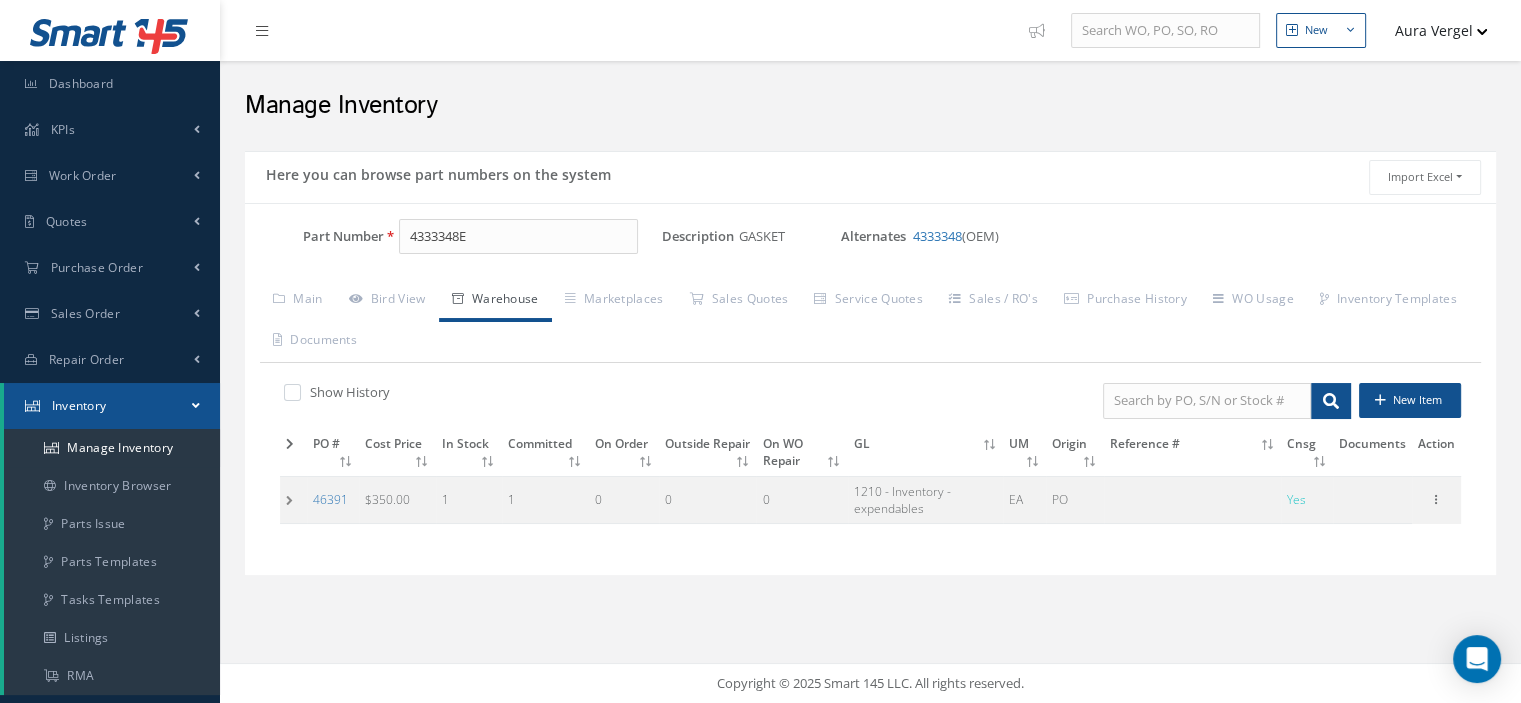 scroll, scrollTop: 200, scrollLeft: 0, axis: vertical 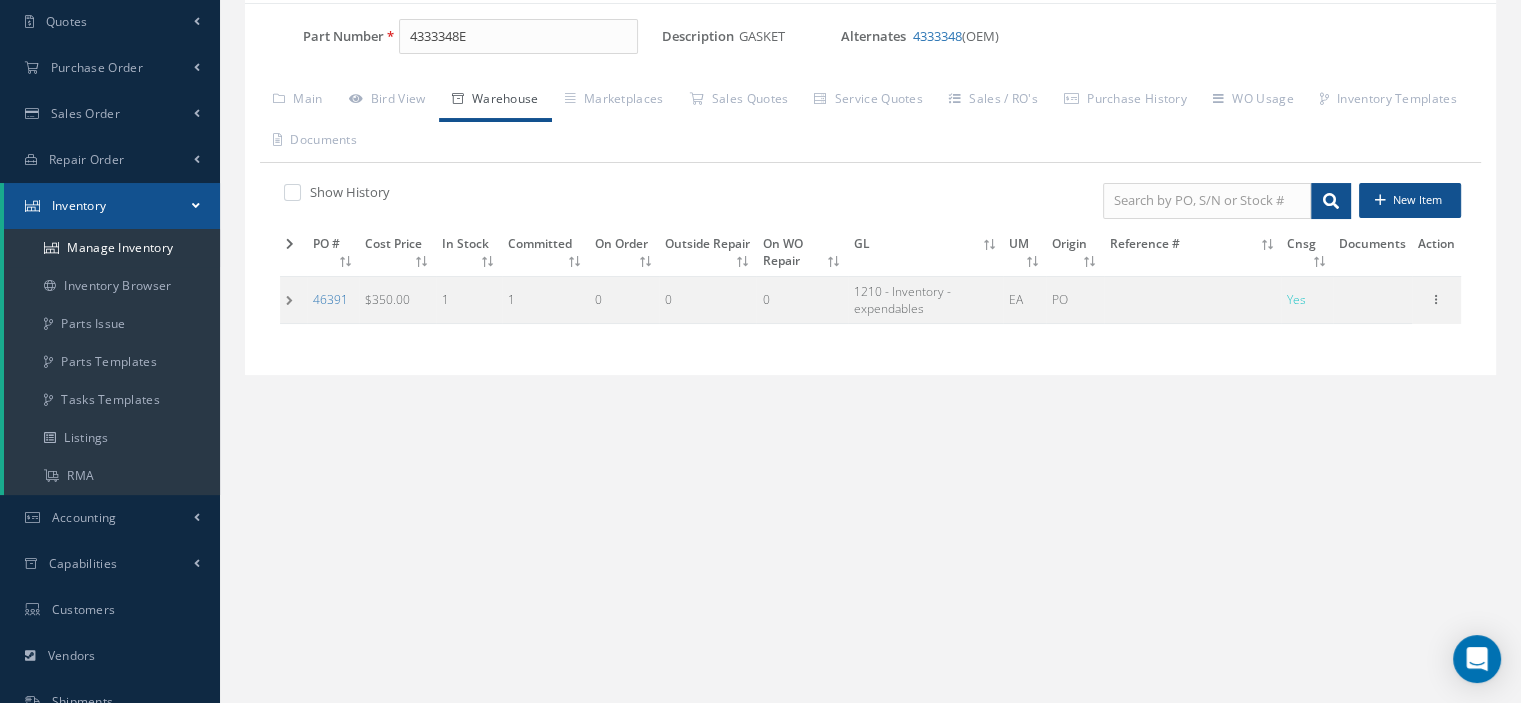 click on "Inventory" at bounding box center [112, 206] 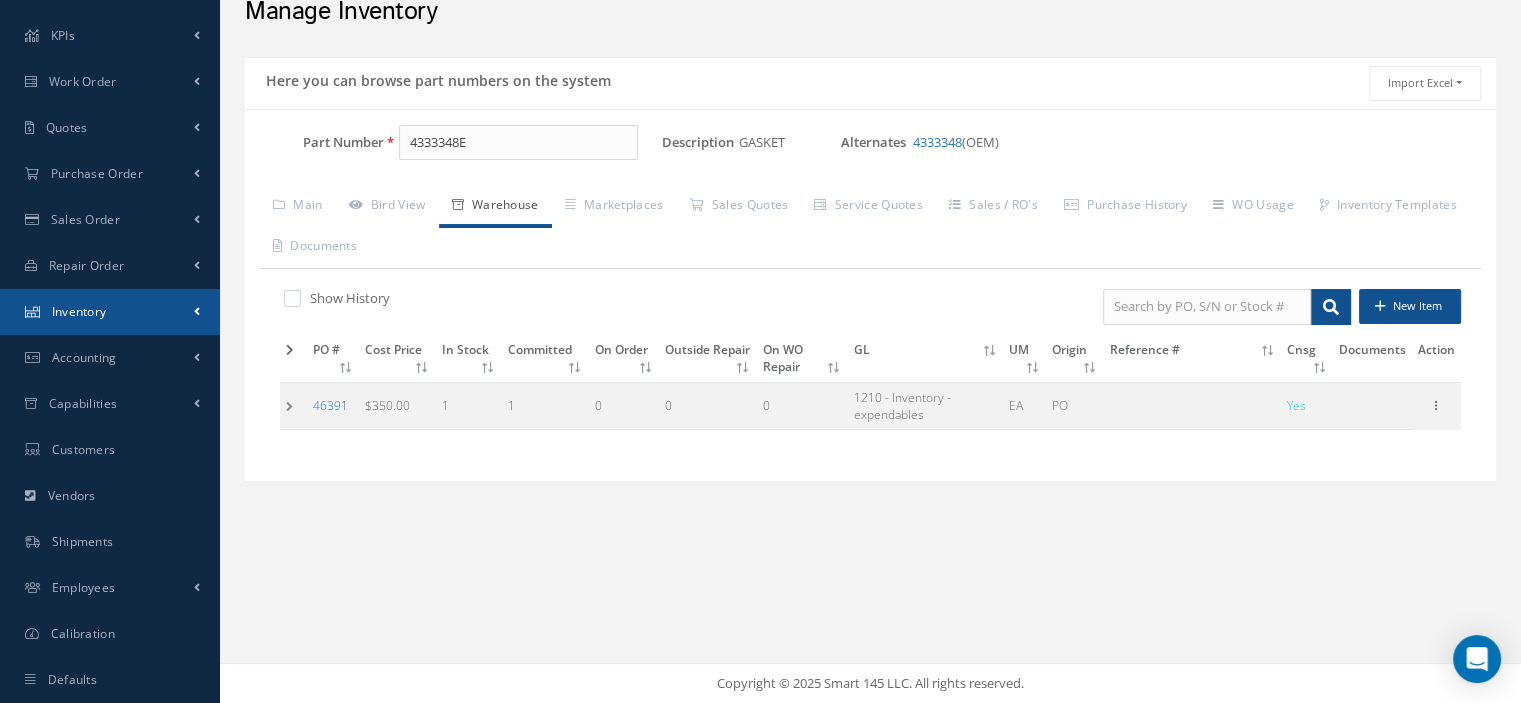 scroll, scrollTop: 0, scrollLeft: 0, axis: both 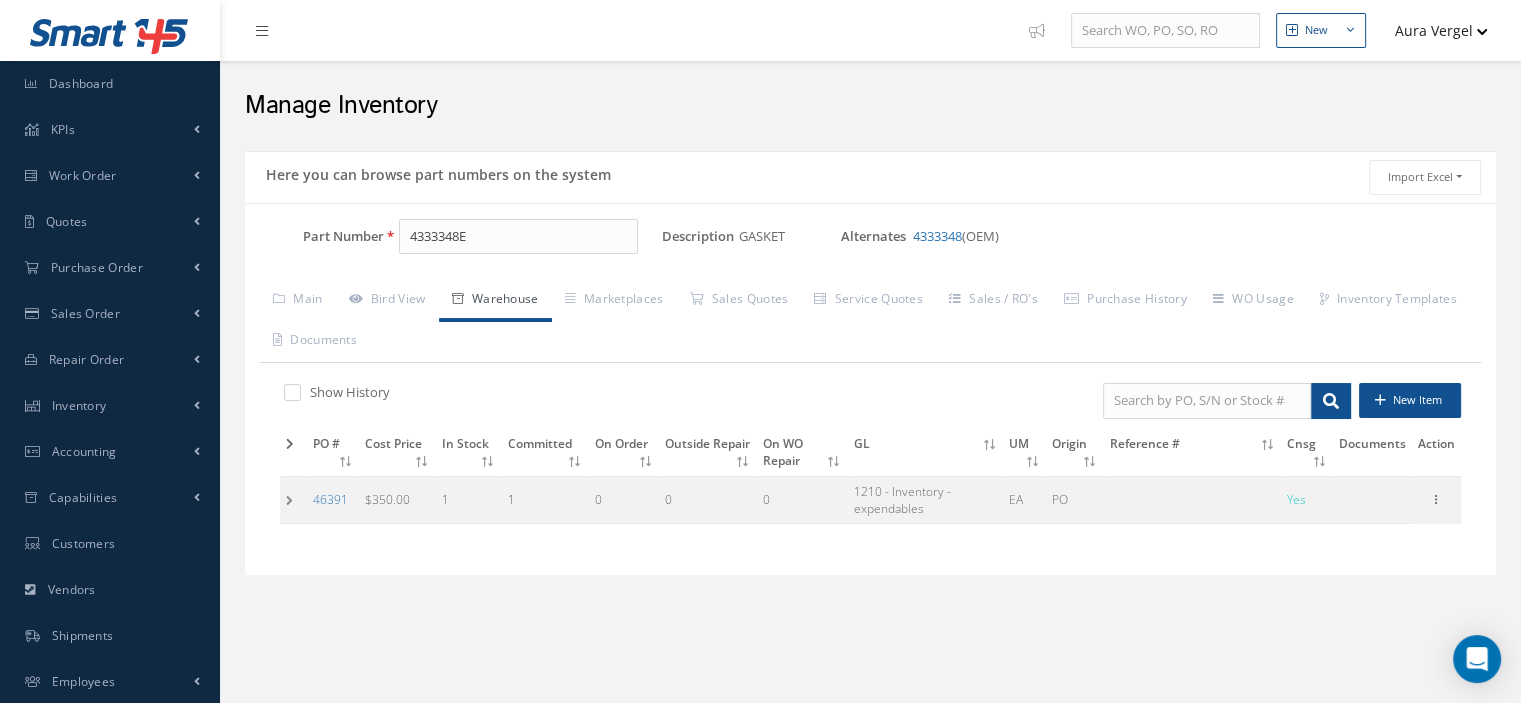 click at bounding box center [293, 499] 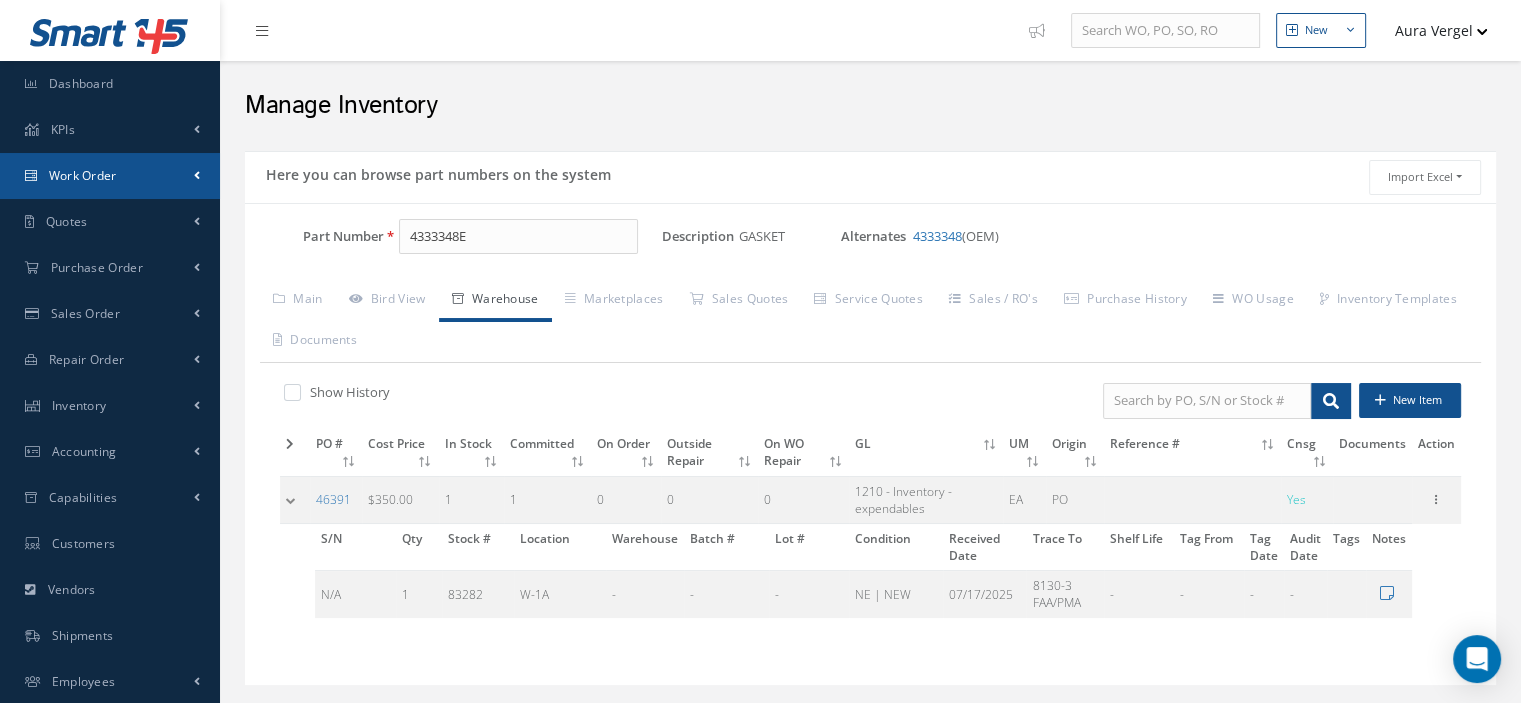 click on "Work Order" at bounding box center [110, 176] 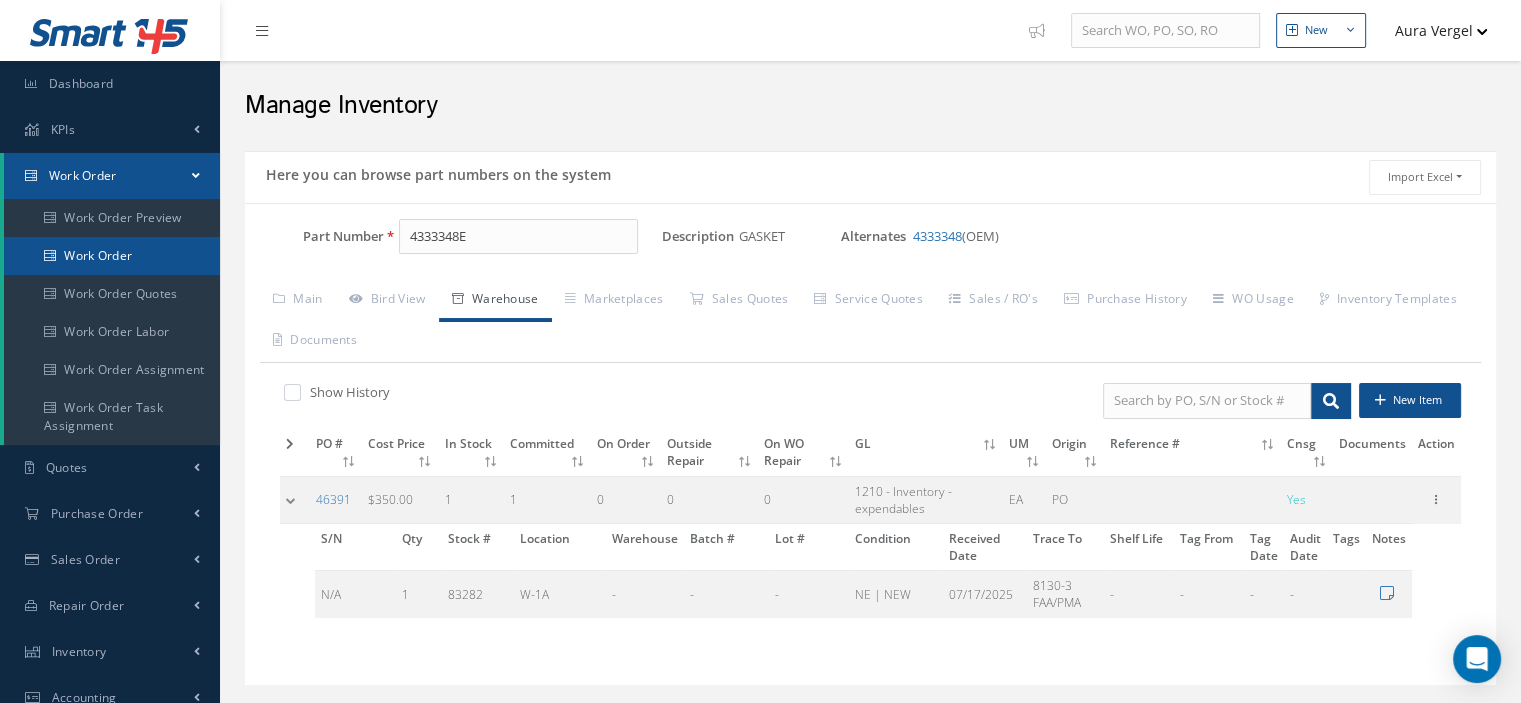 click on "Work Order" at bounding box center (112, 256) 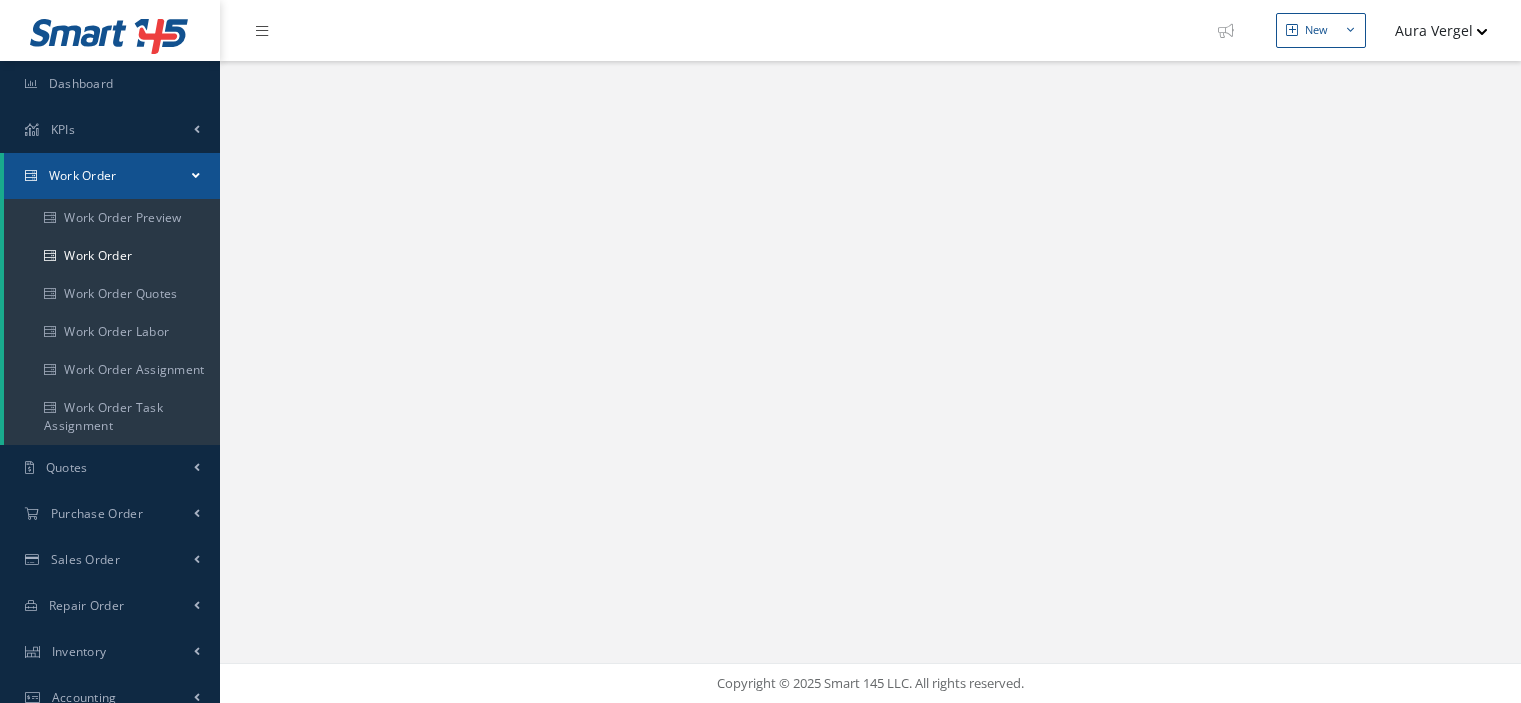 scroll, scrollTop: 0, scrollLeft: 0, axis: both 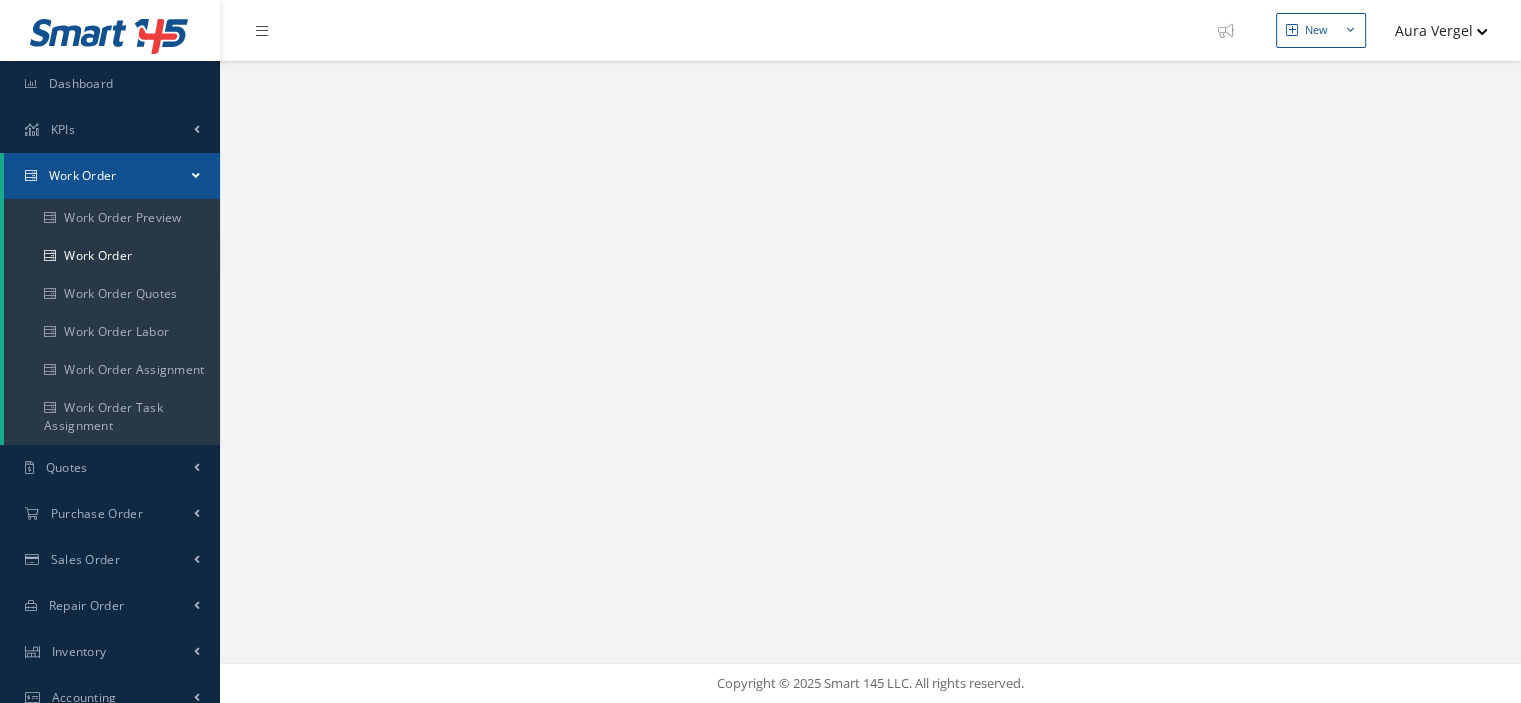 select on "25" 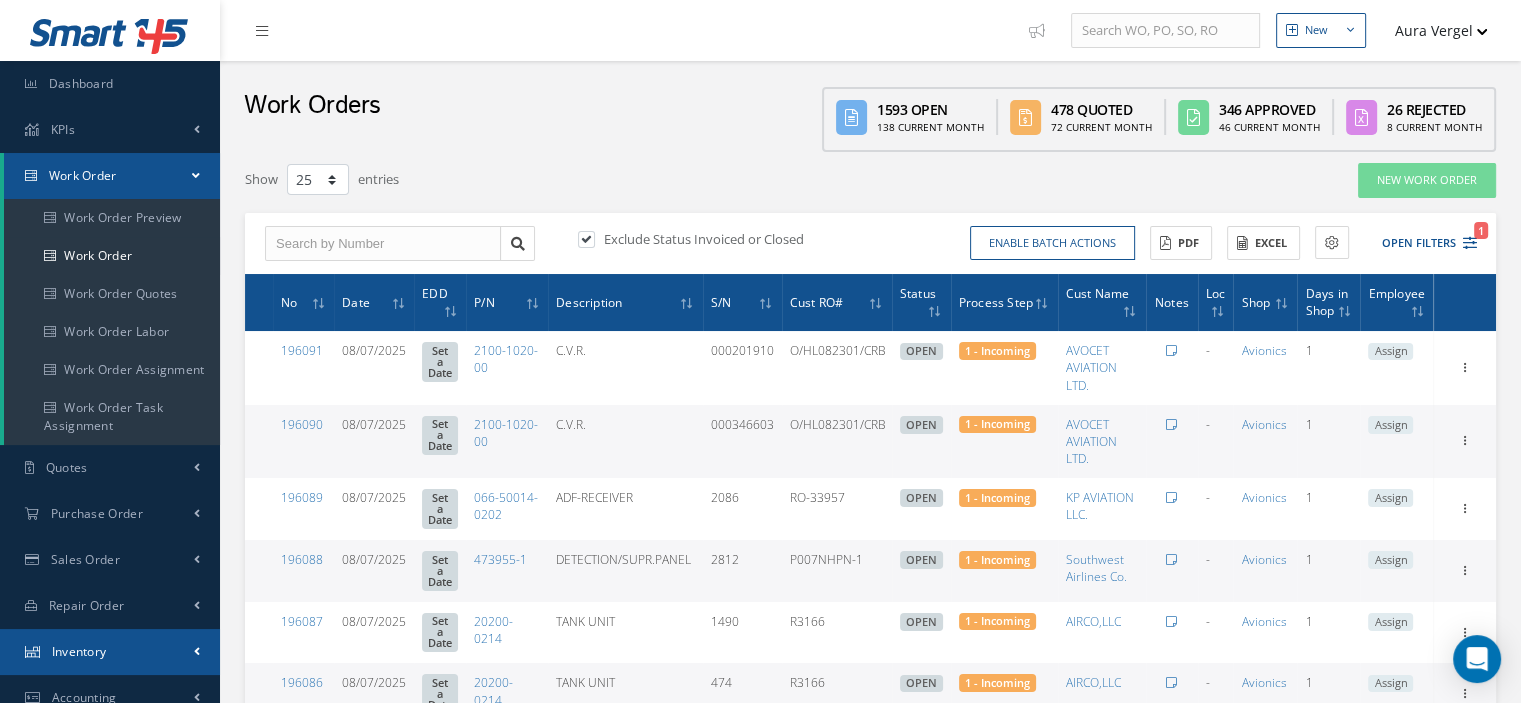 click on "Inventory" at bounding box center [79, 651] 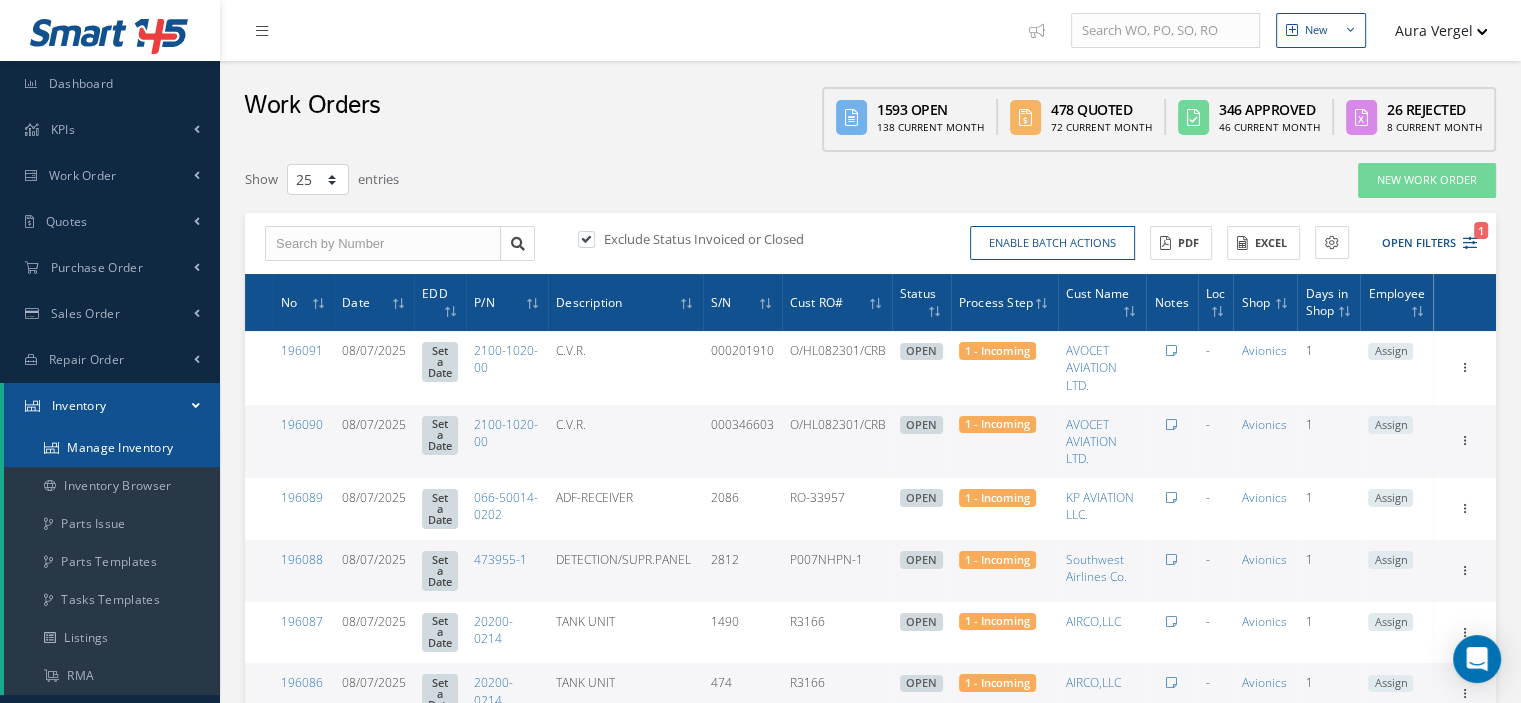 click on "Manage Inventory" at bounding box center (112, 448) 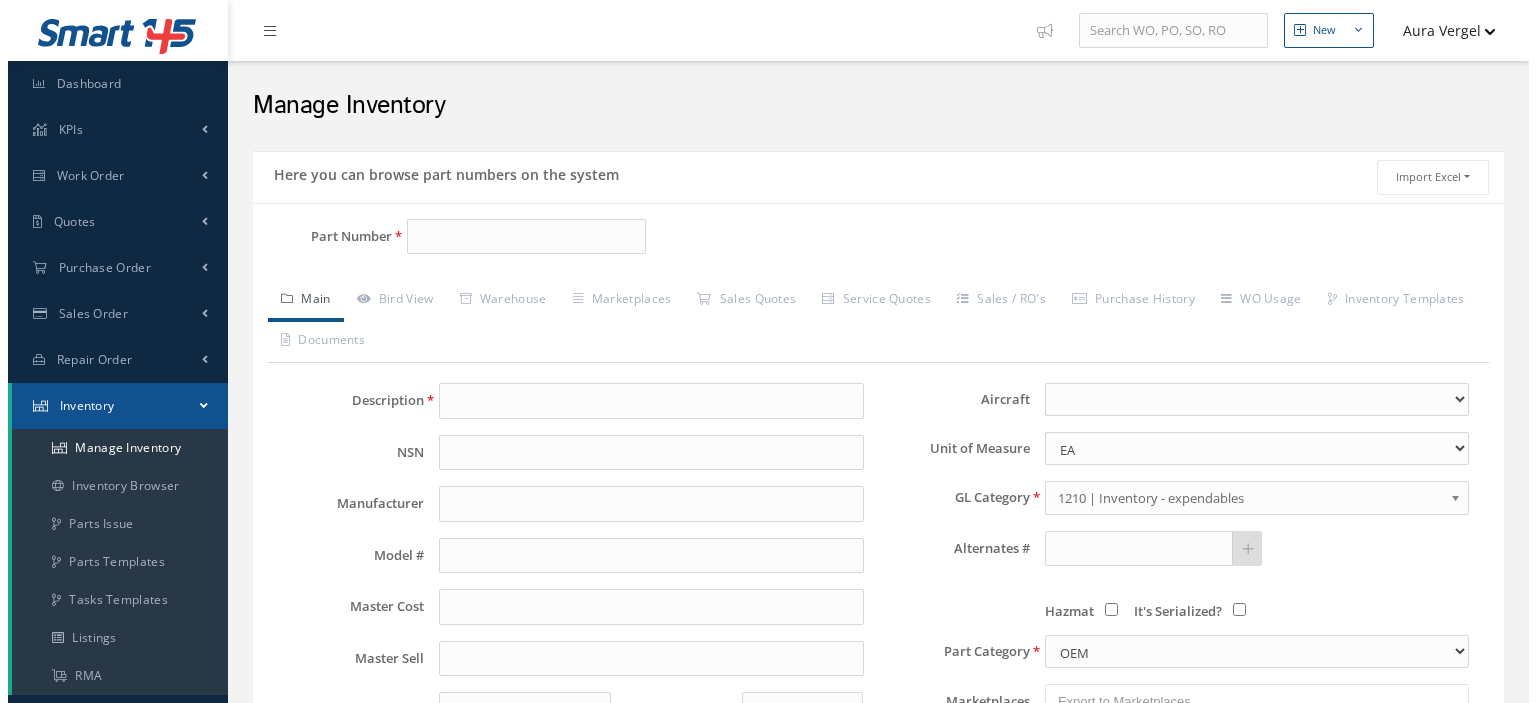 scroll, scrollTop: 0, scrollLeft: 0, axis: both 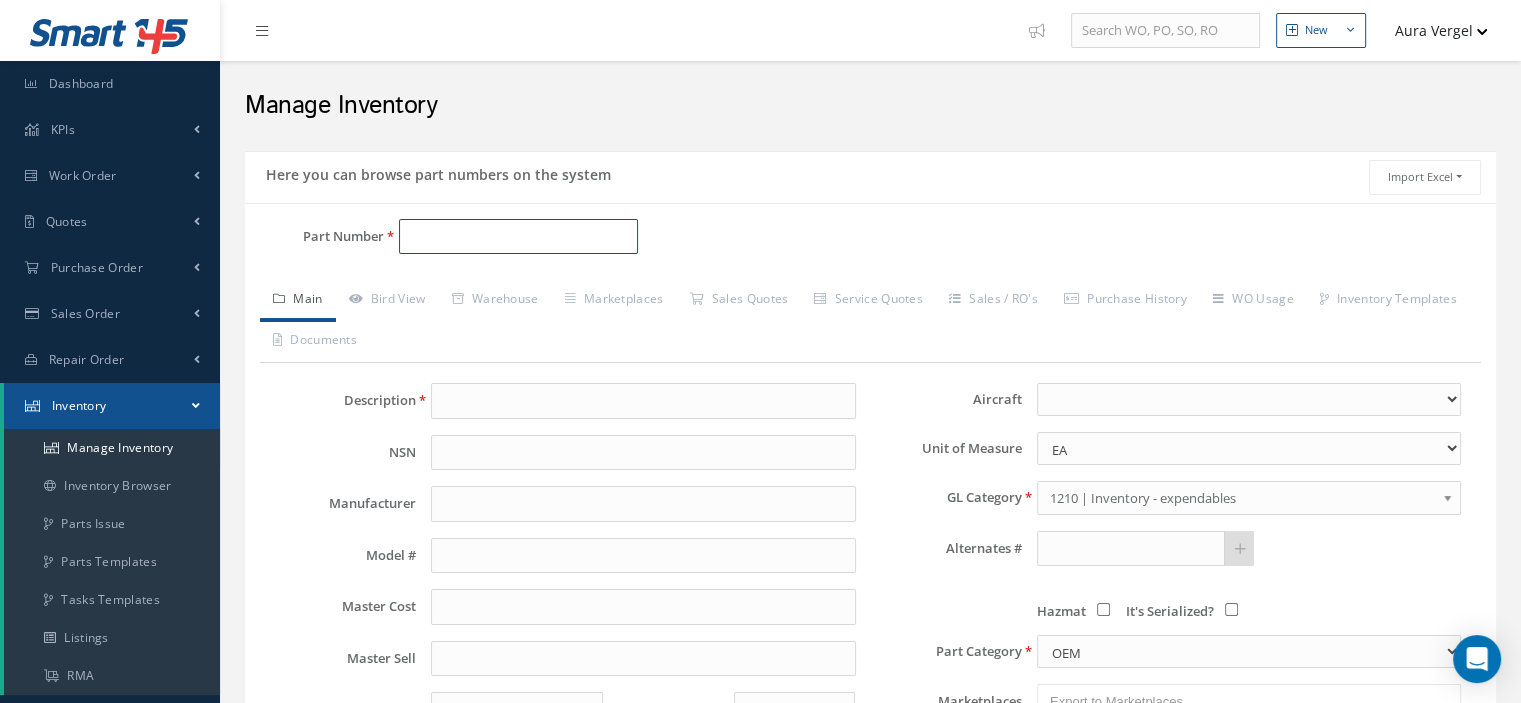 click on "Part Number" at bounding box center [518, 237] 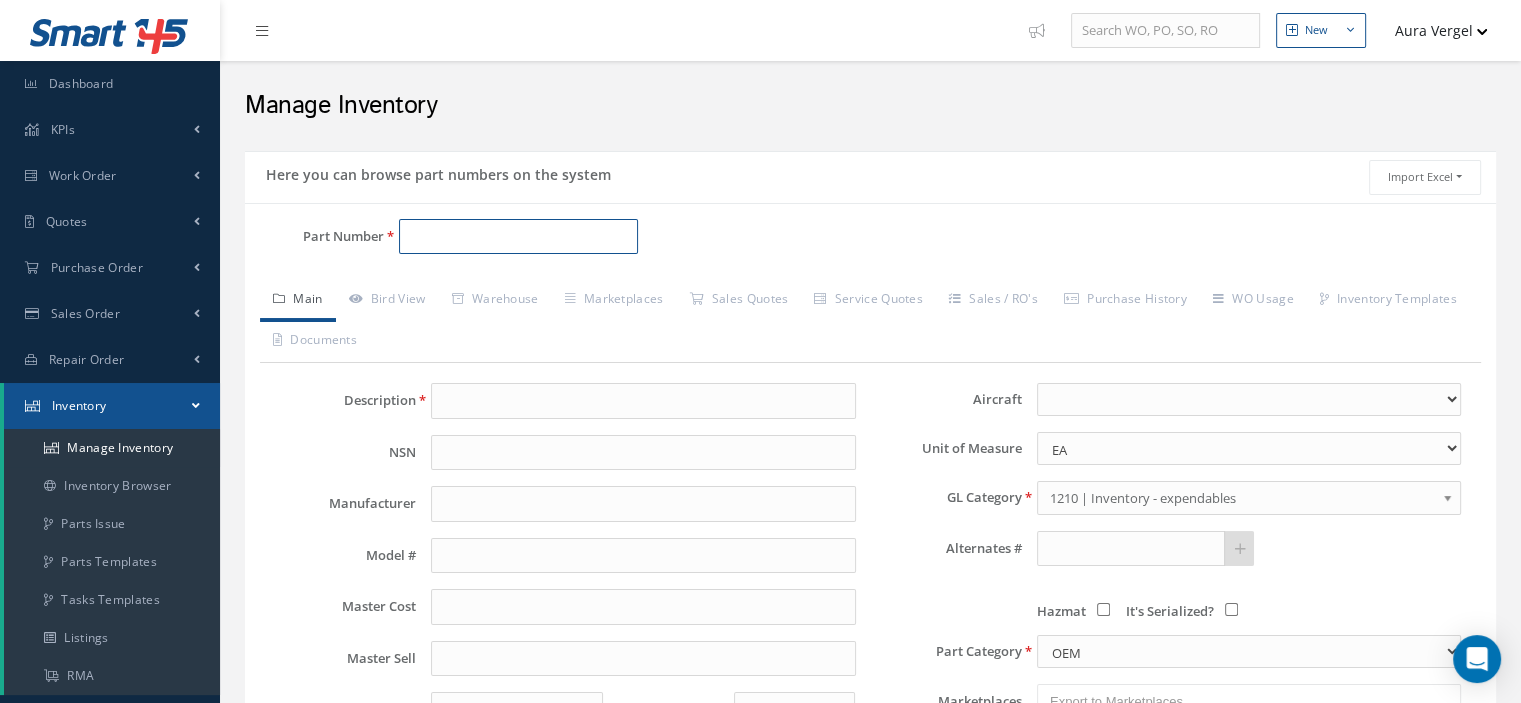 paste on "JFF1330" 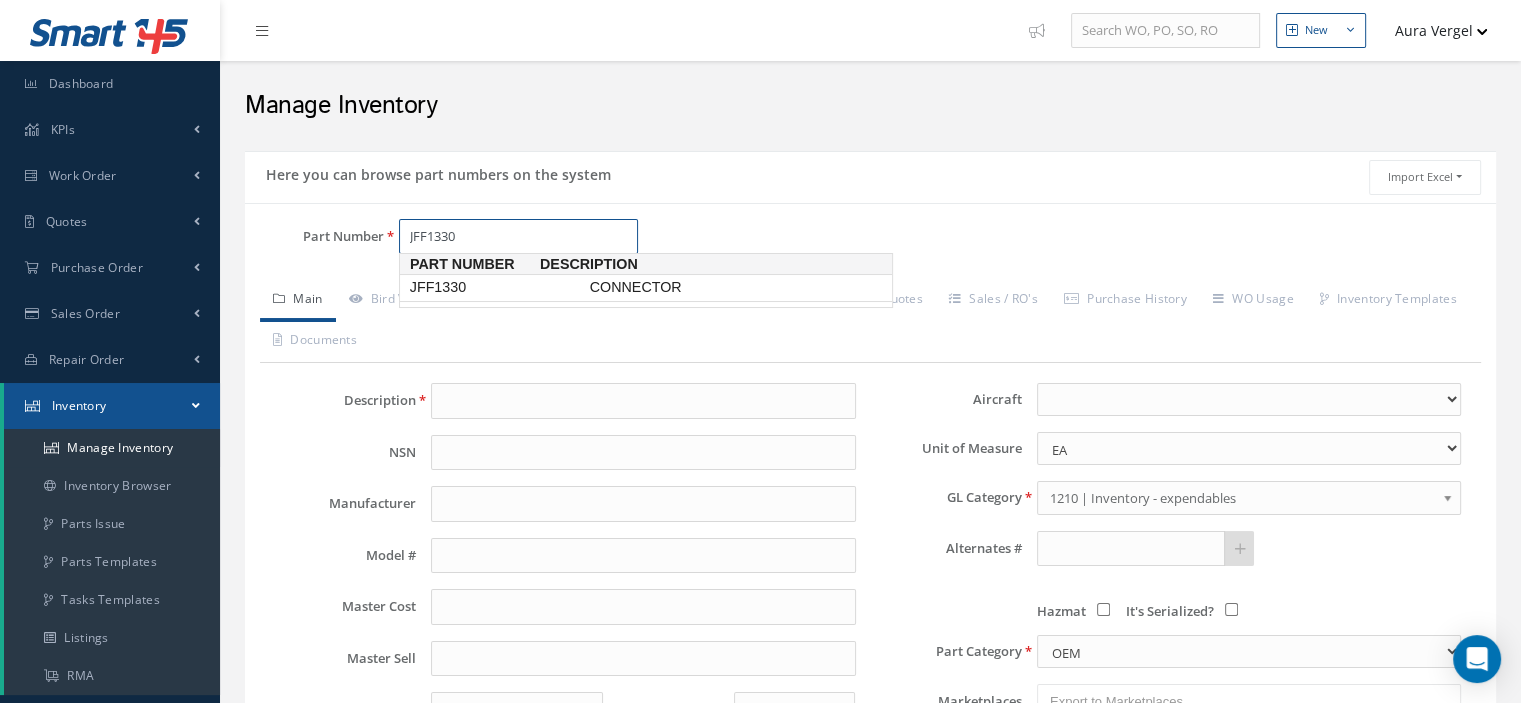 click on "JFF1330" at bounding box center [496, 287] 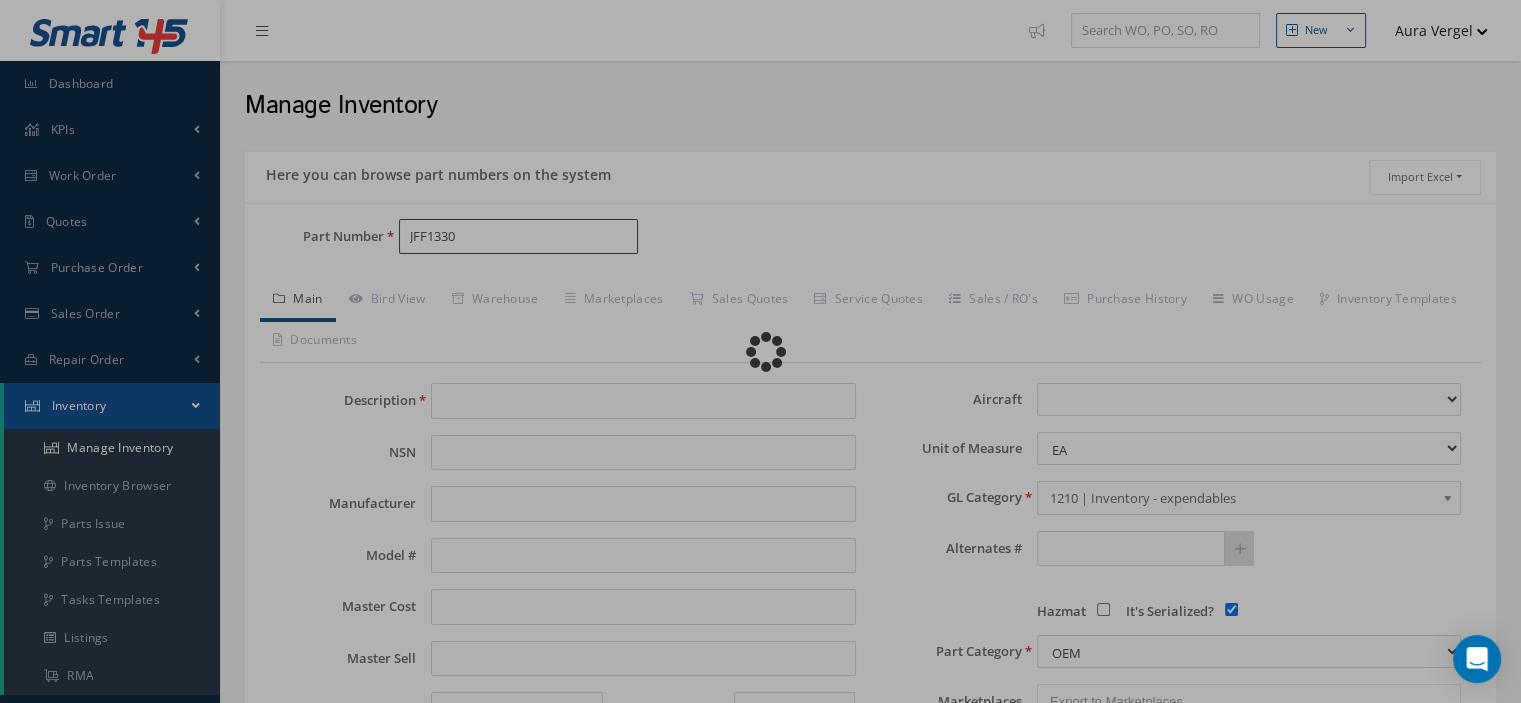 type on "CONNECTOR" 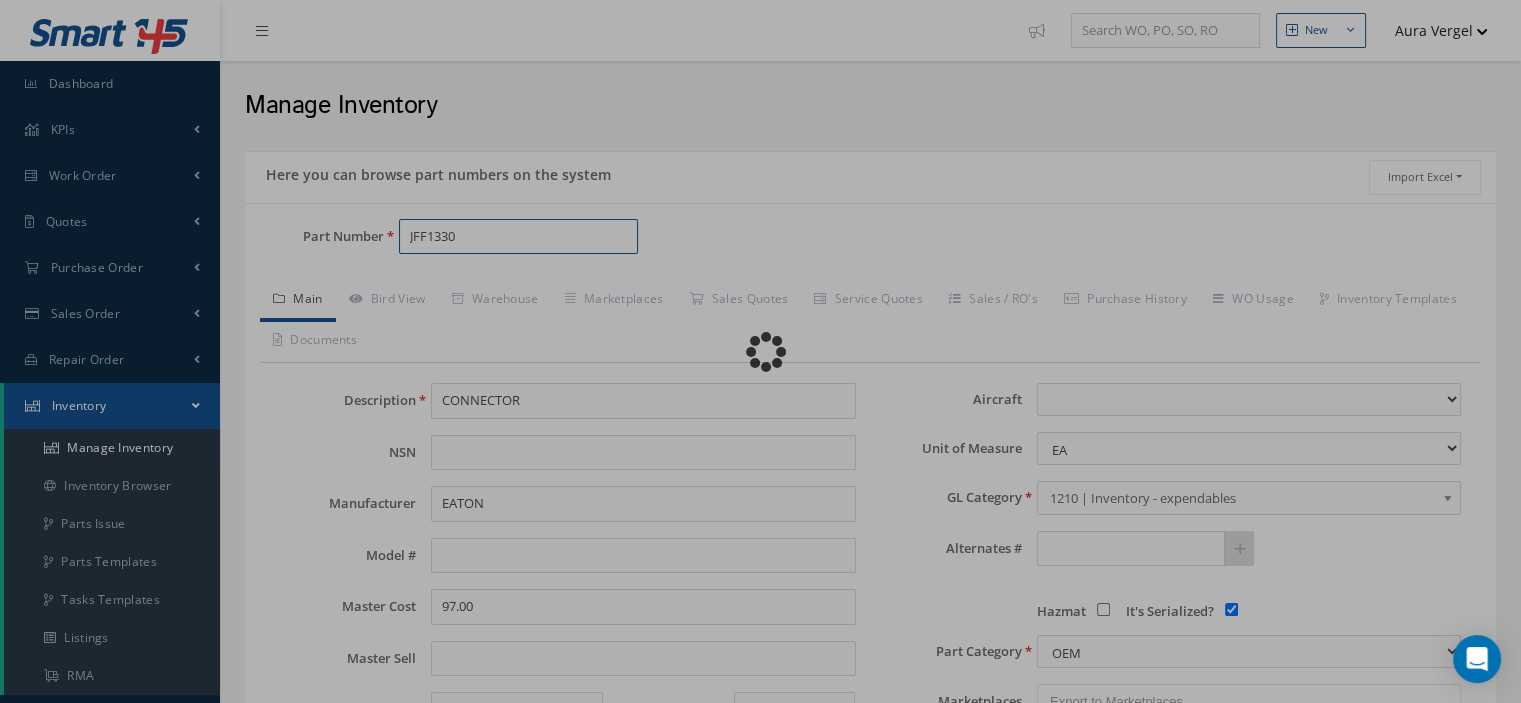 select 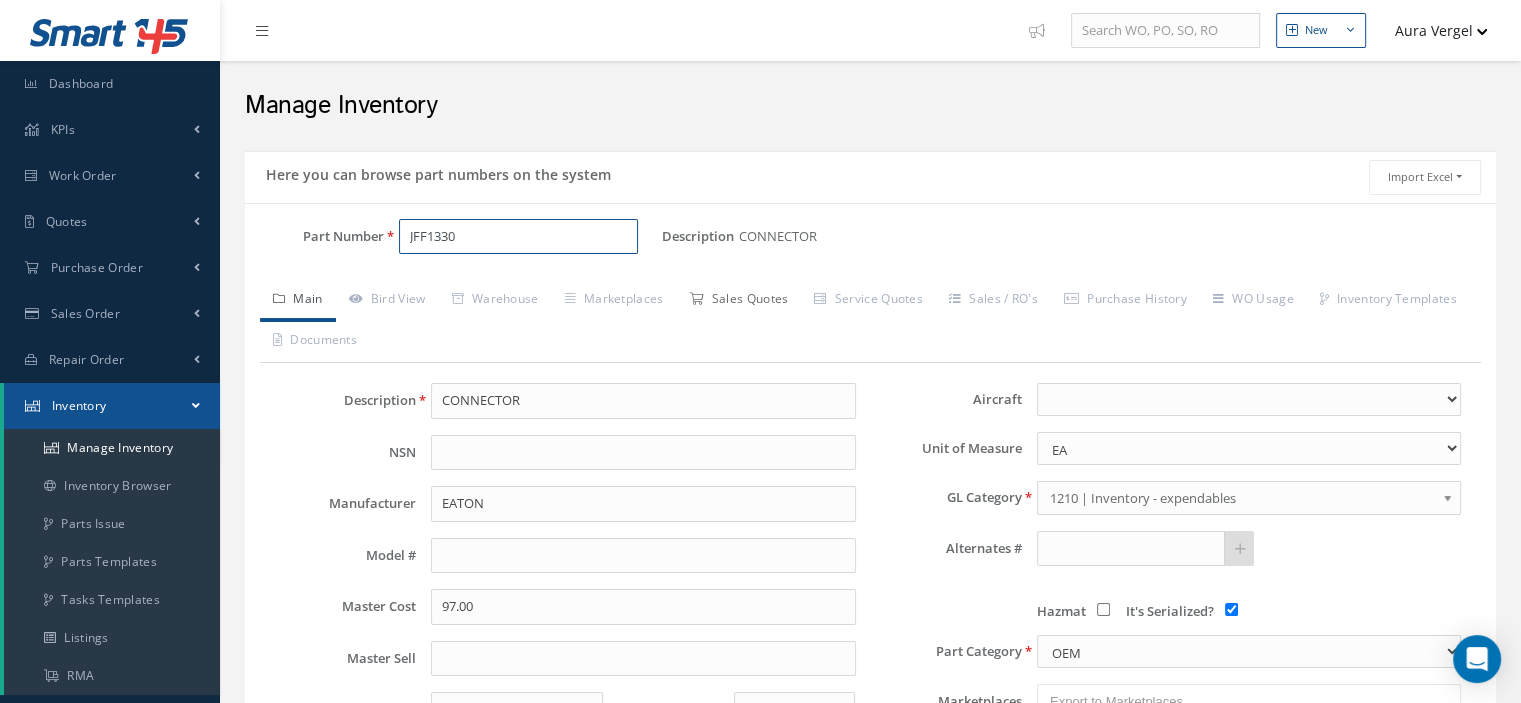 type on "JFF1330" 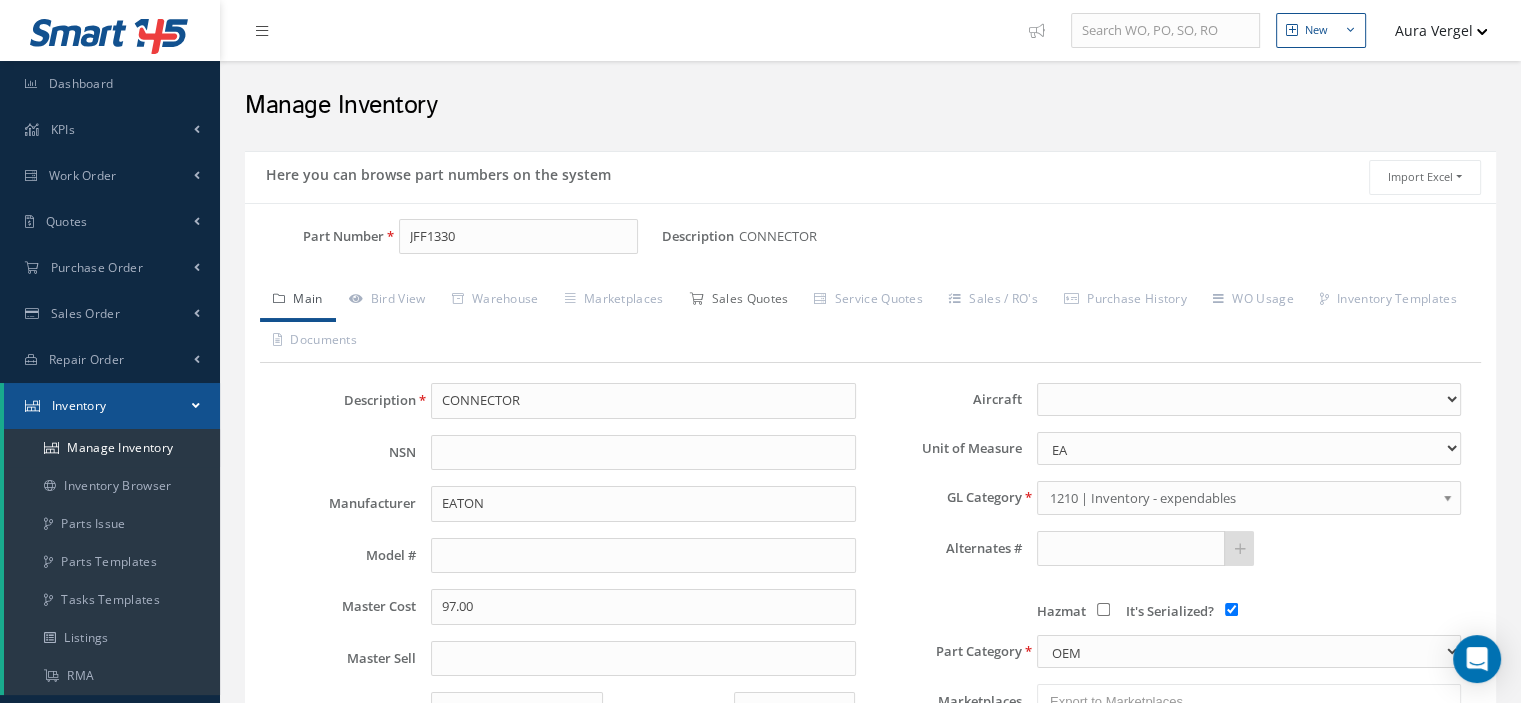 click on "Sales Quotes" at bounding box center (738, 301) 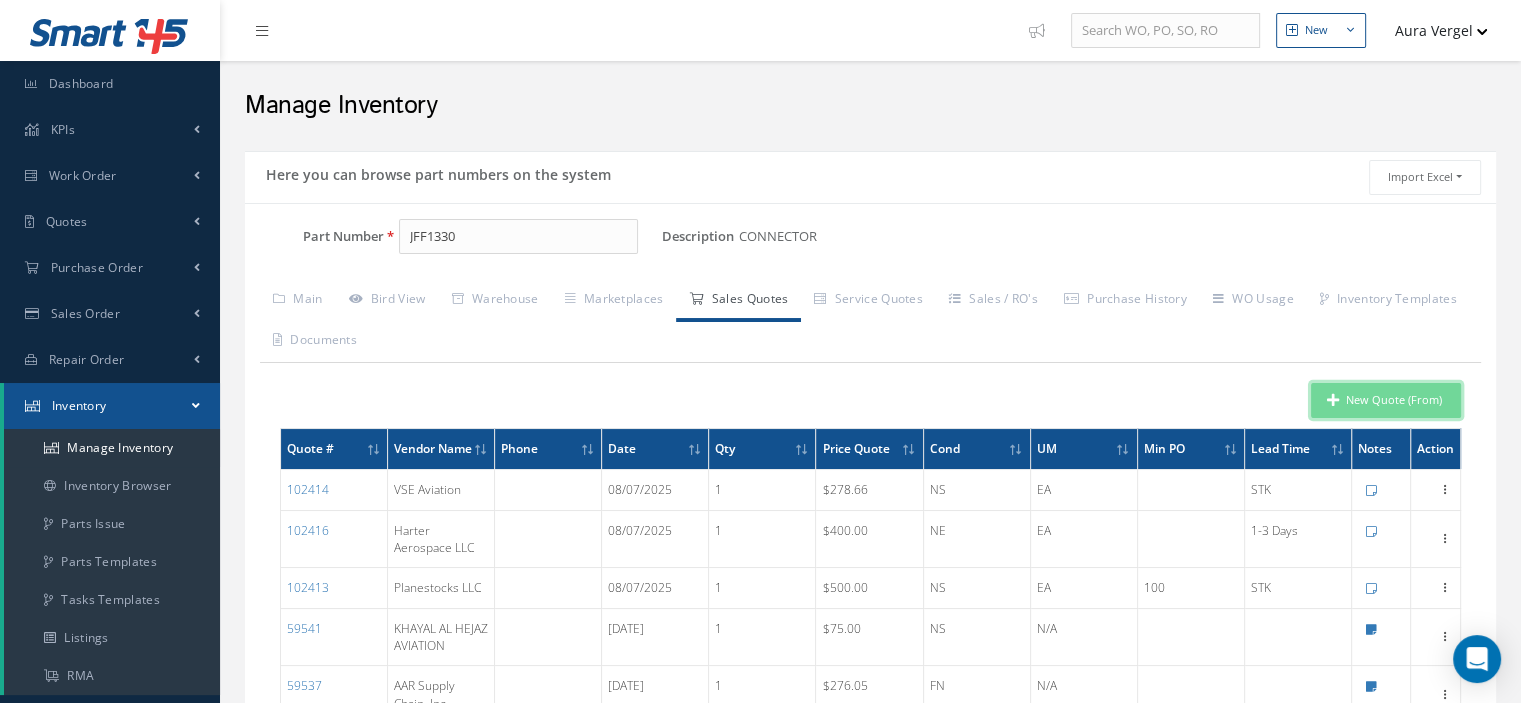 click on "New Quote (From)" at bounding box center [1386, 400] 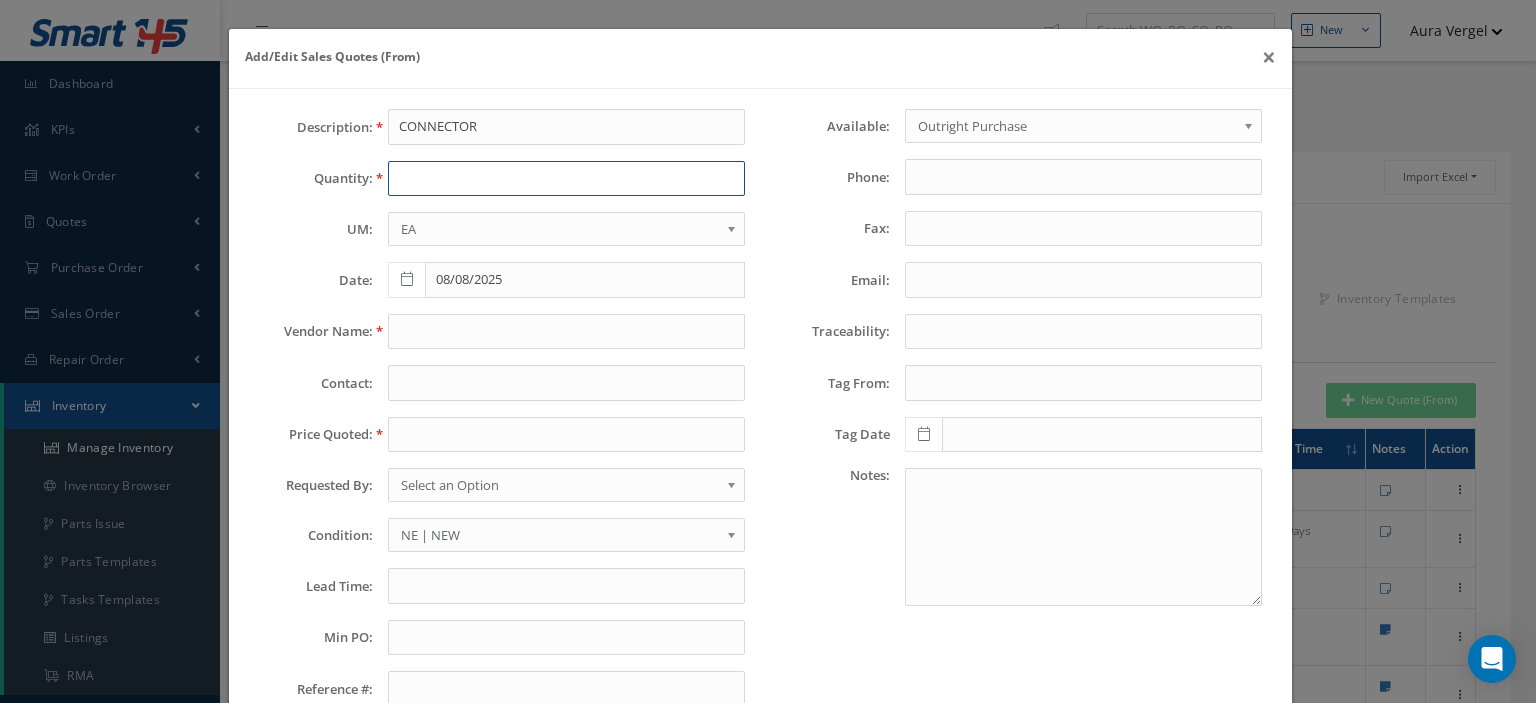 click at bounding box center (566, 179) 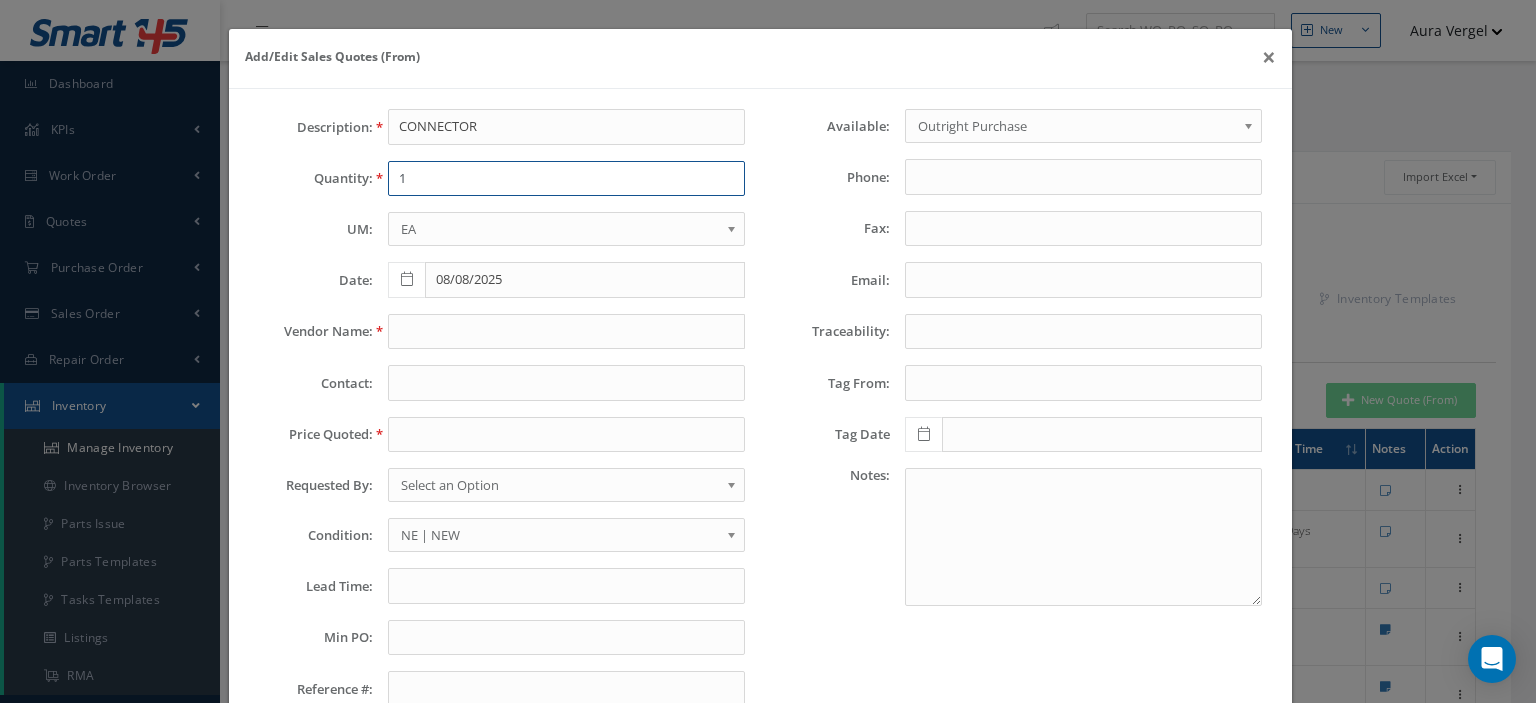 type on "1" 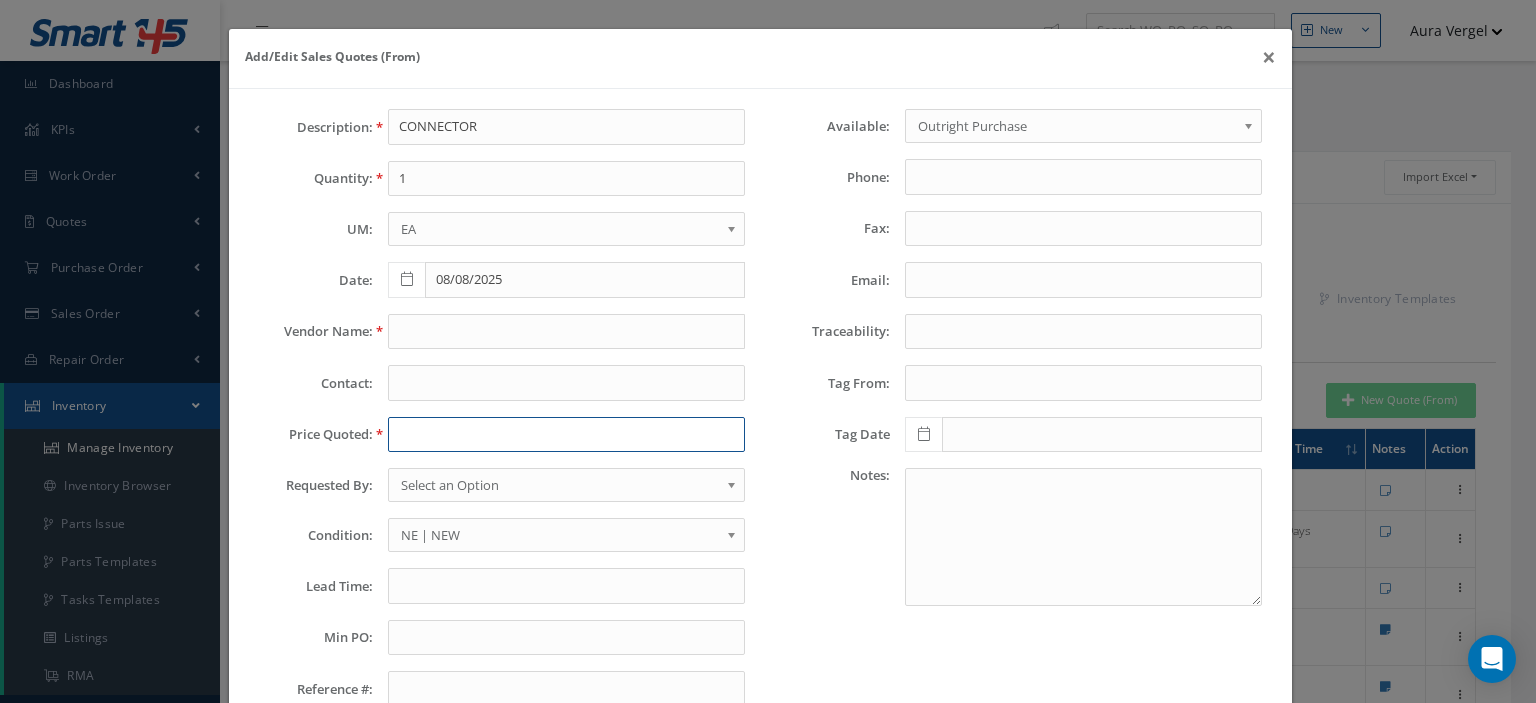 click at bounding box center (566, 435) 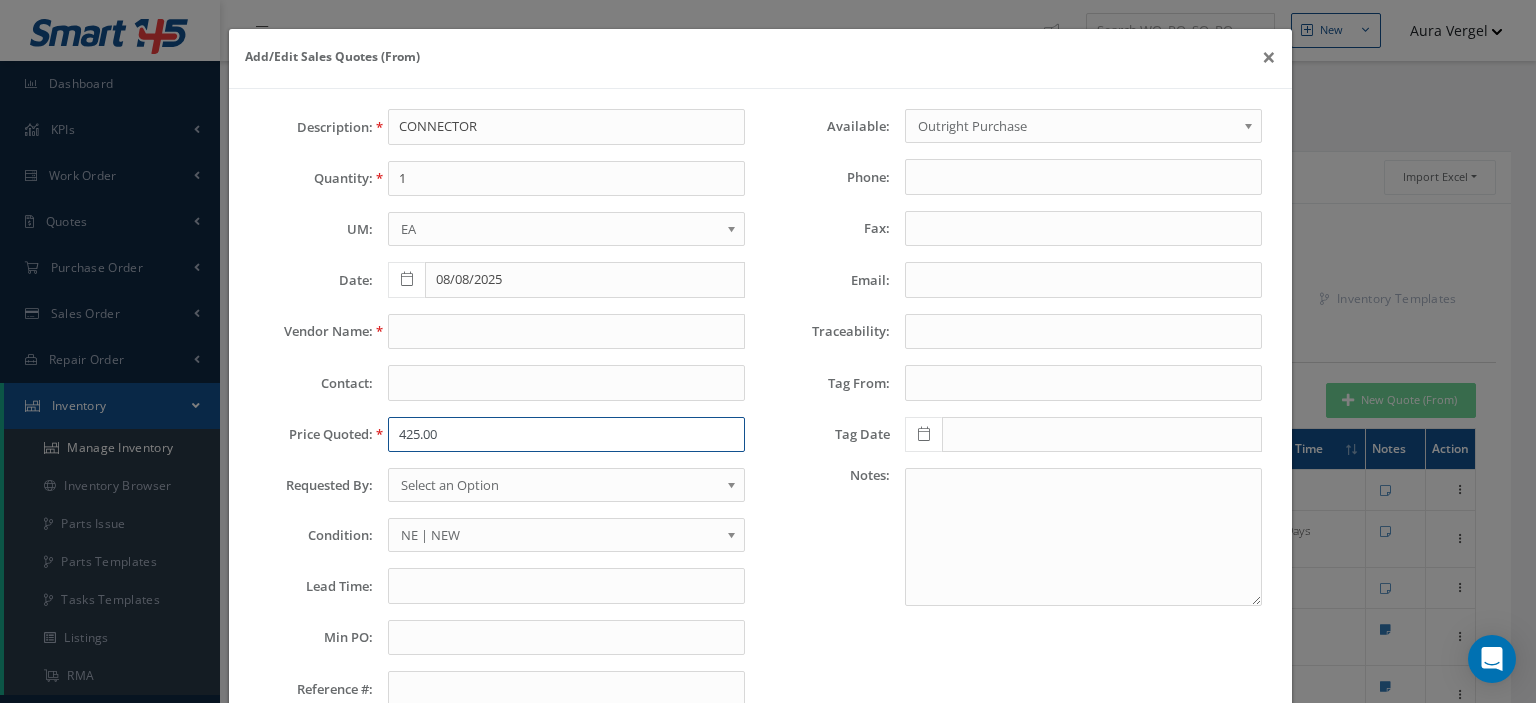 type on "425.00" 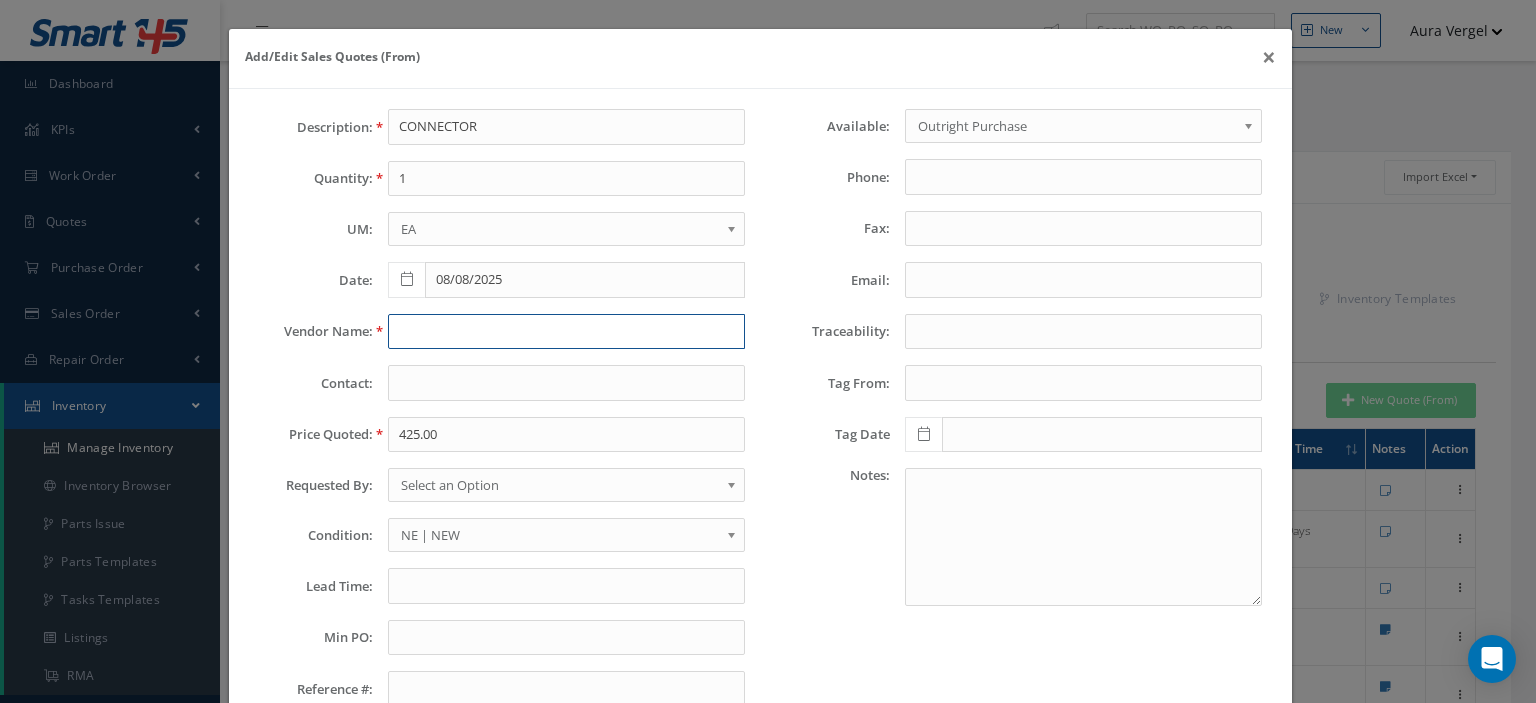 click at bounding box center [566, 332] 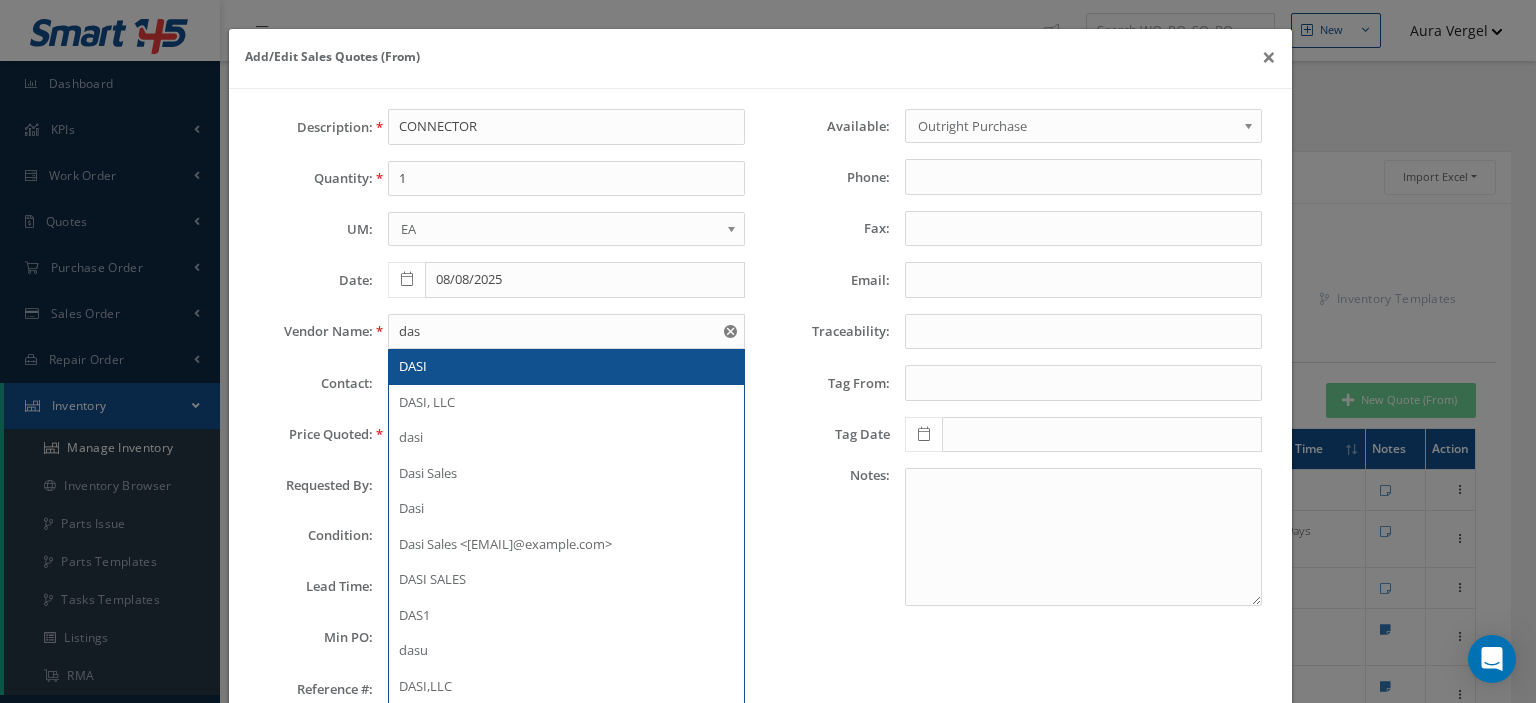click on "DASI" at bounding box center (413, 366) 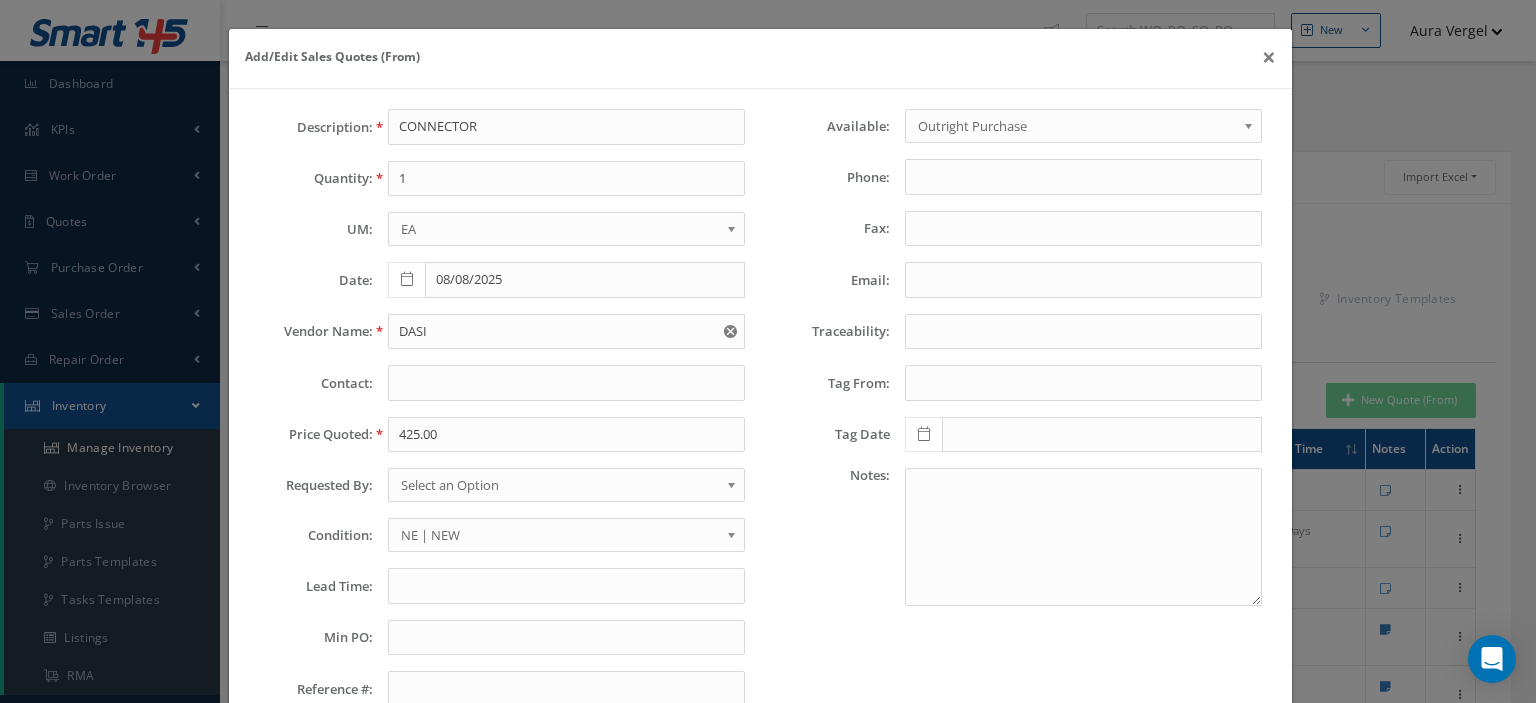 click on "Select an Option" at bounding box center (560, 485) 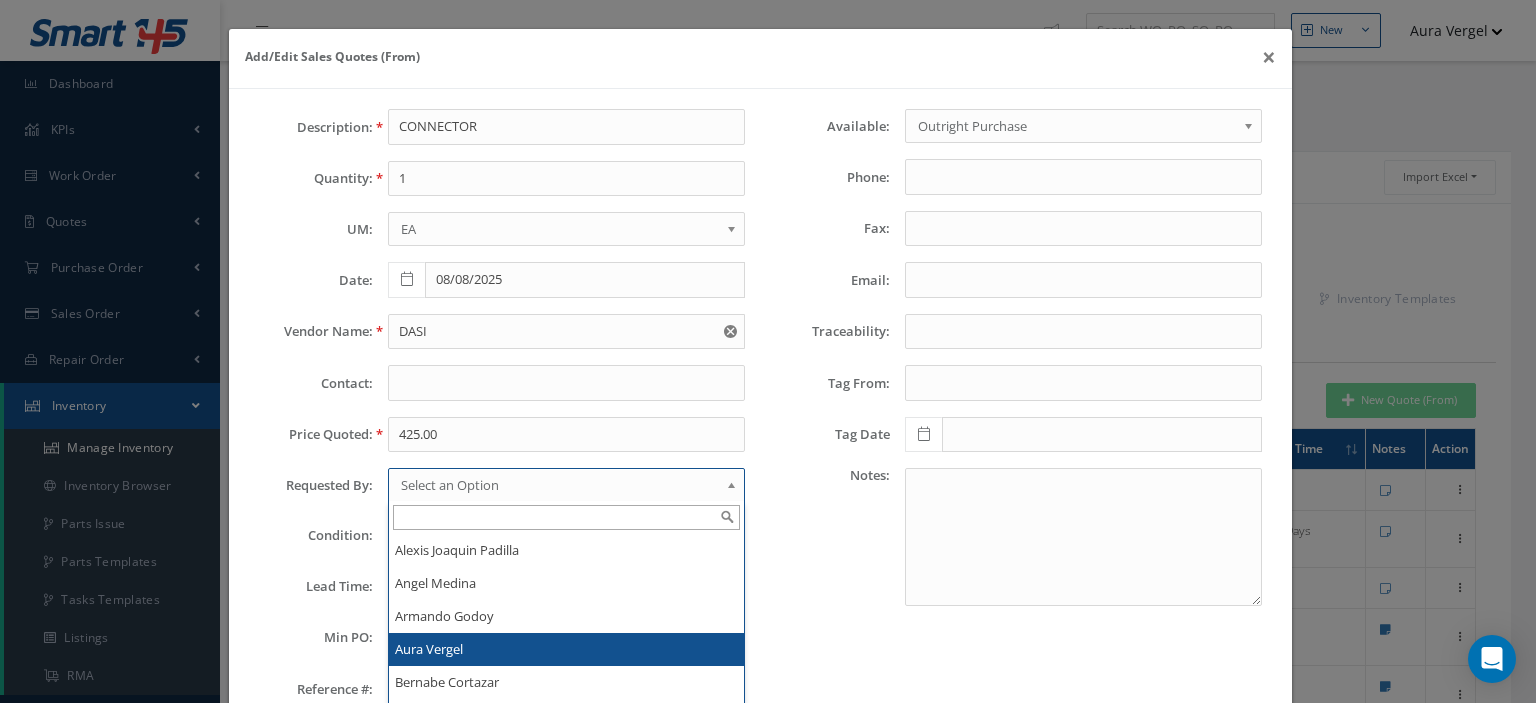click on "Aura Vergel" at bounding box center [566, 649] 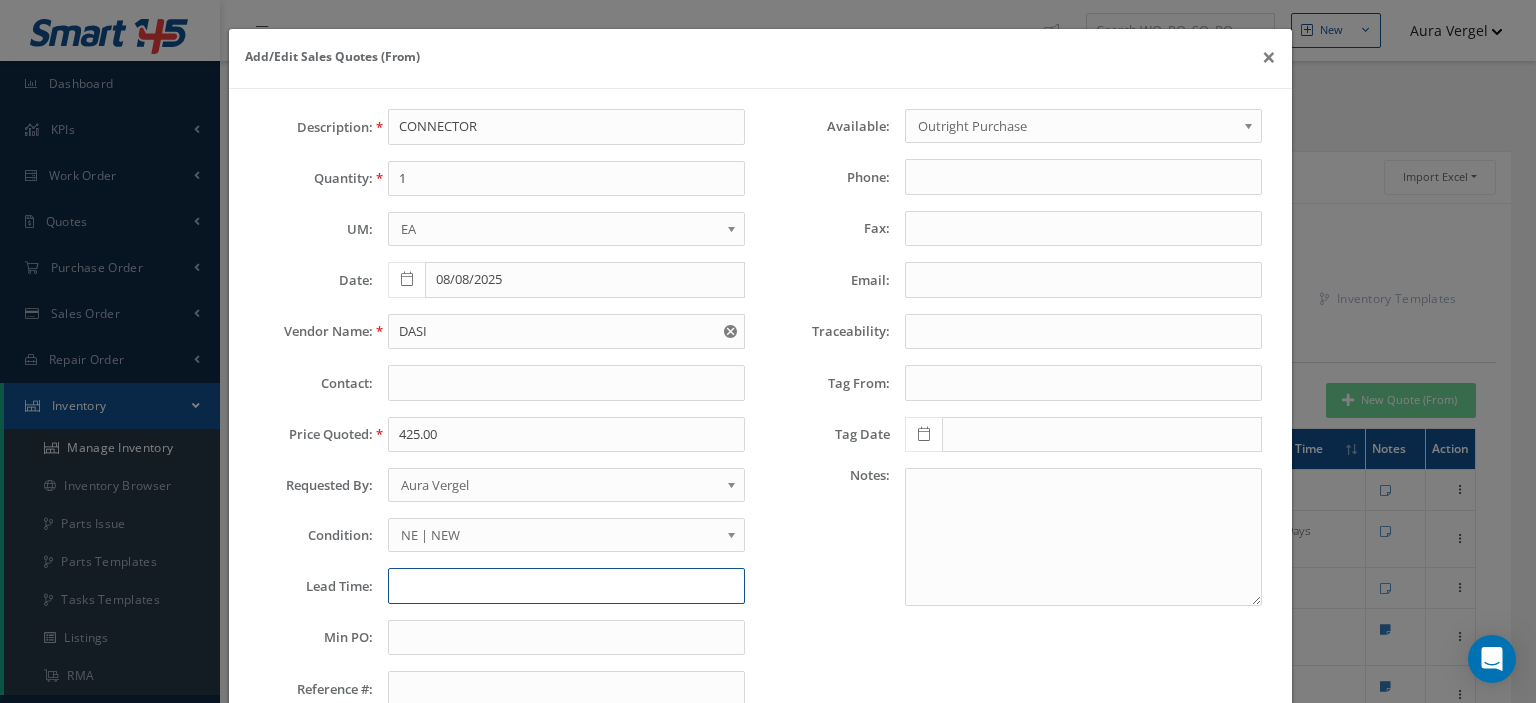 click at bounding box center [566, 586] 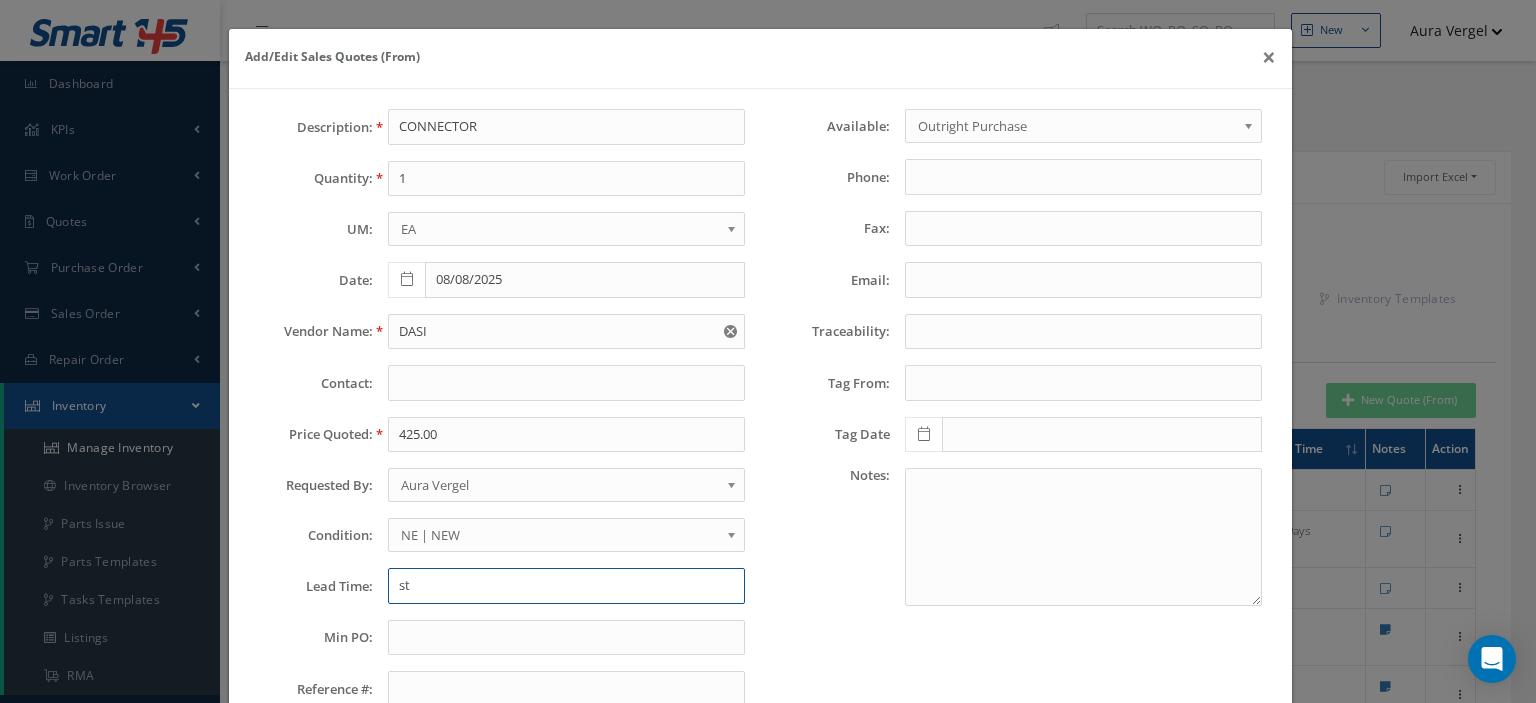 type on "s" 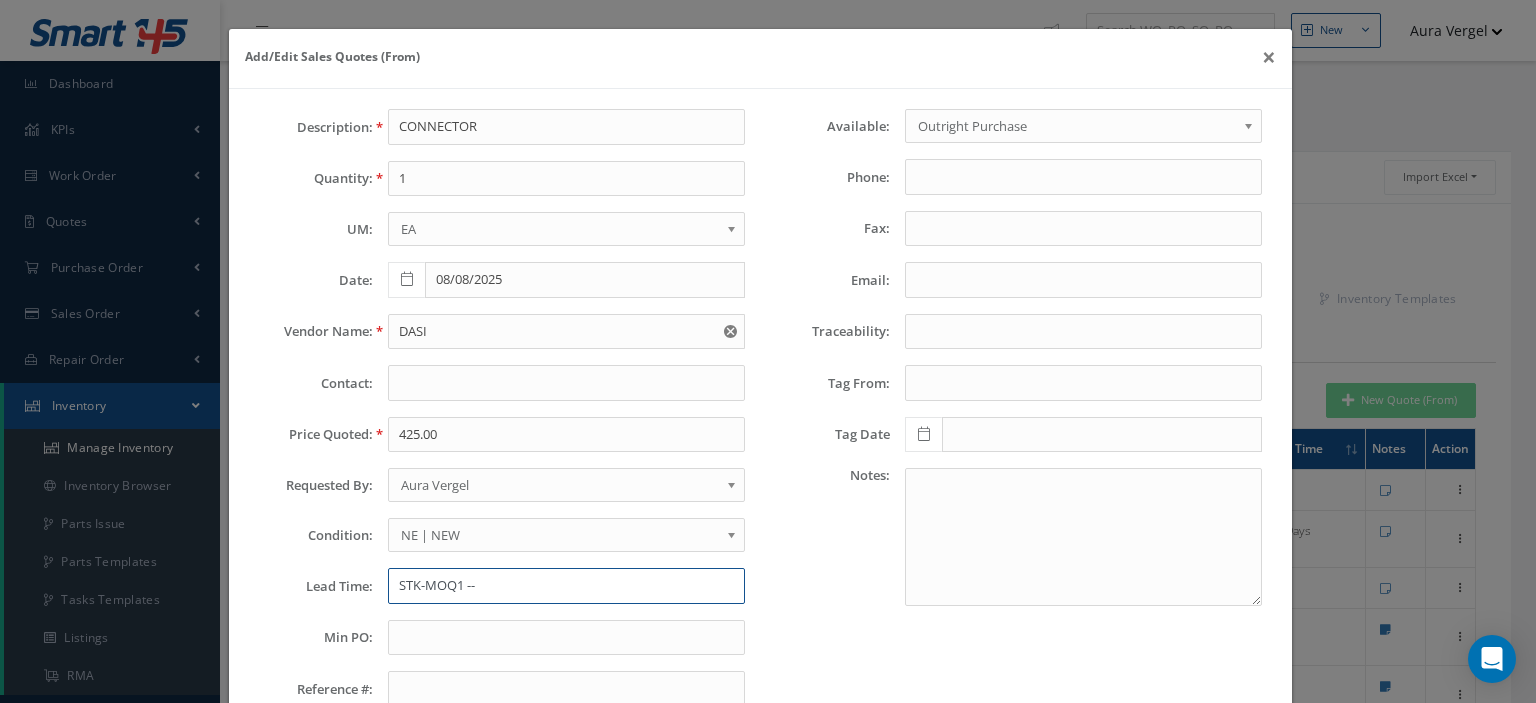 paste on "Miami HQ (FL)" 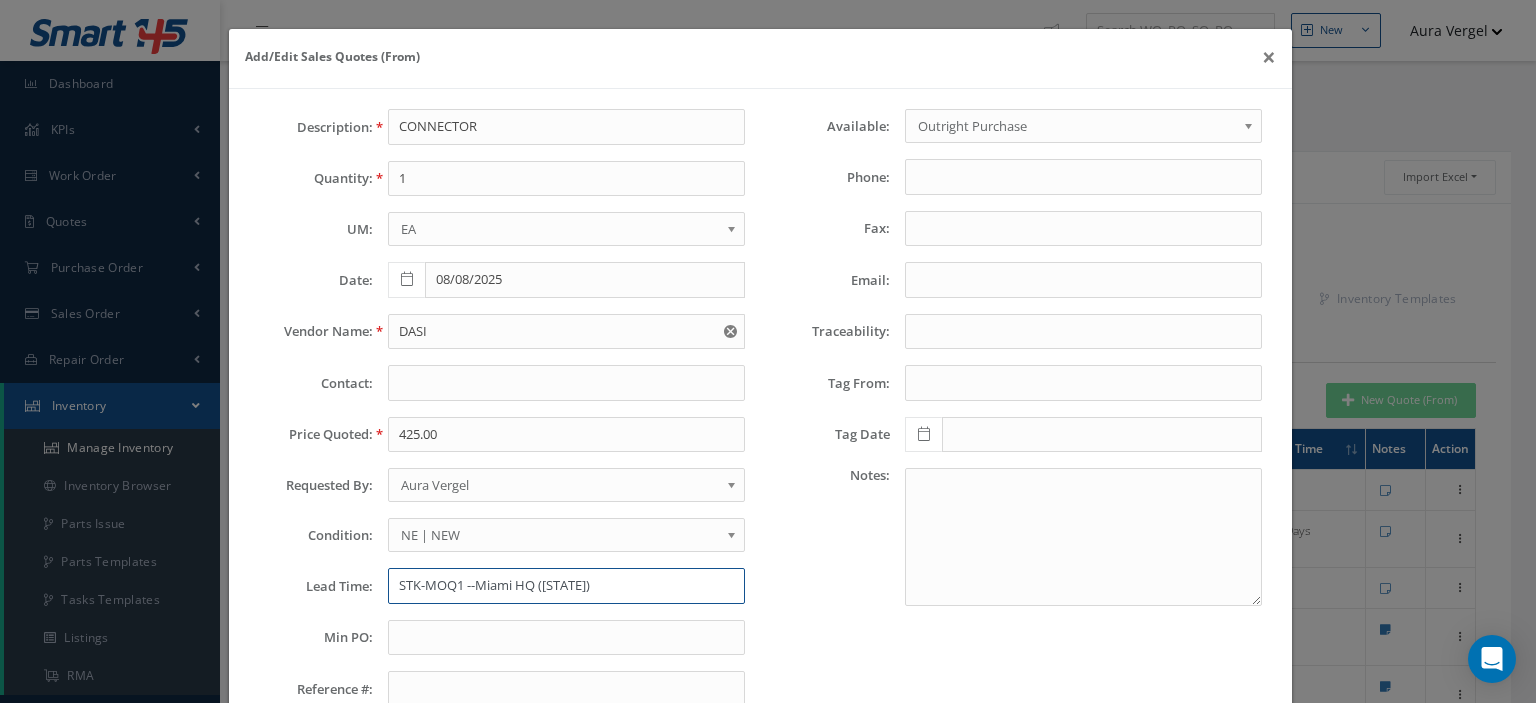 type on "STK-MOQ1 --Miami HQ (FL)" 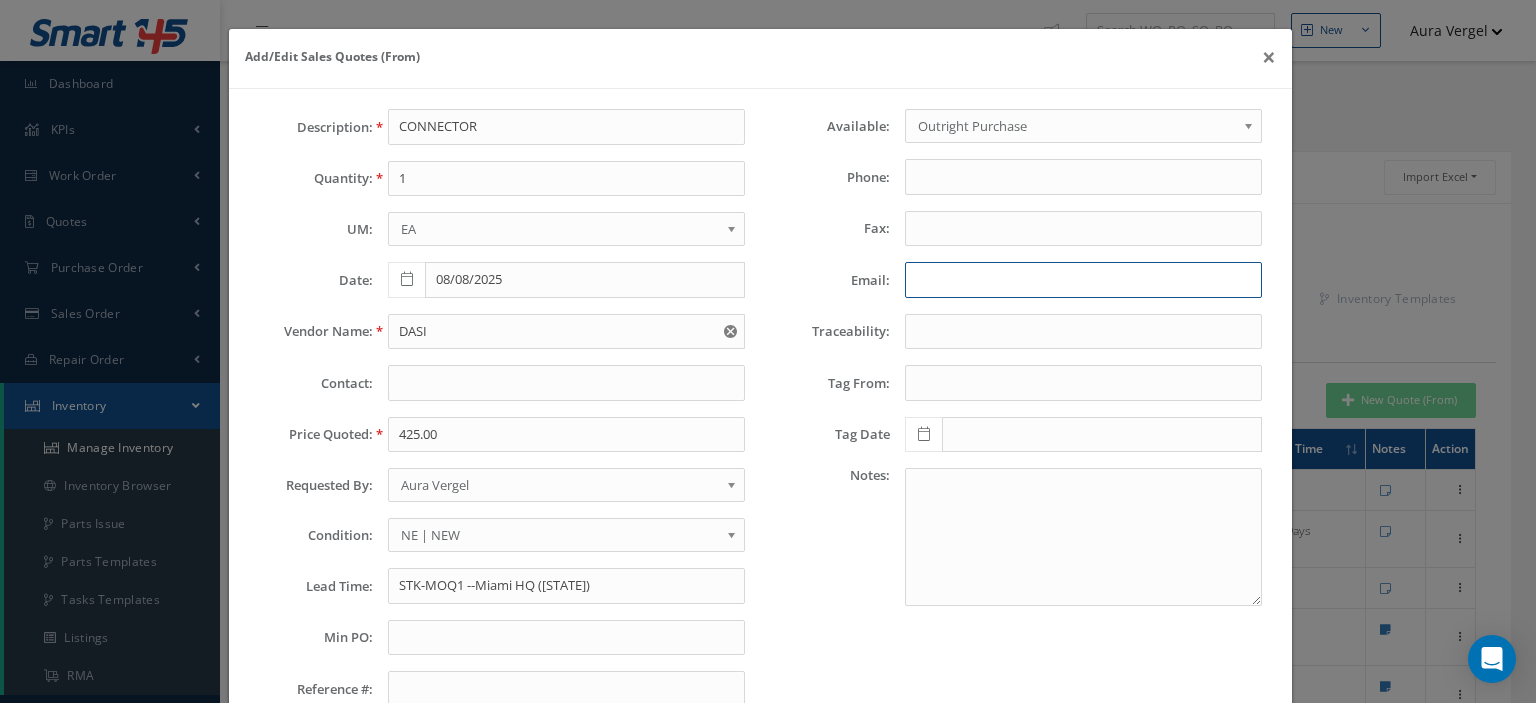click on "Email:" at bounding box center [1083, 280] 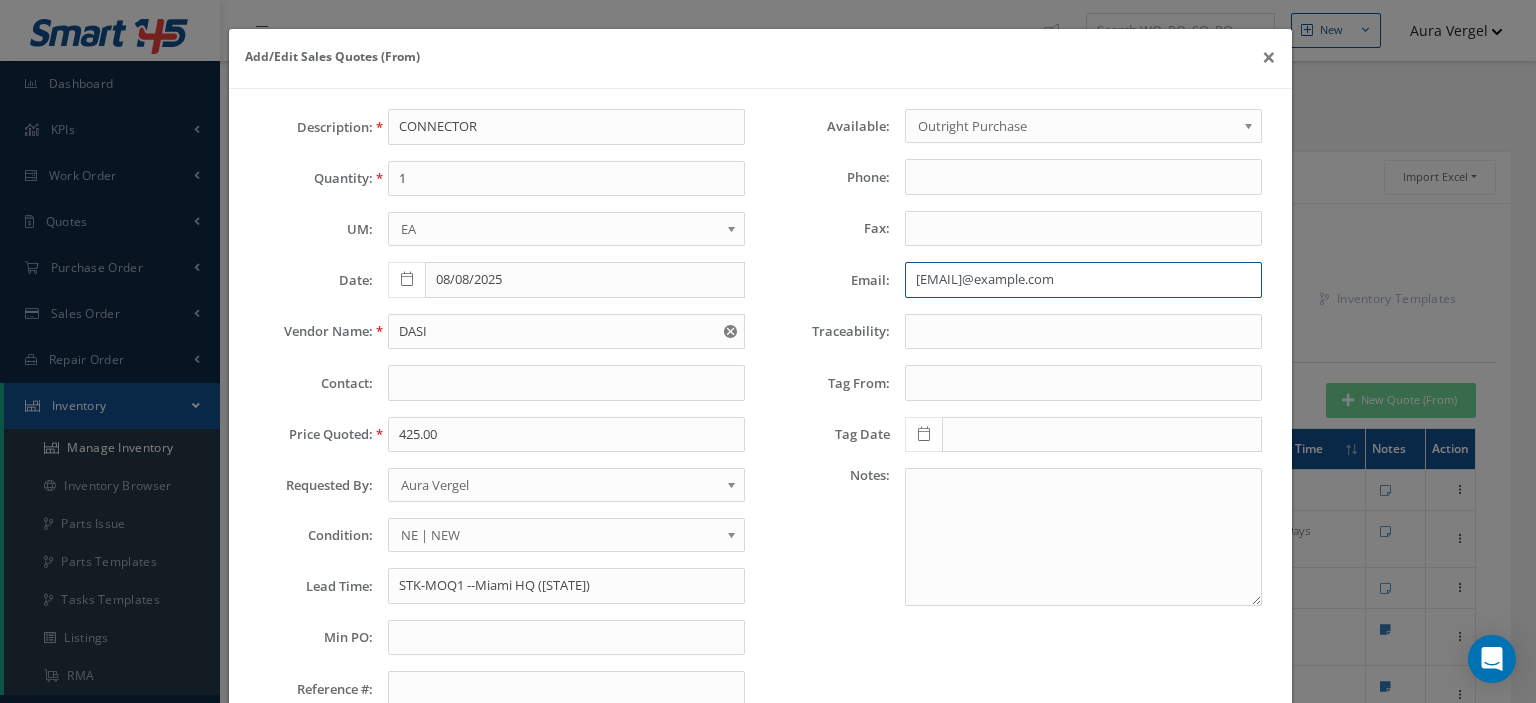 scroll, scrollTop: 140, scrollLeft: 0, axis: vertical 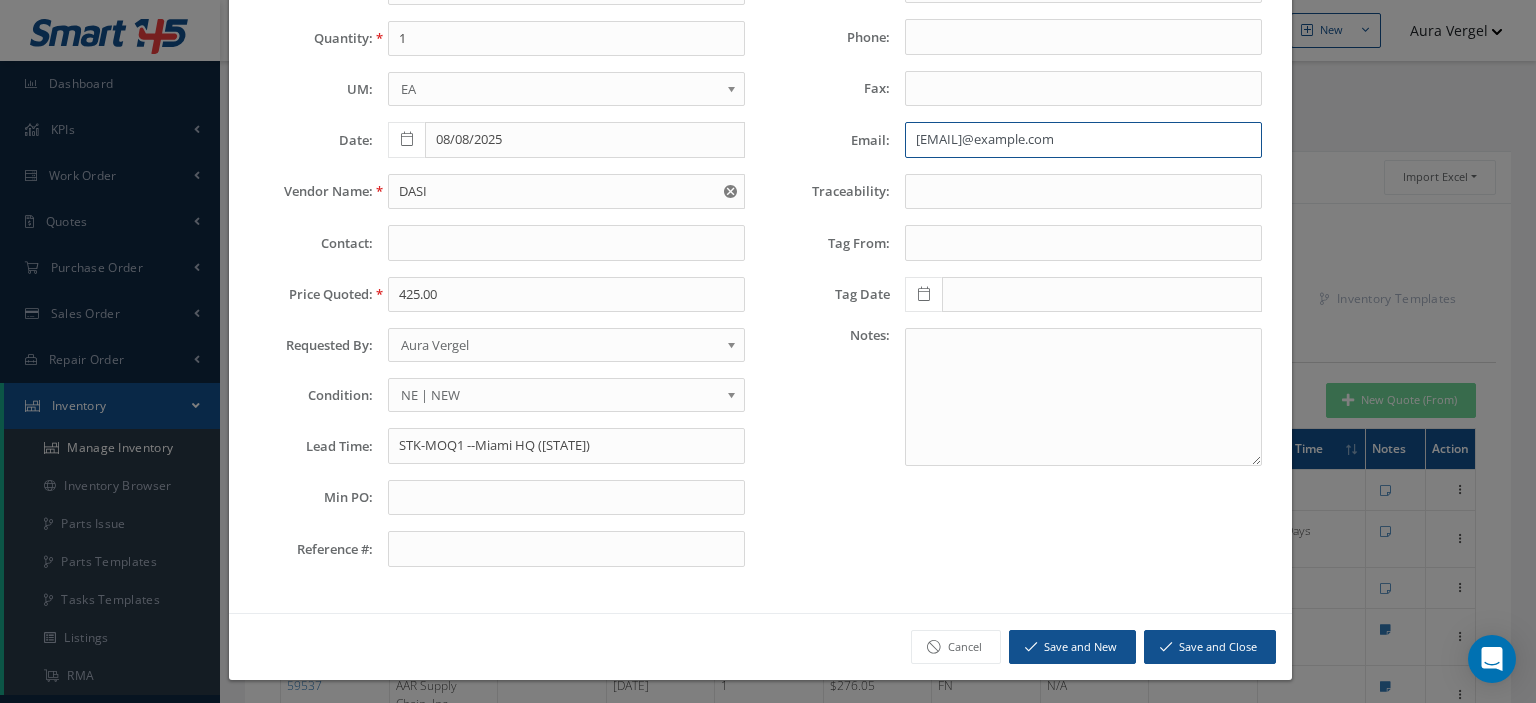 type on "diego.chavez@dasi.com" 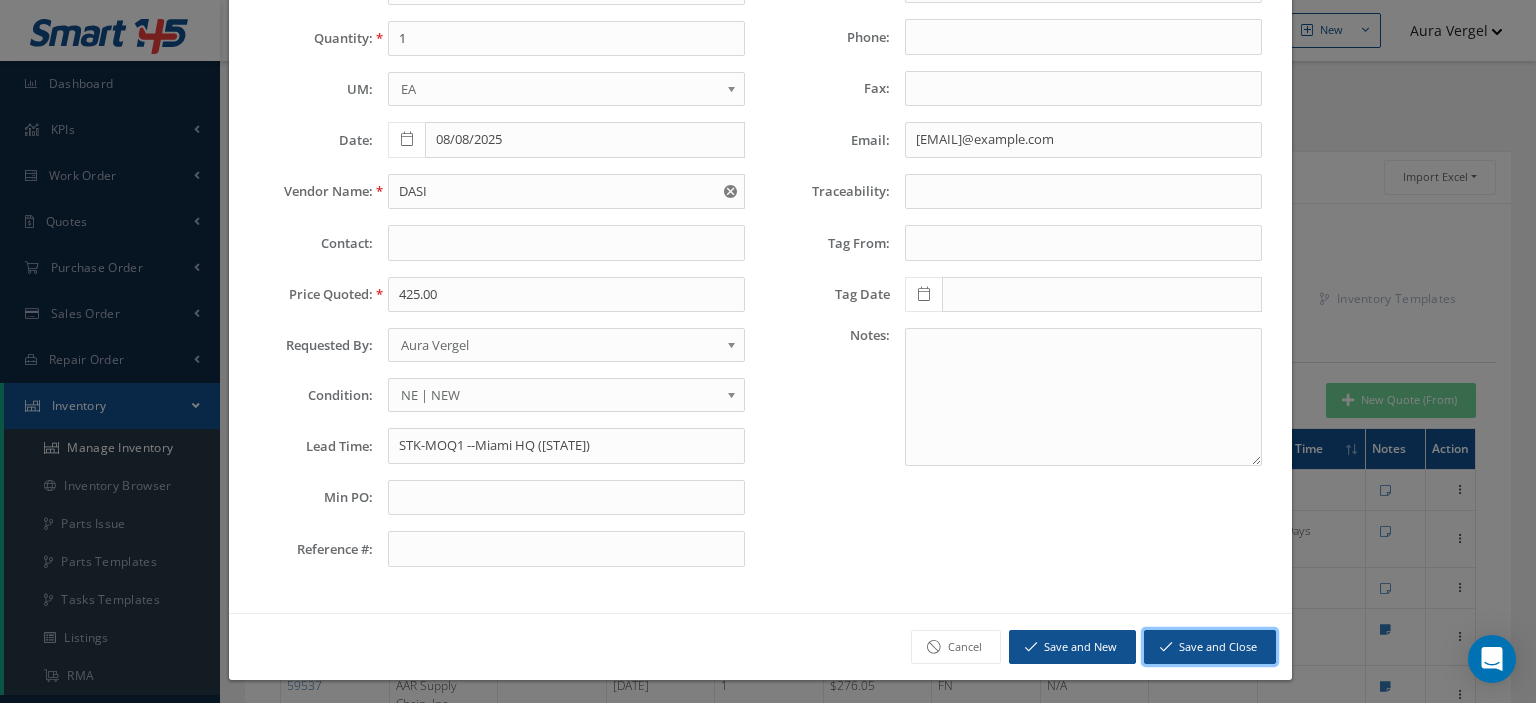 click on "Save and Close" at bounding box center (1210, 647) 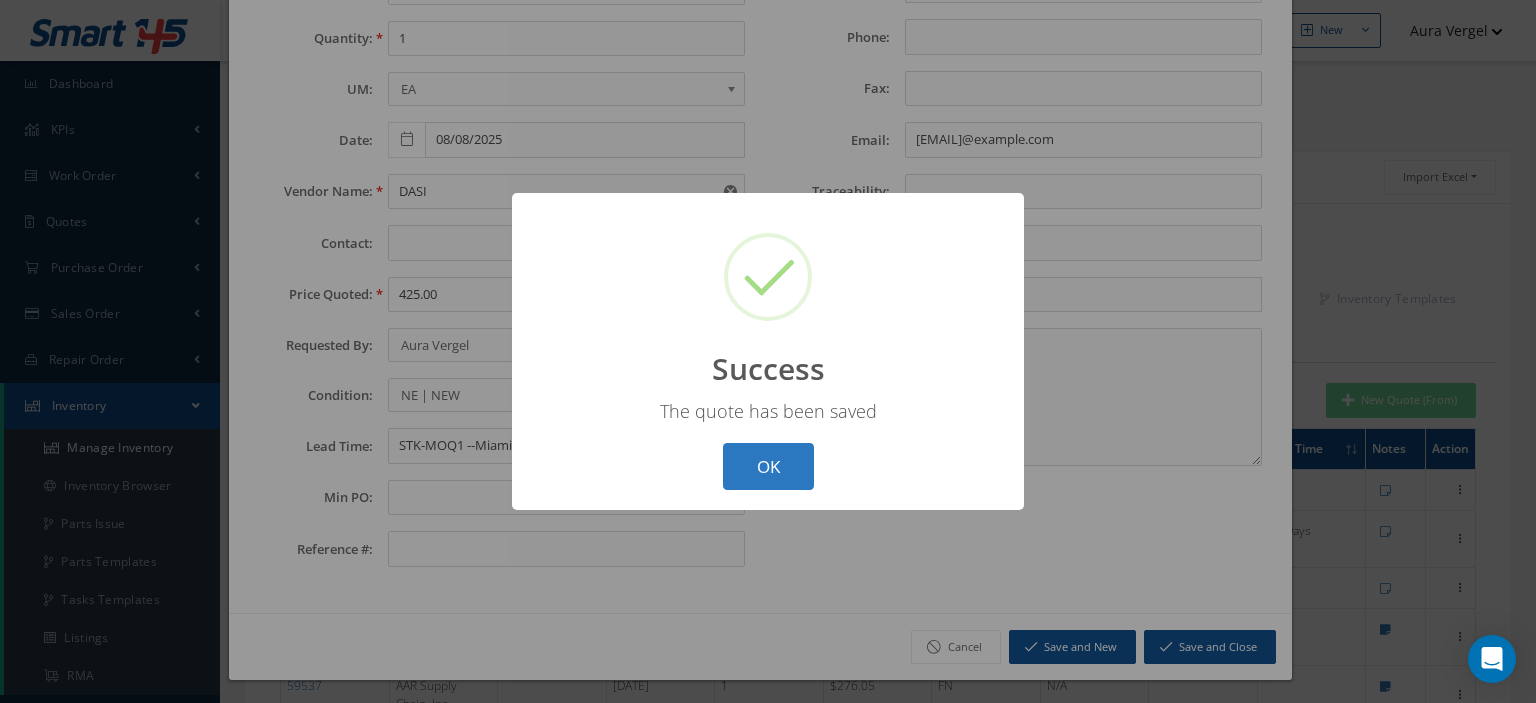 click on "OK" at bounding box center [768, 466] 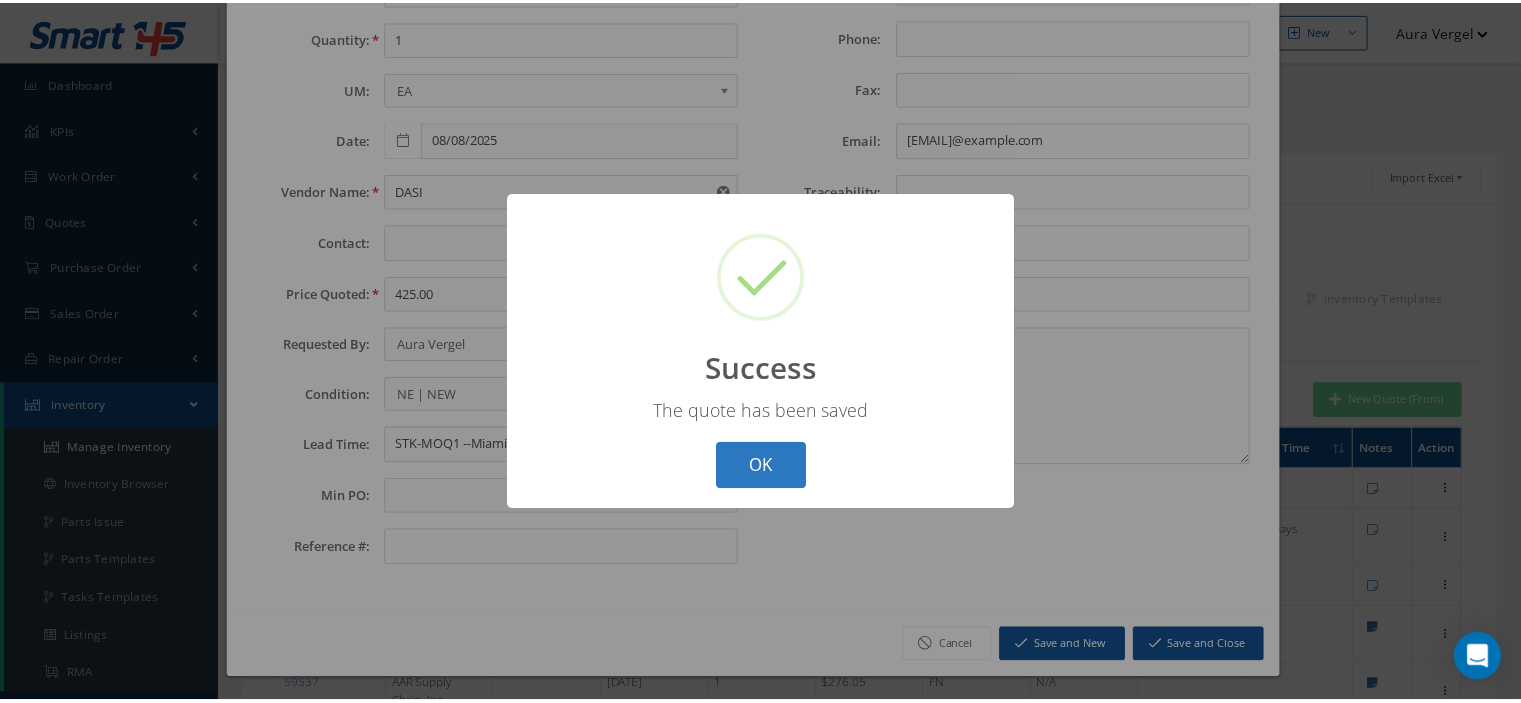 scroll, scrollTop: 0, scrollLeft: 0, axis: both 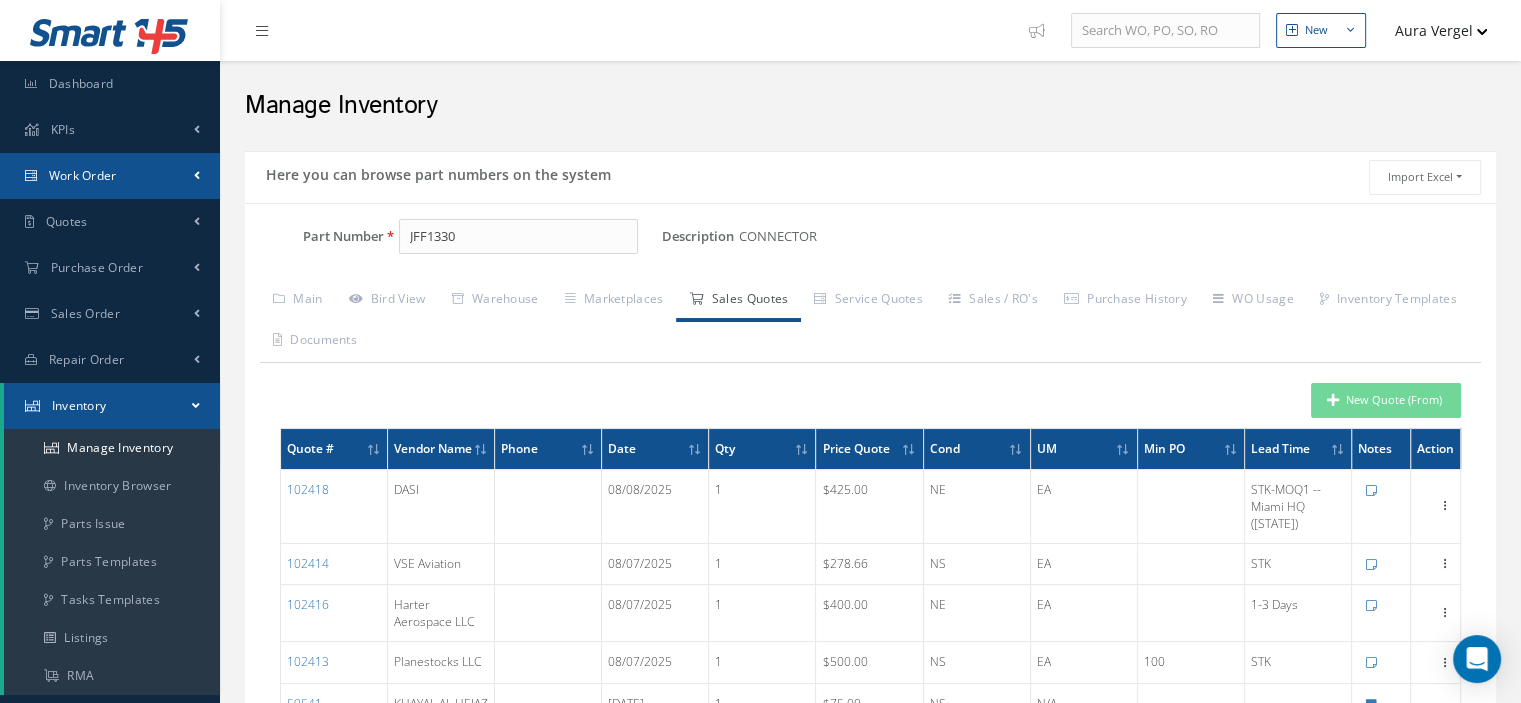 click on "Work Order" at bounding box center [110, 176] 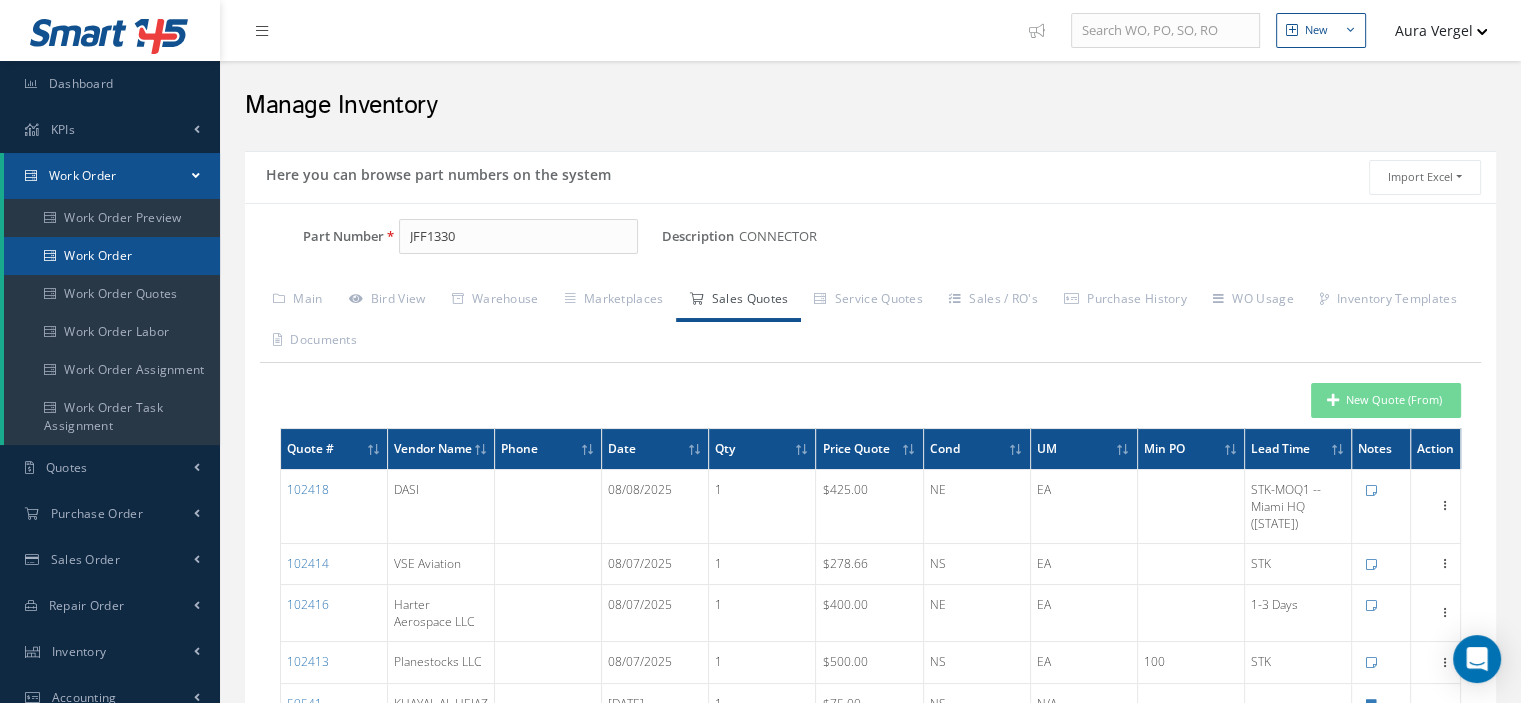 click on "Work Order" at bounding box center (112, 256) 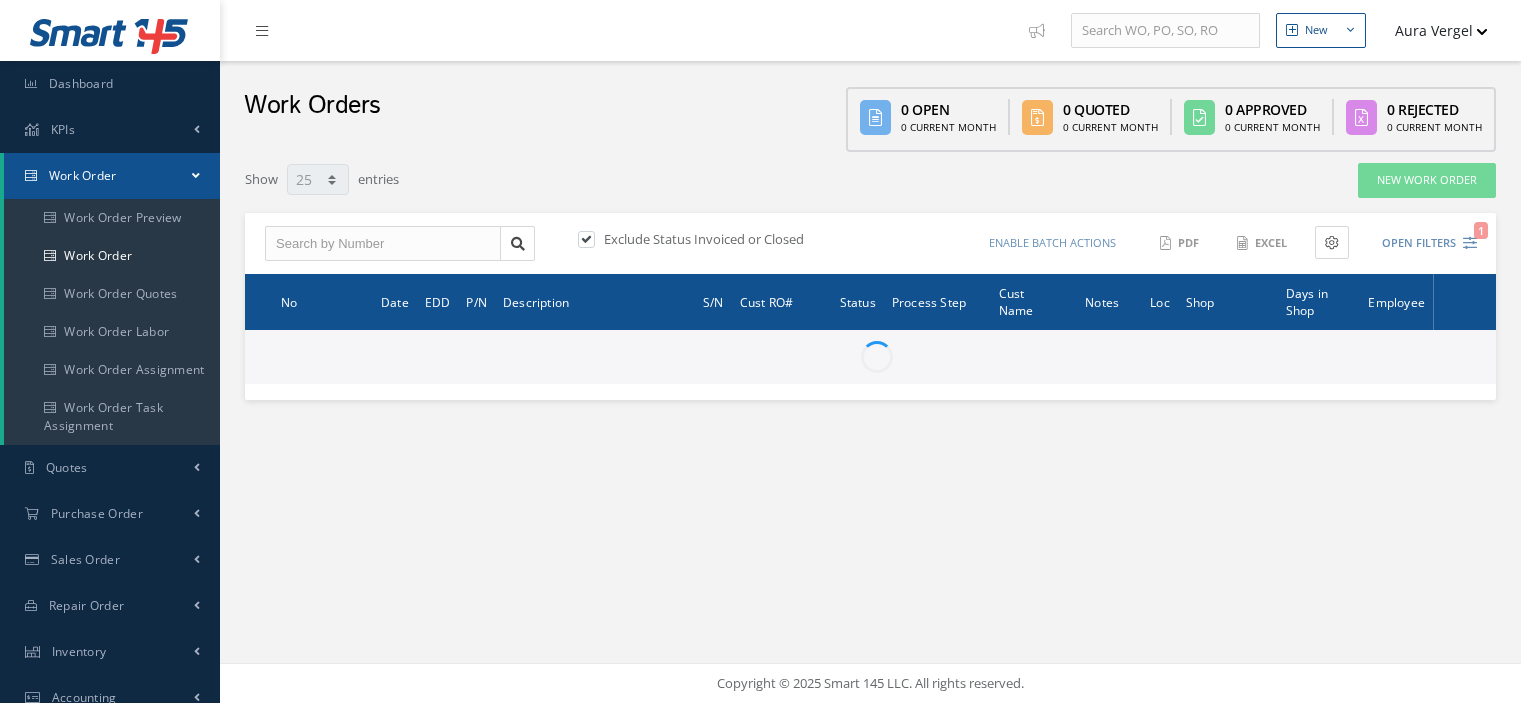 select on "25" 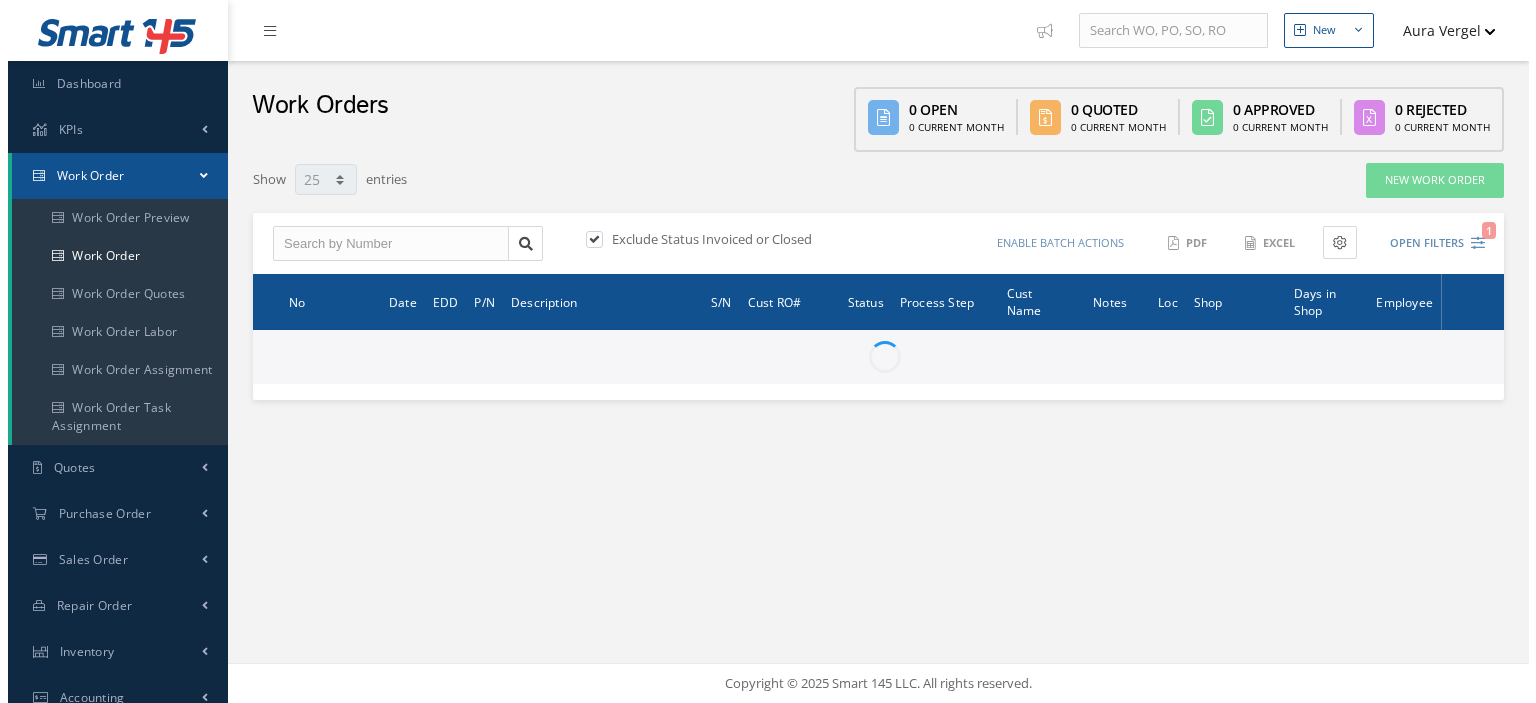 scroll, scrollTop: 0, scrollLeft: 0, axis: both 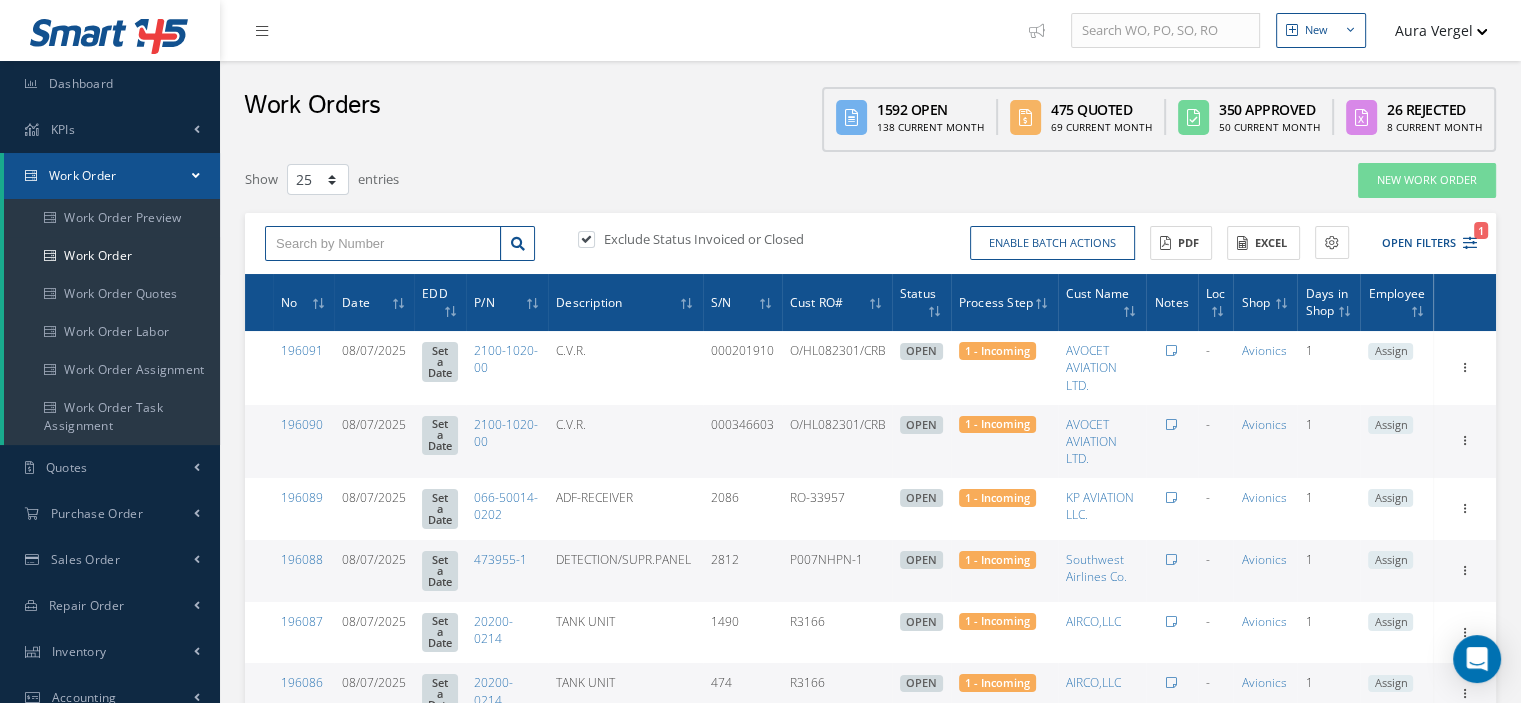 click at bounding box center [383, 244] 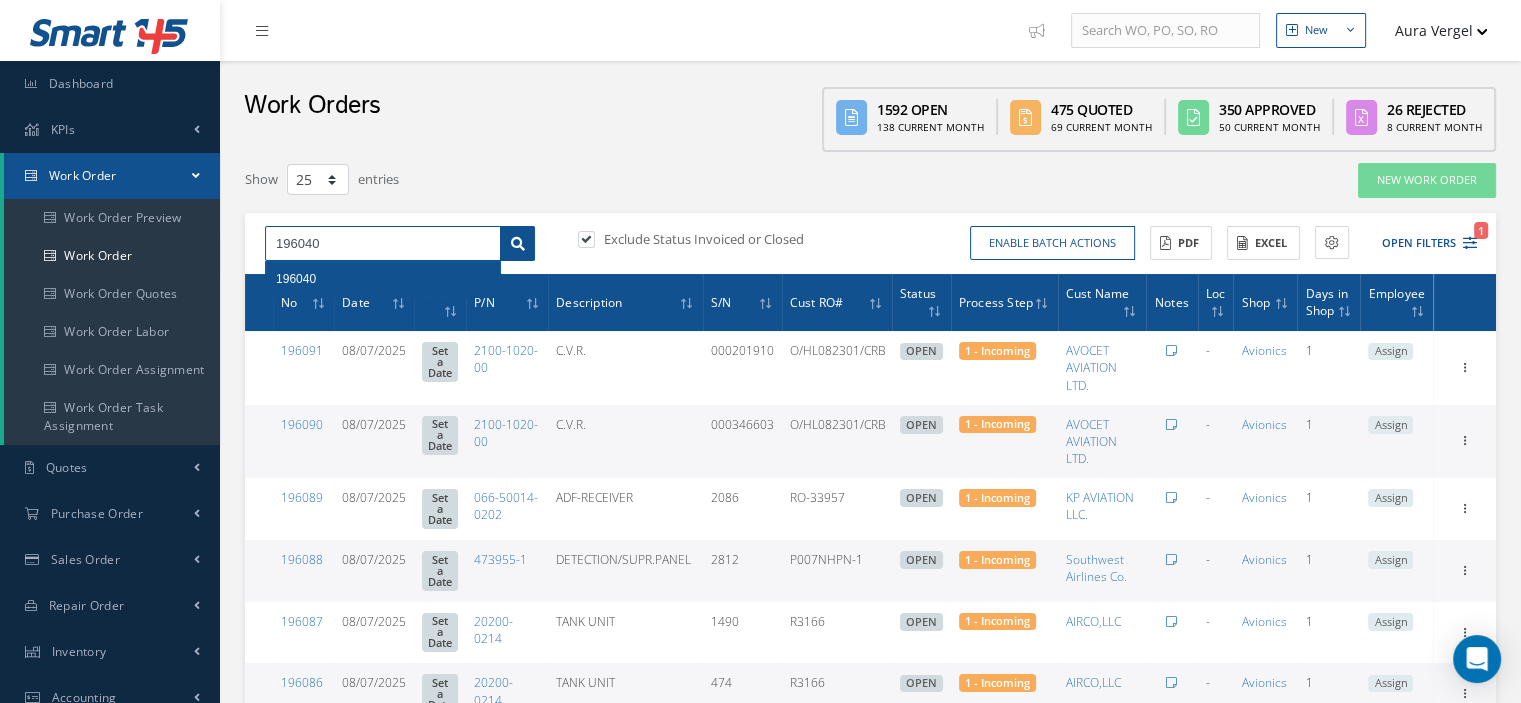 type on "196040" 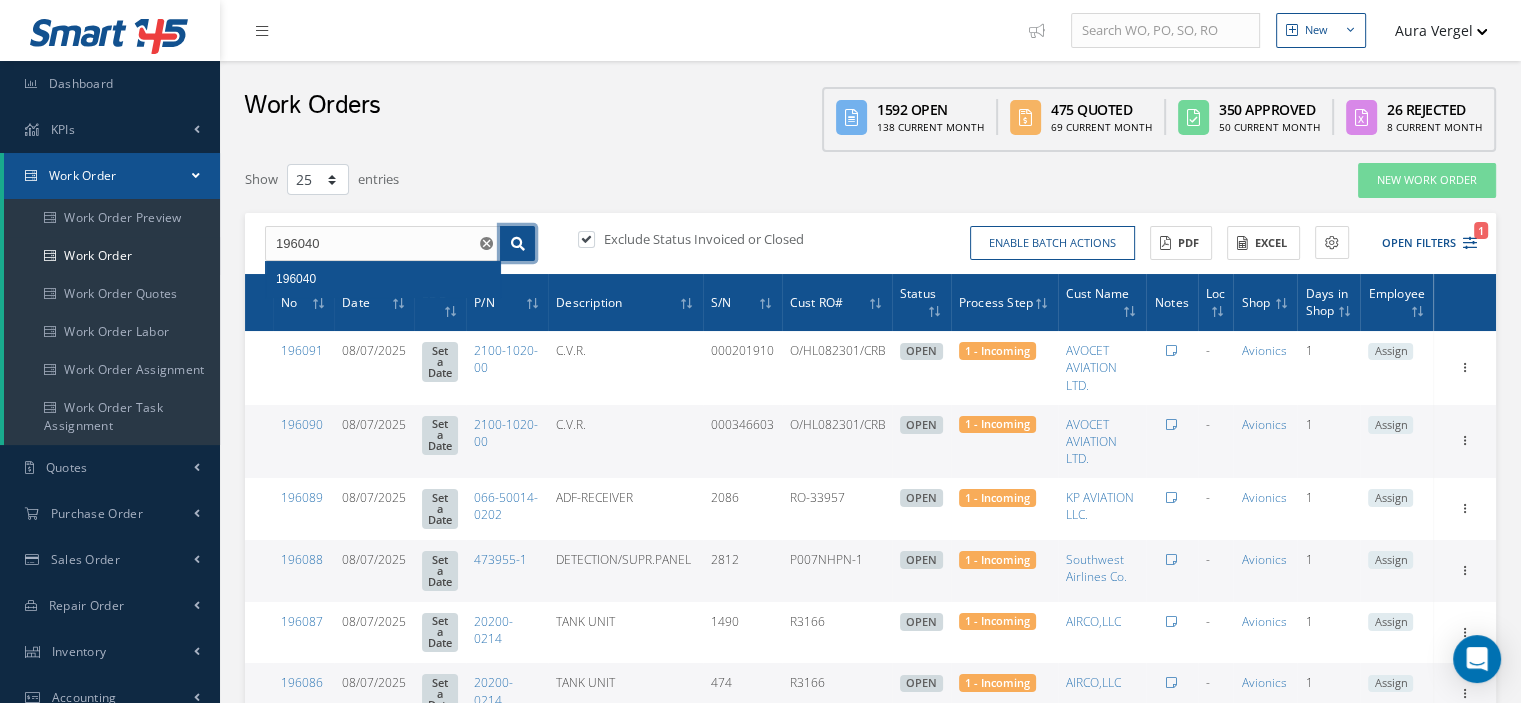 click at bounding box center [518, 244] 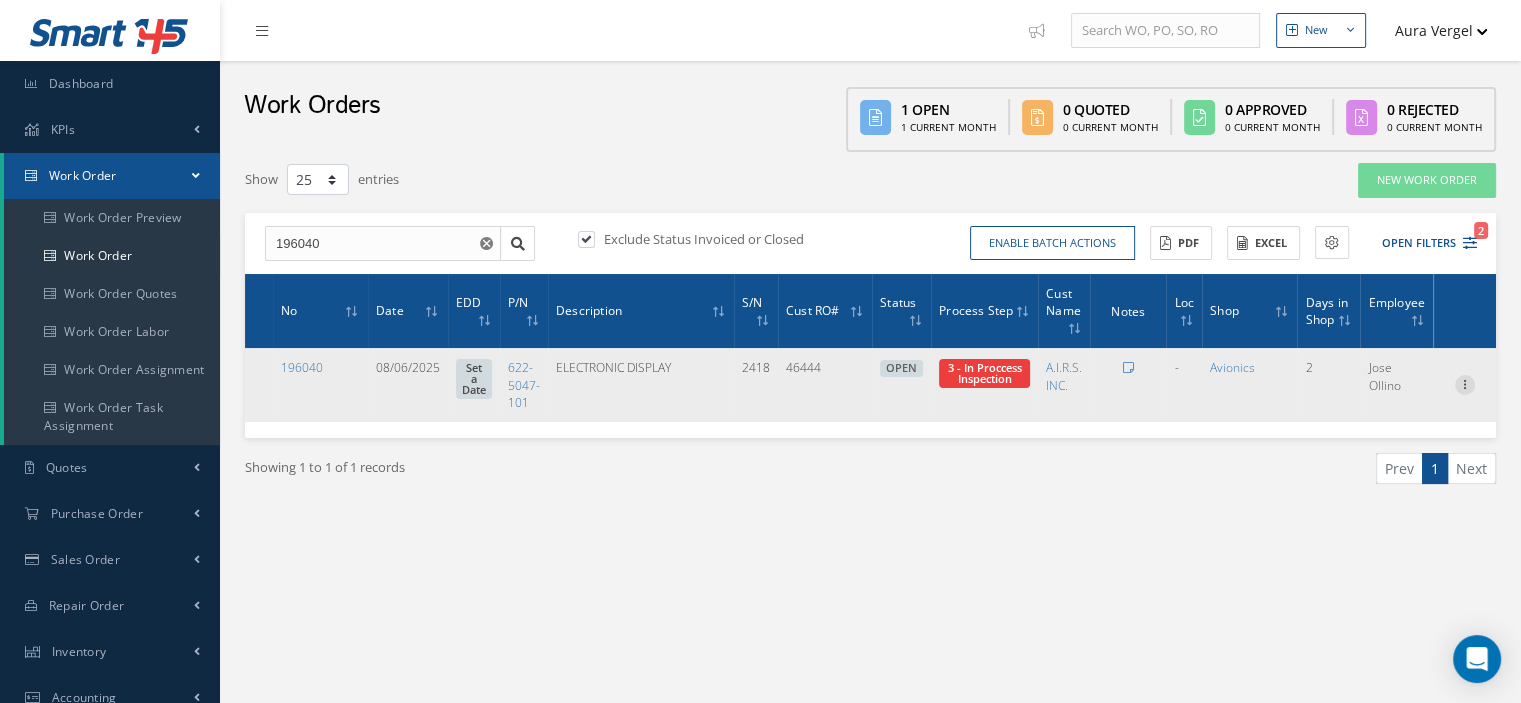 click at bounding box center [1465, 383] 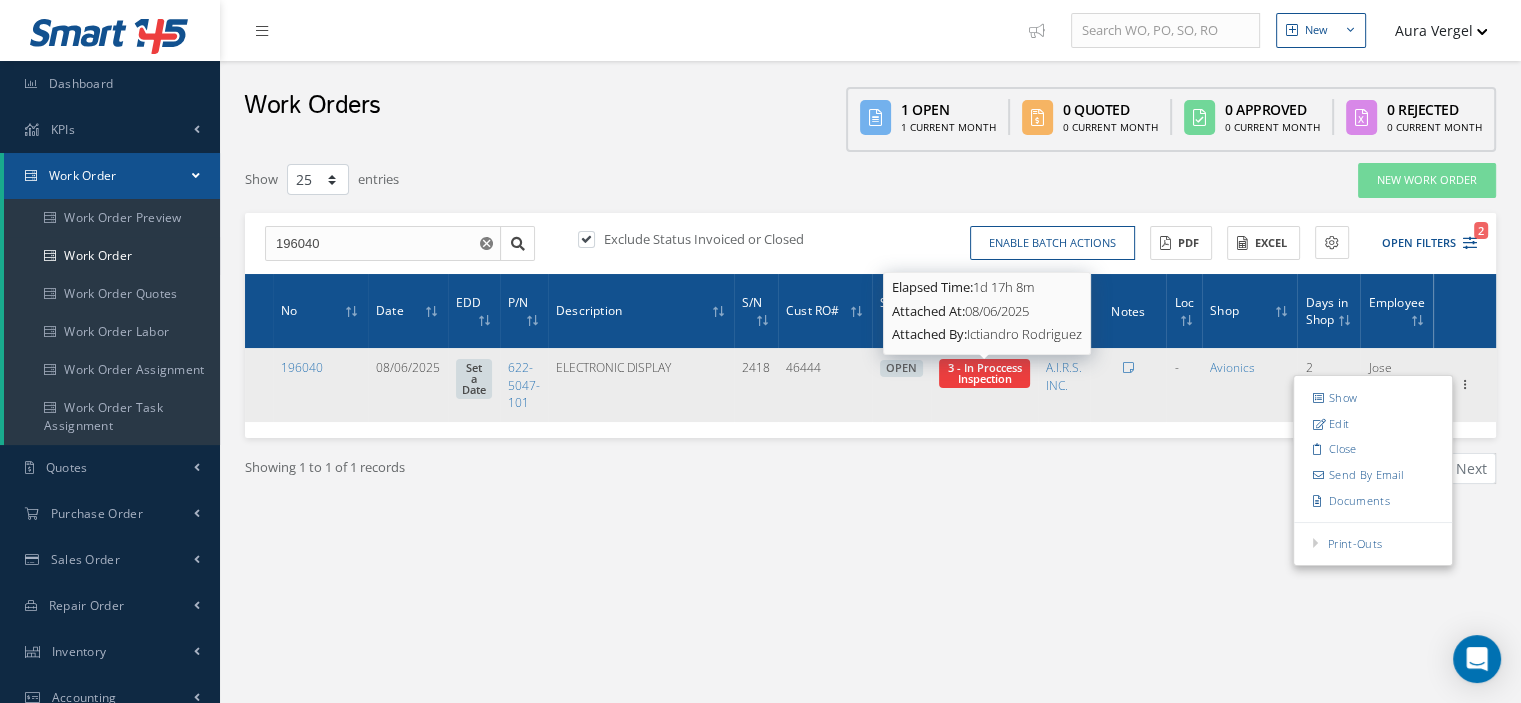 click on "3 - In Proccess Inspection" at bounding box center (985, 373) 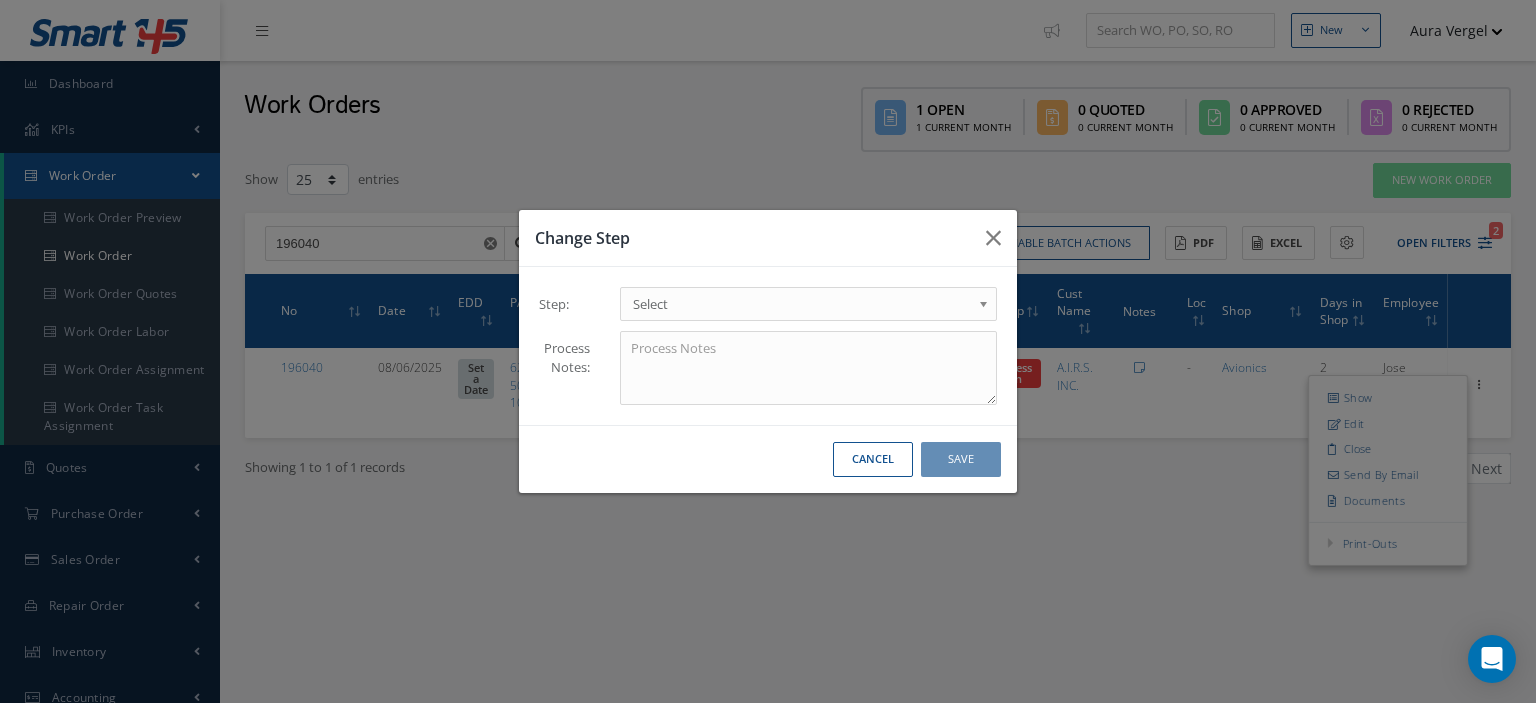 click at bounding box center [987, 309] 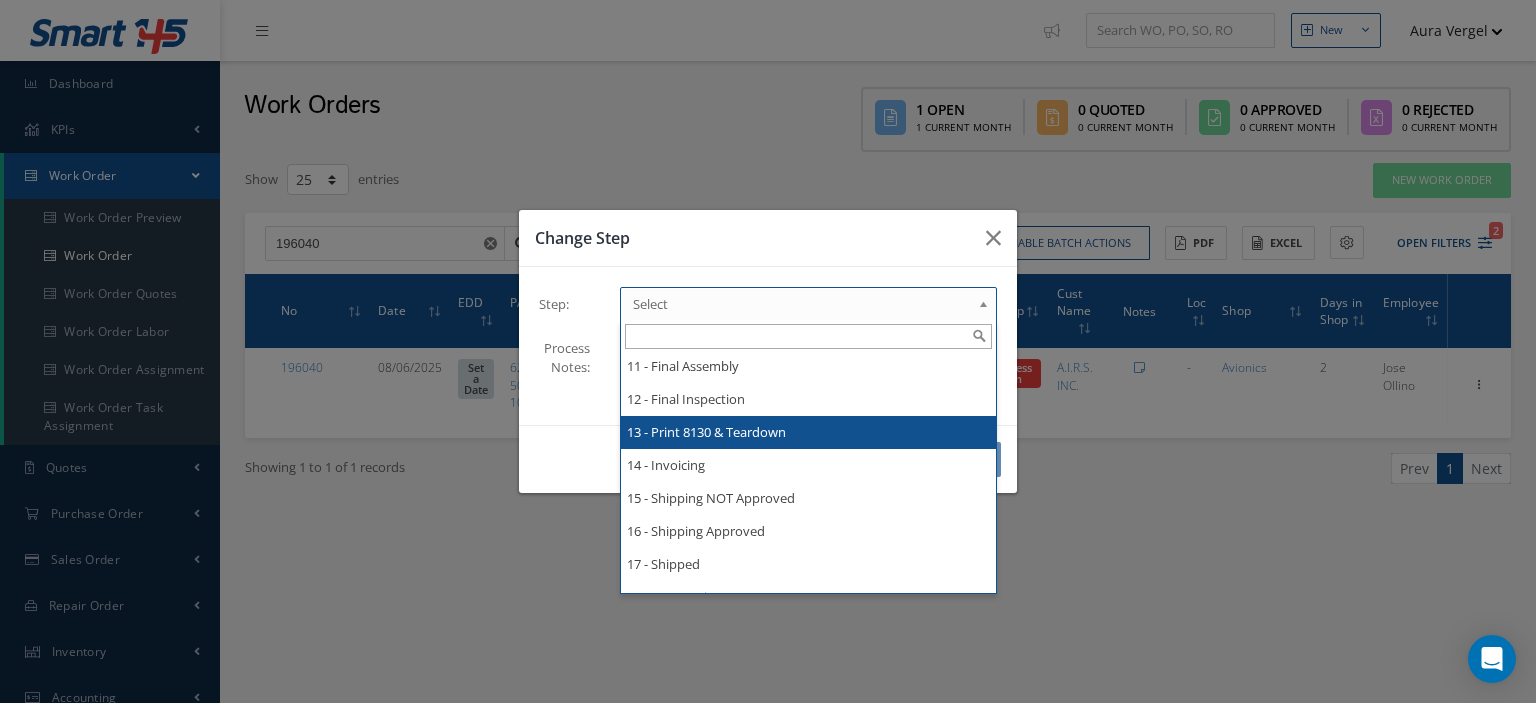 scroll, scrollTop: 552, scrollLeft: 0, axis: vertical 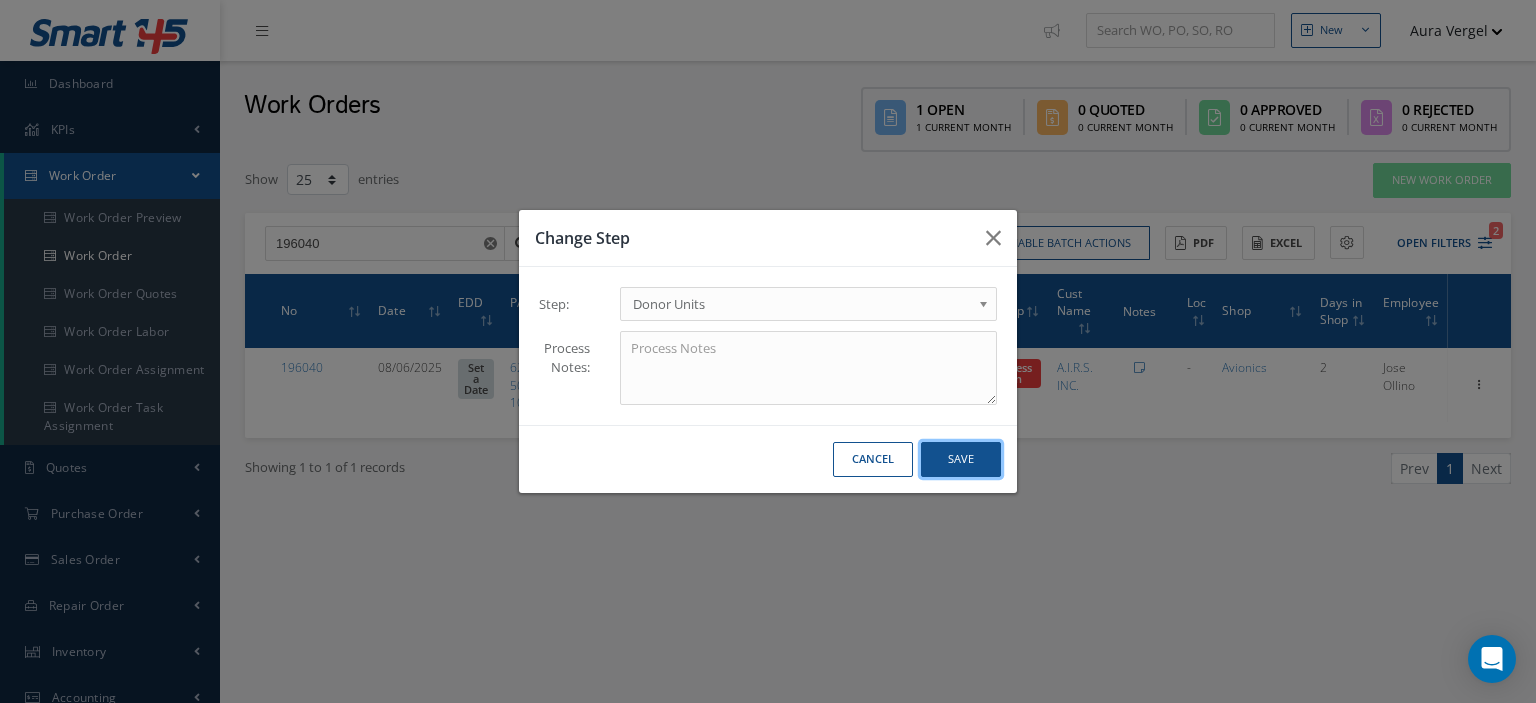 click on "Save" at bounding box center [961, 459] 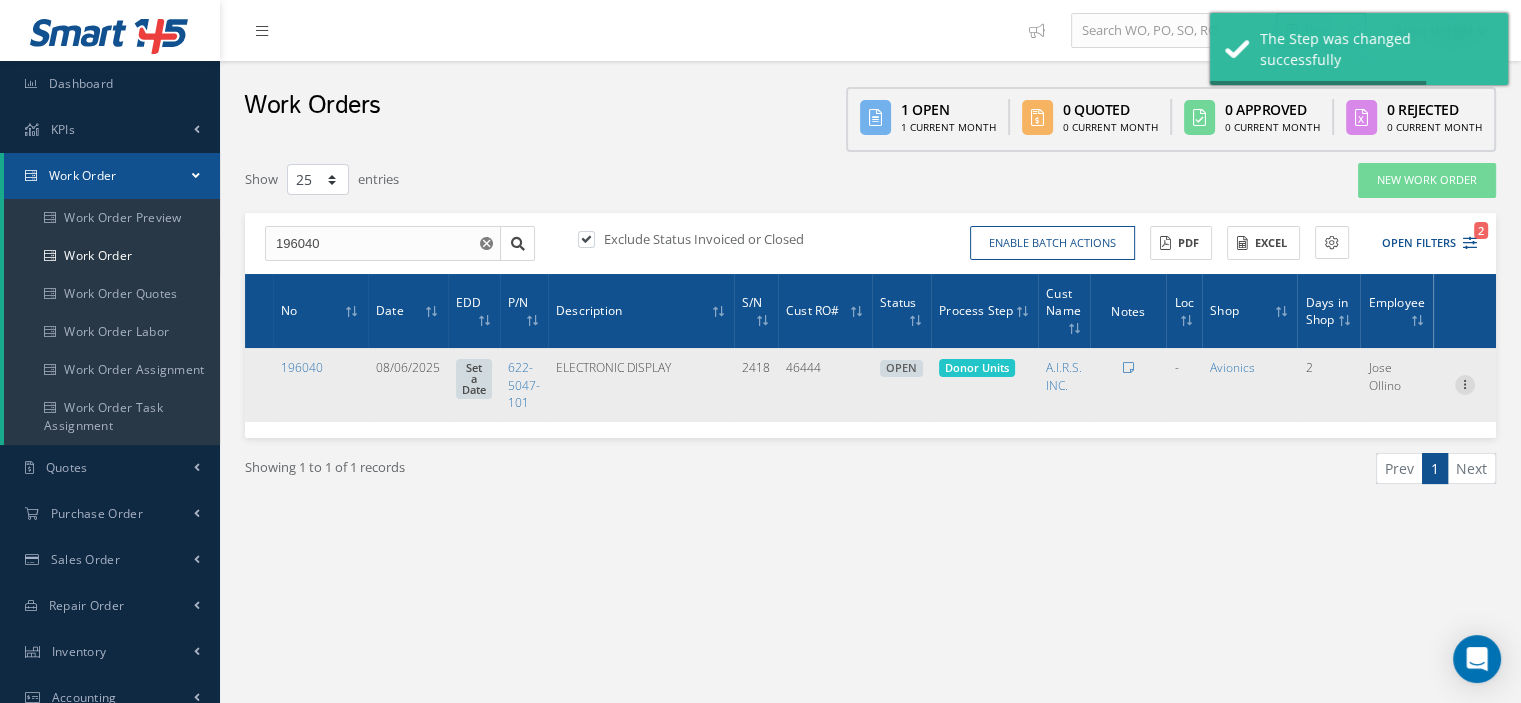 click at bounding box center (1465, 383) 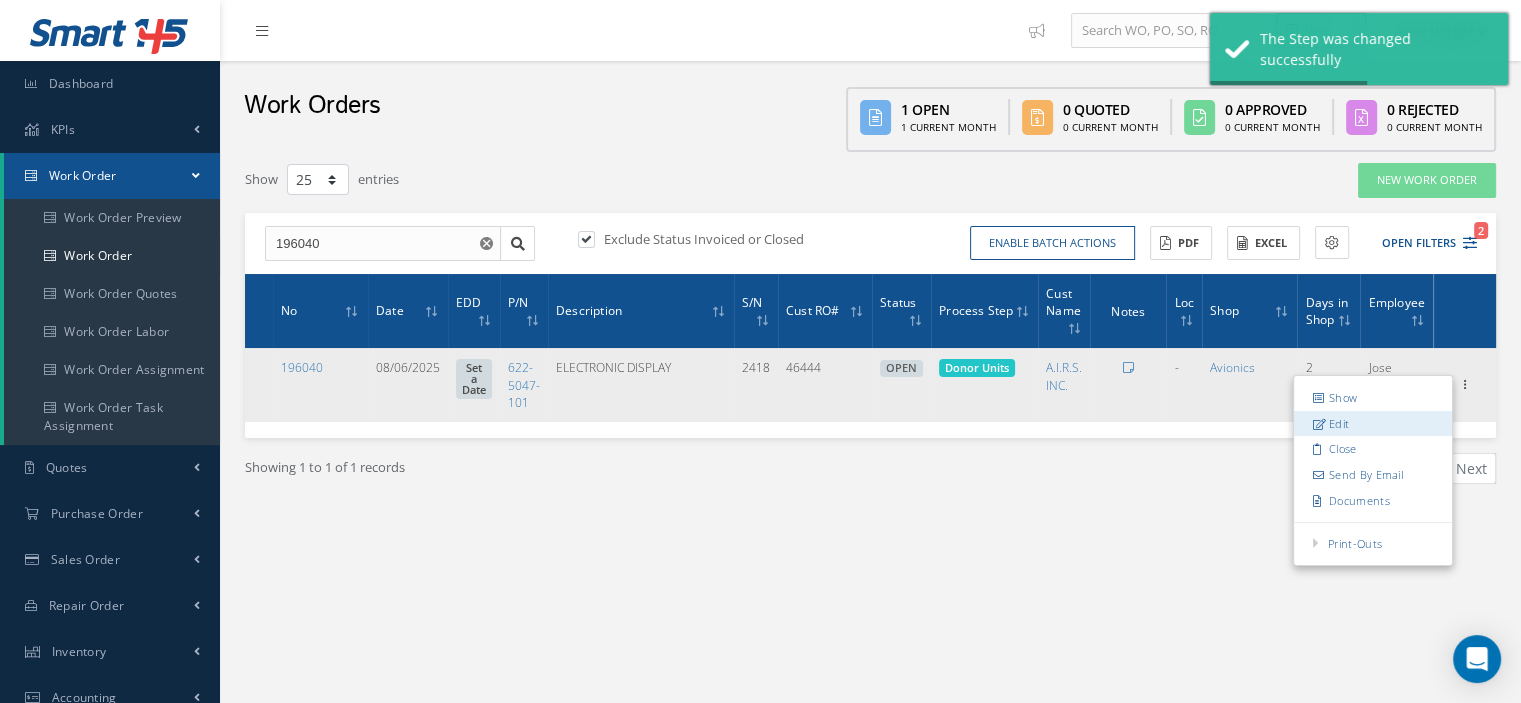 click on "Edit" at bounding box center [1373, 424] 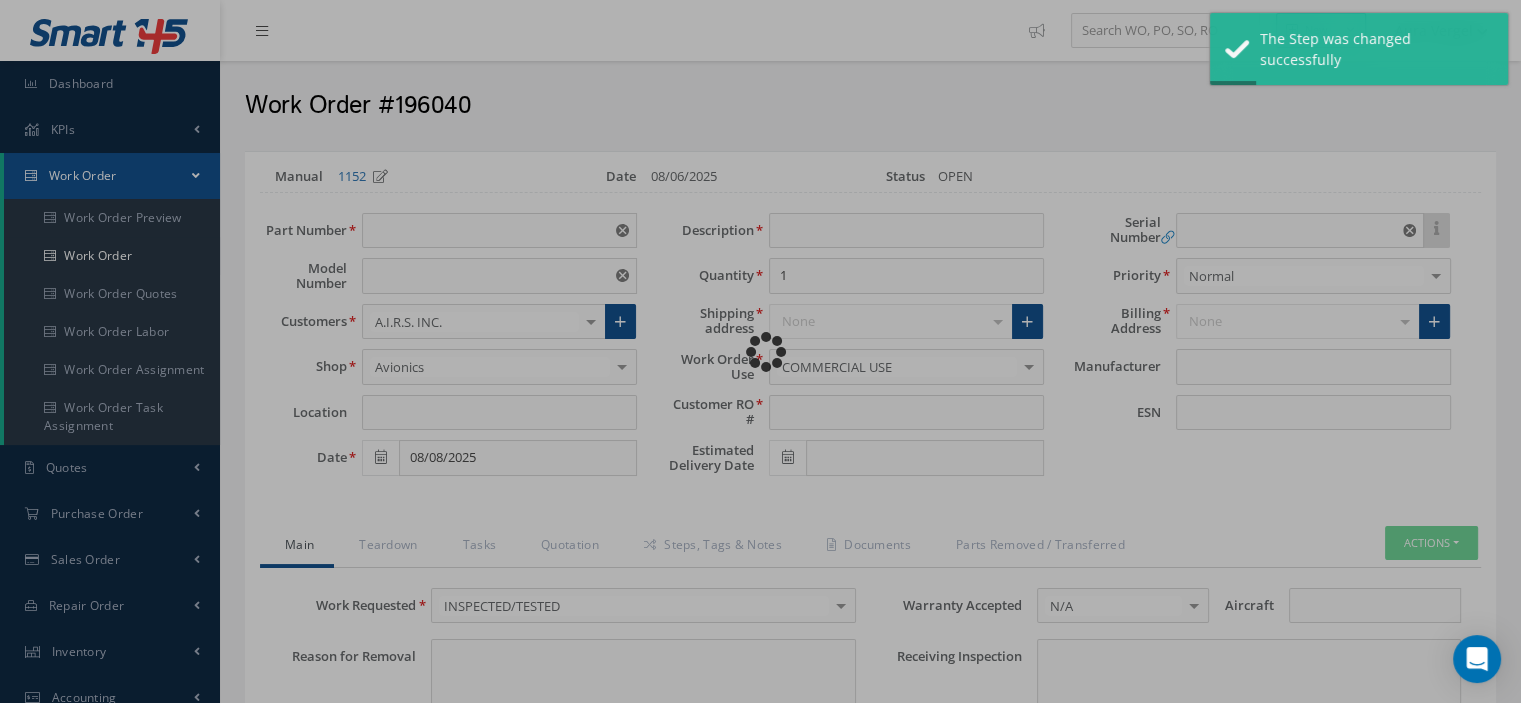 type on "622-5047-101" 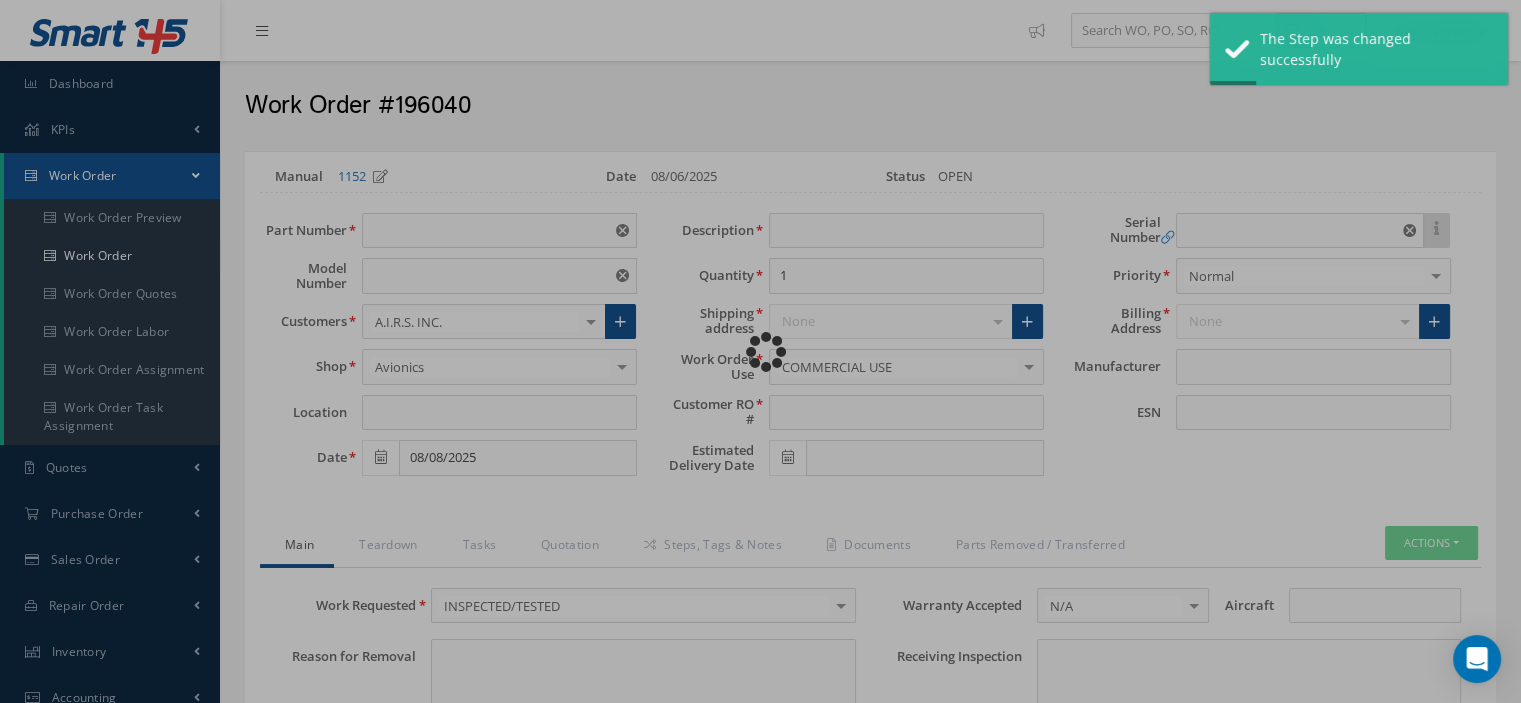 type on "EDU-776C" 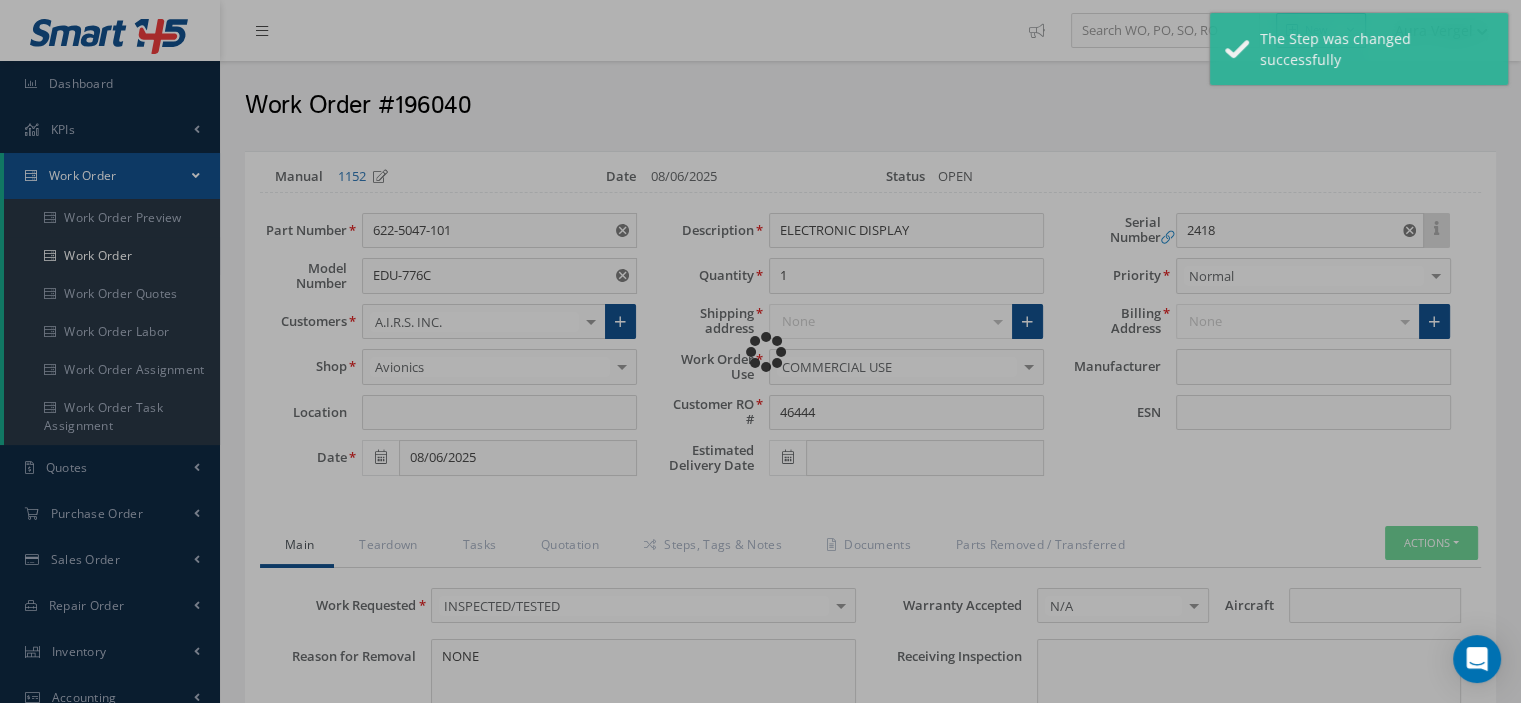 type on "COLLINS" 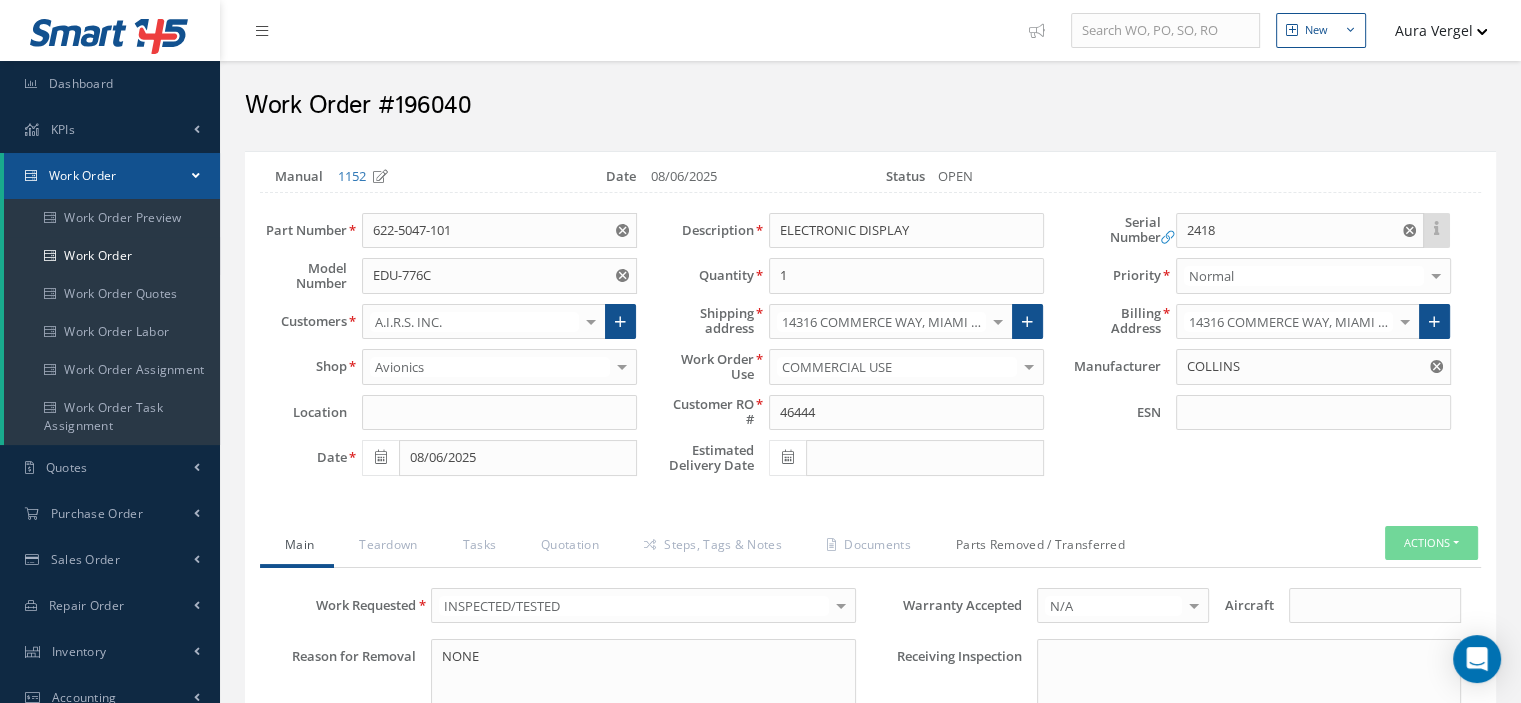 click on "Parts Removed / Transferred" at bounding box center (1038, 547) 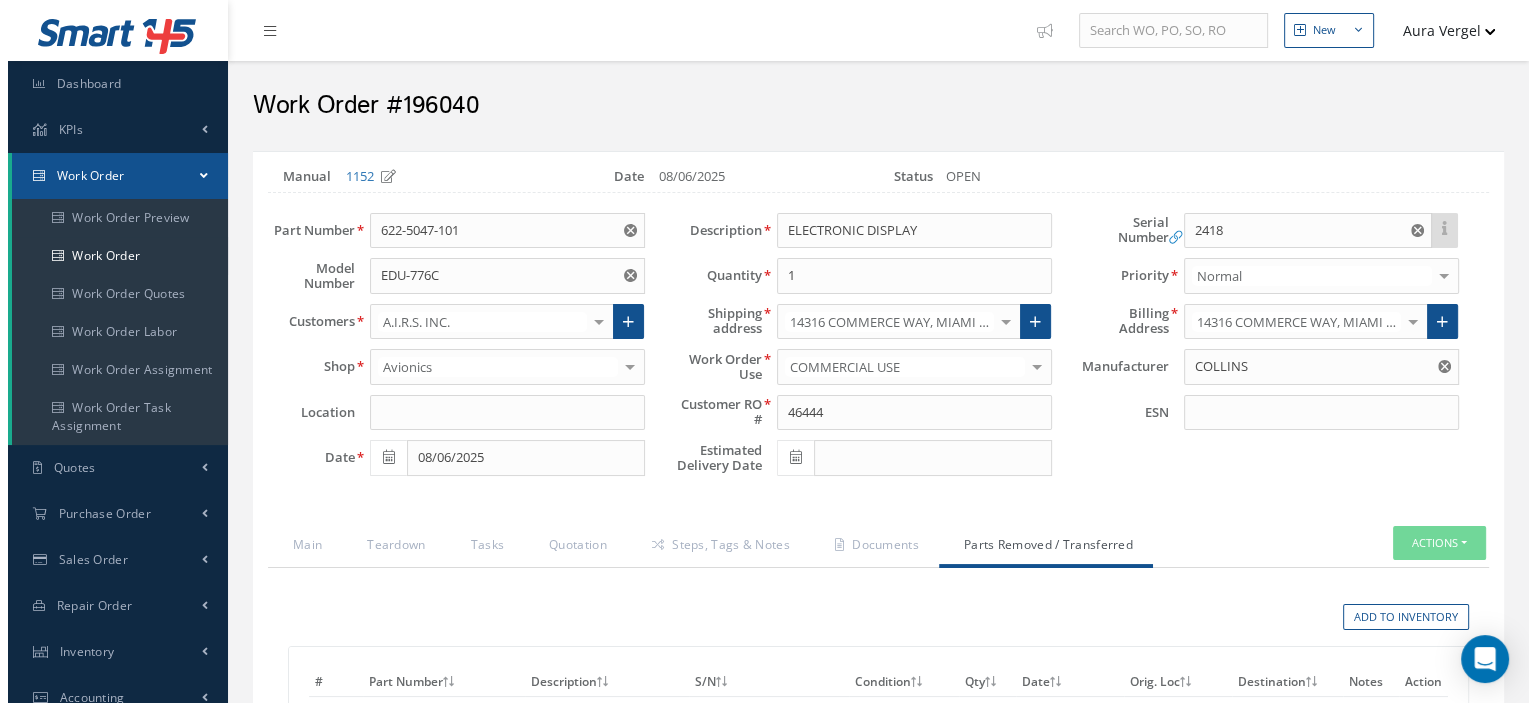 scroll, scrollTop: 200, scrollLeft: 0, axis: vertical 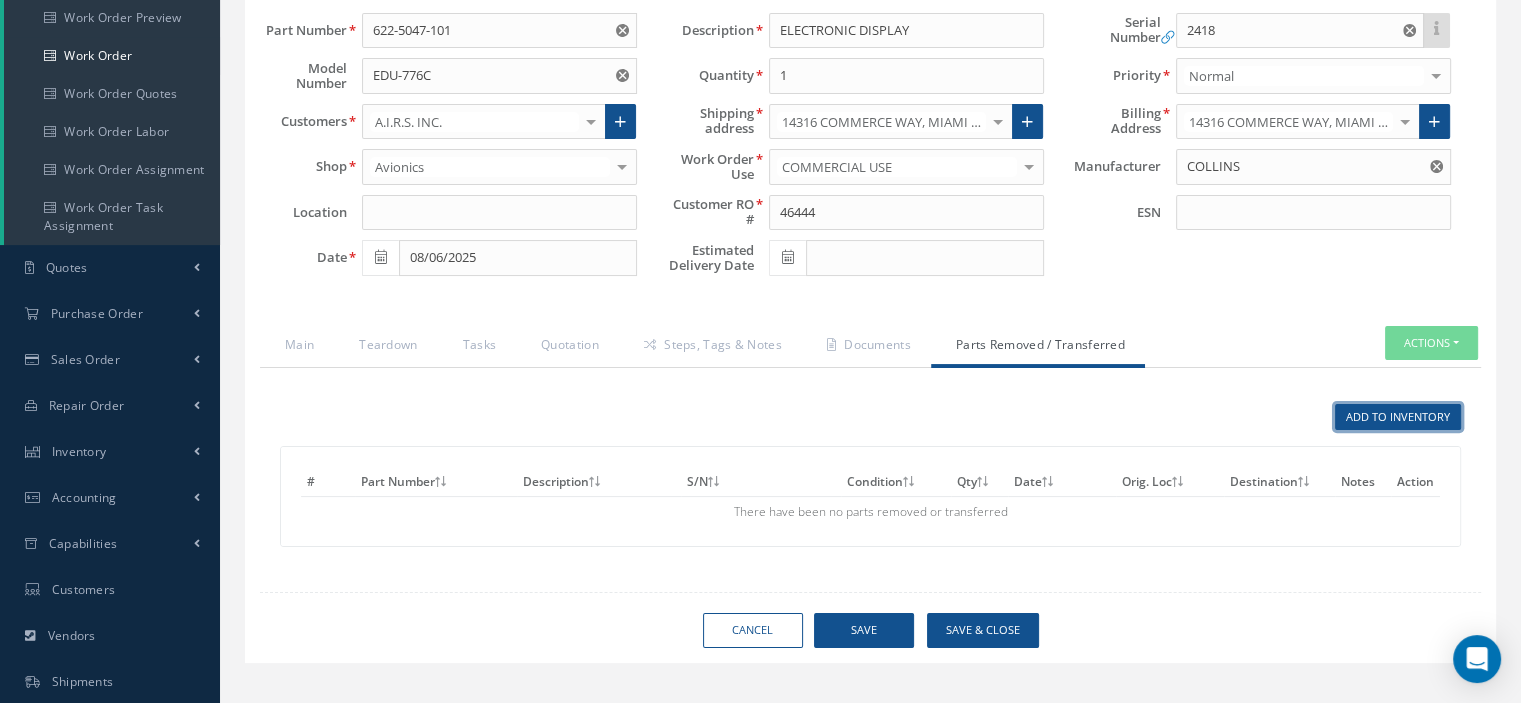 click on "Add to Inventory" at bounding box center [1398, 417] 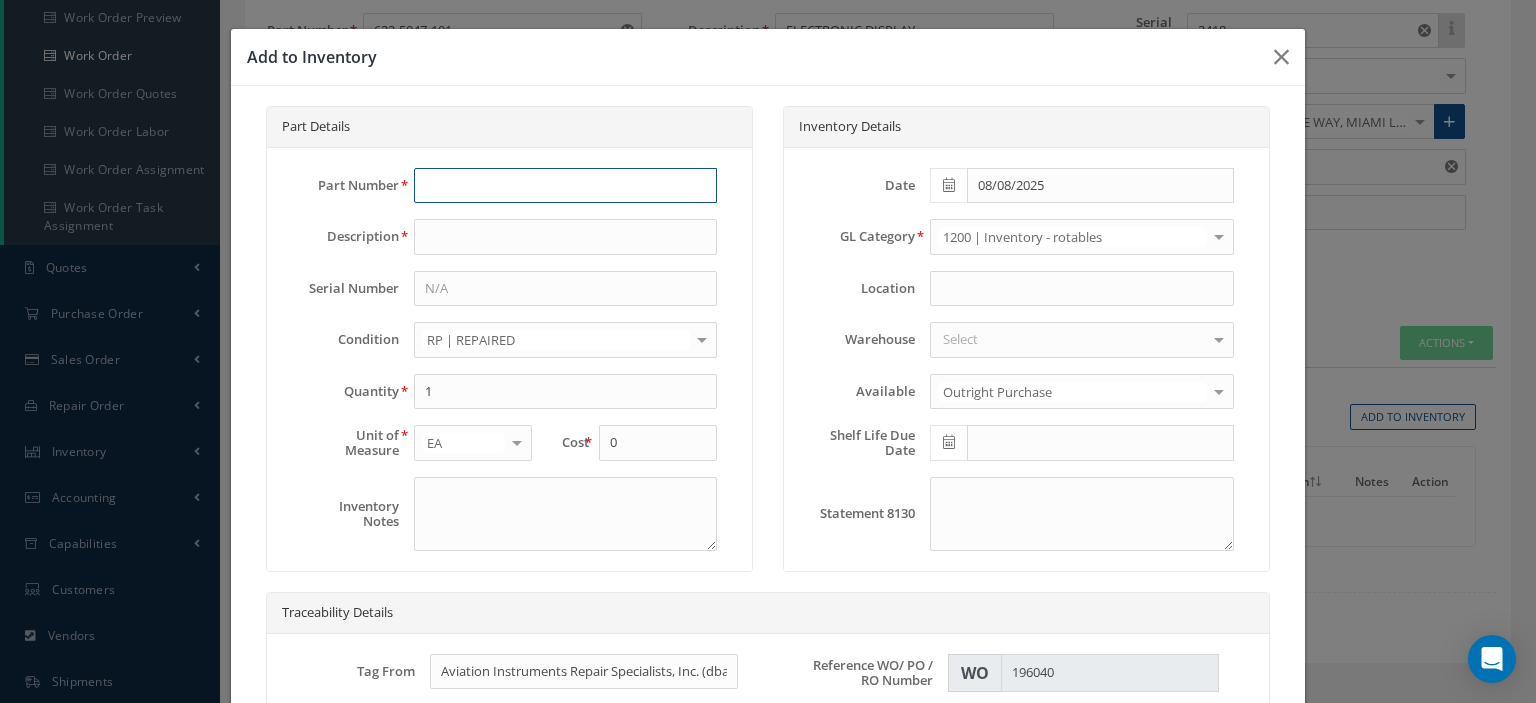 click at bounding box center (565, 186) 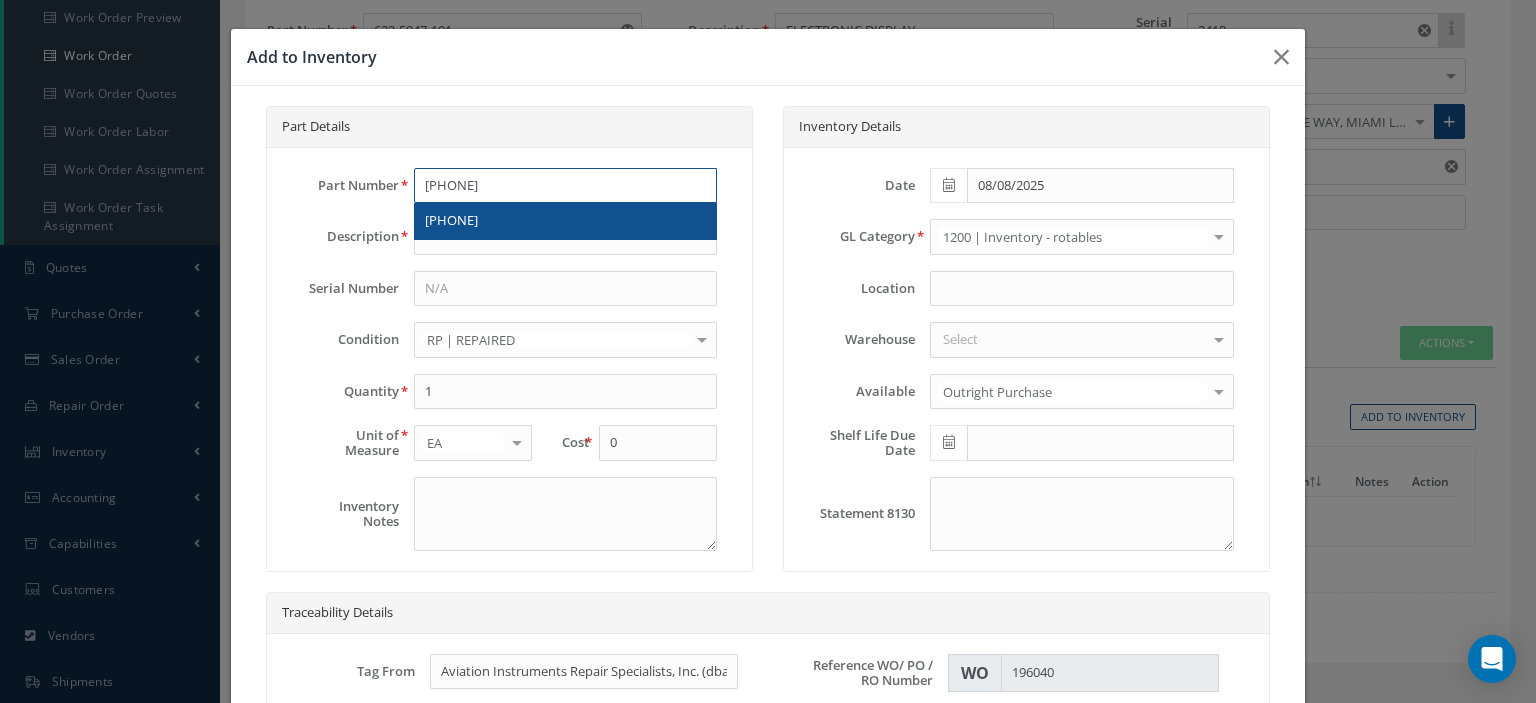 type on "651-2114-002" 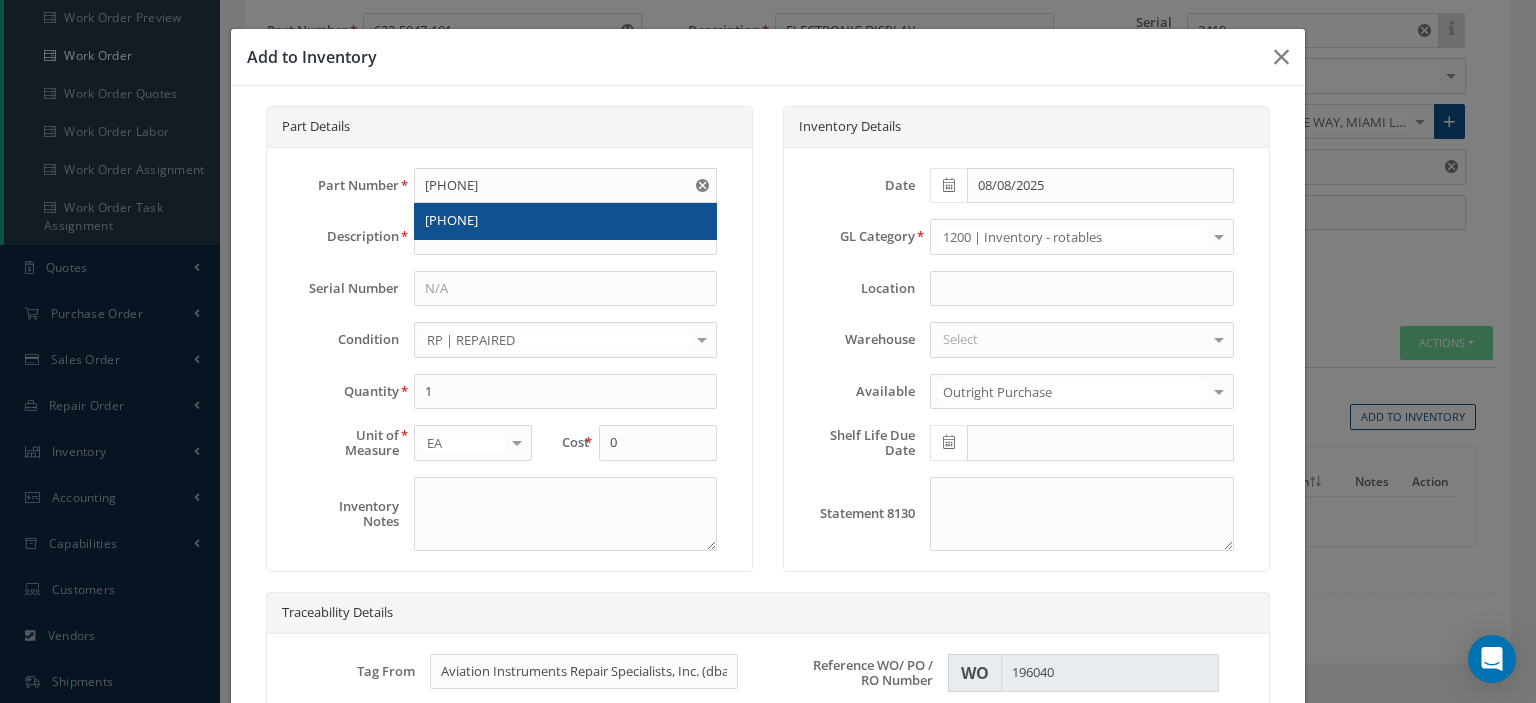 click on "651-2114-002" at bounding box center (565, 221) 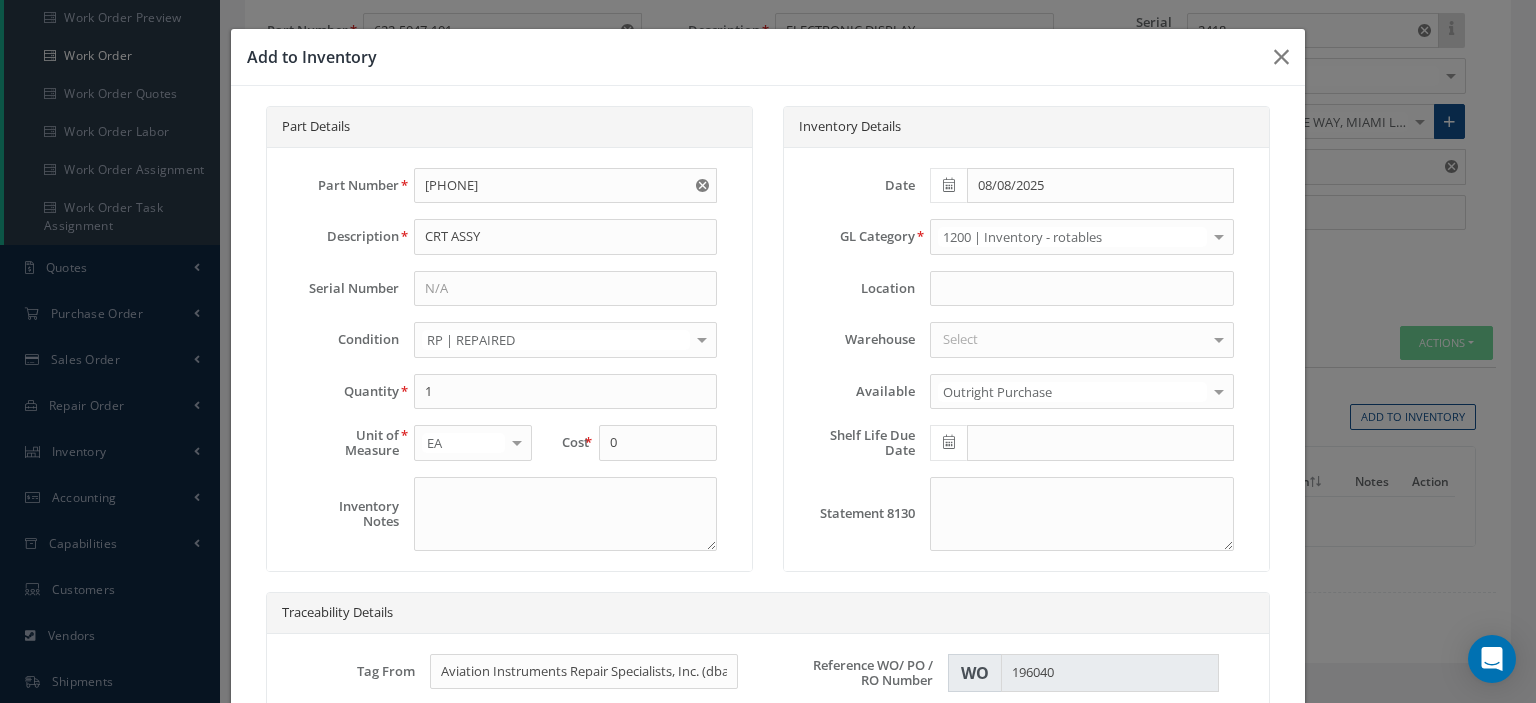 click on "RP | REPAIRED" at bounding box center (565, 340) 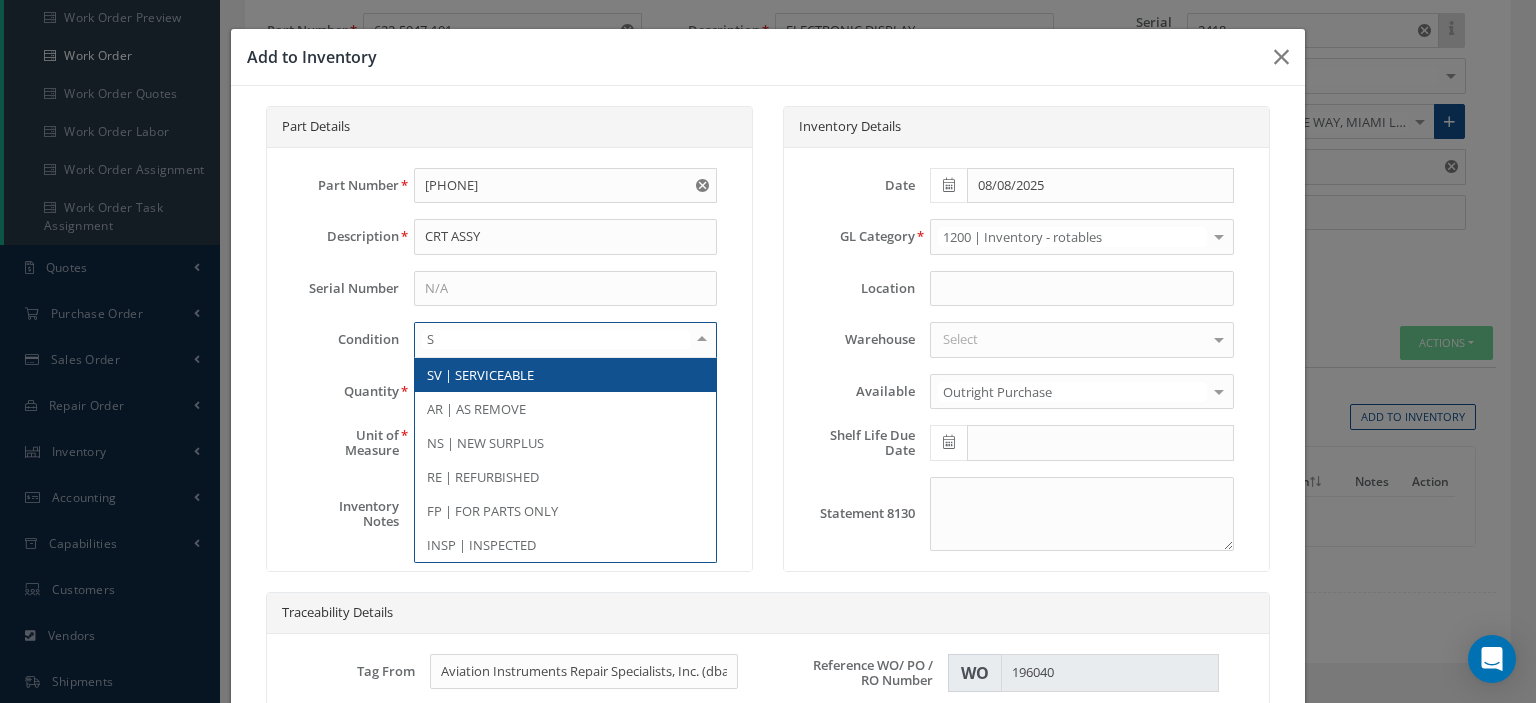 type on "SV" 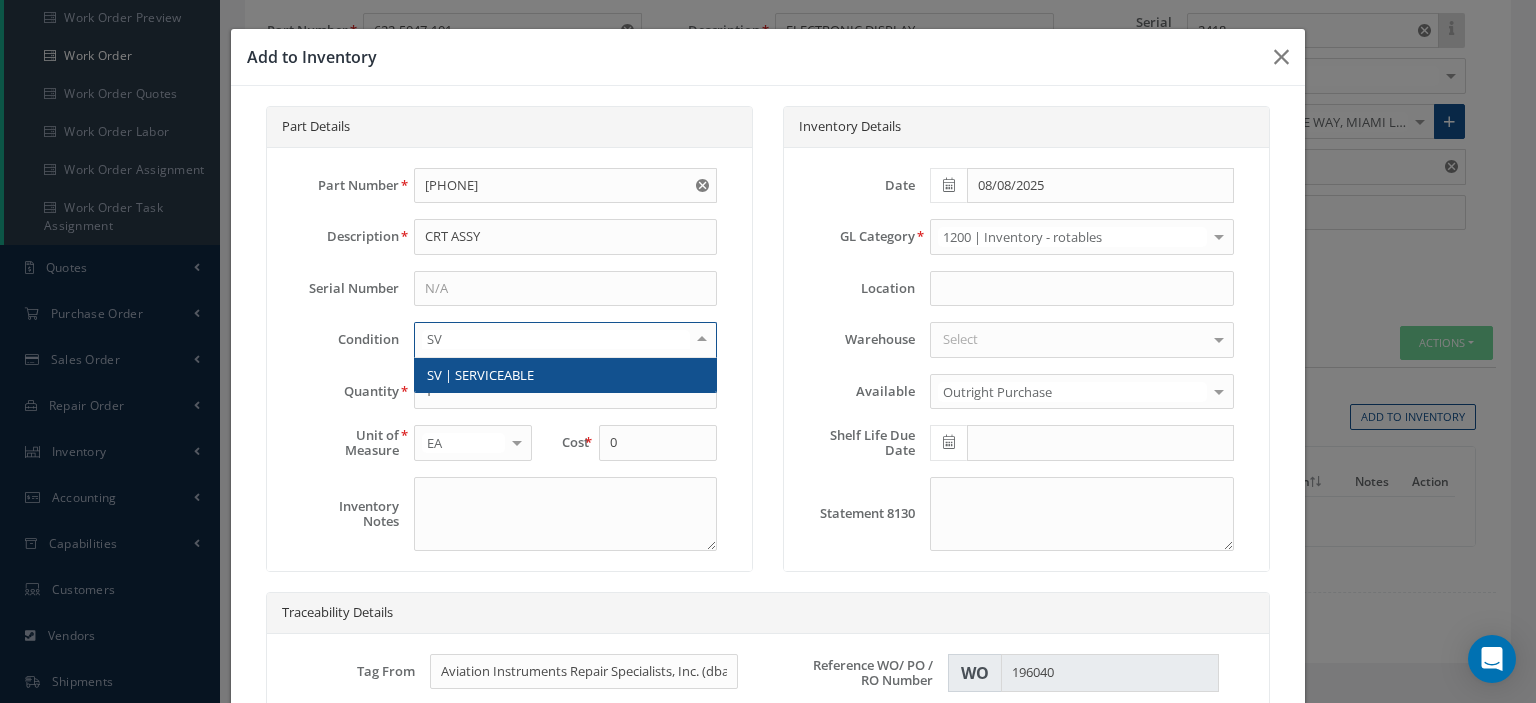 click on "SV | SERVICEABLE" at bounding box center [565, 375] 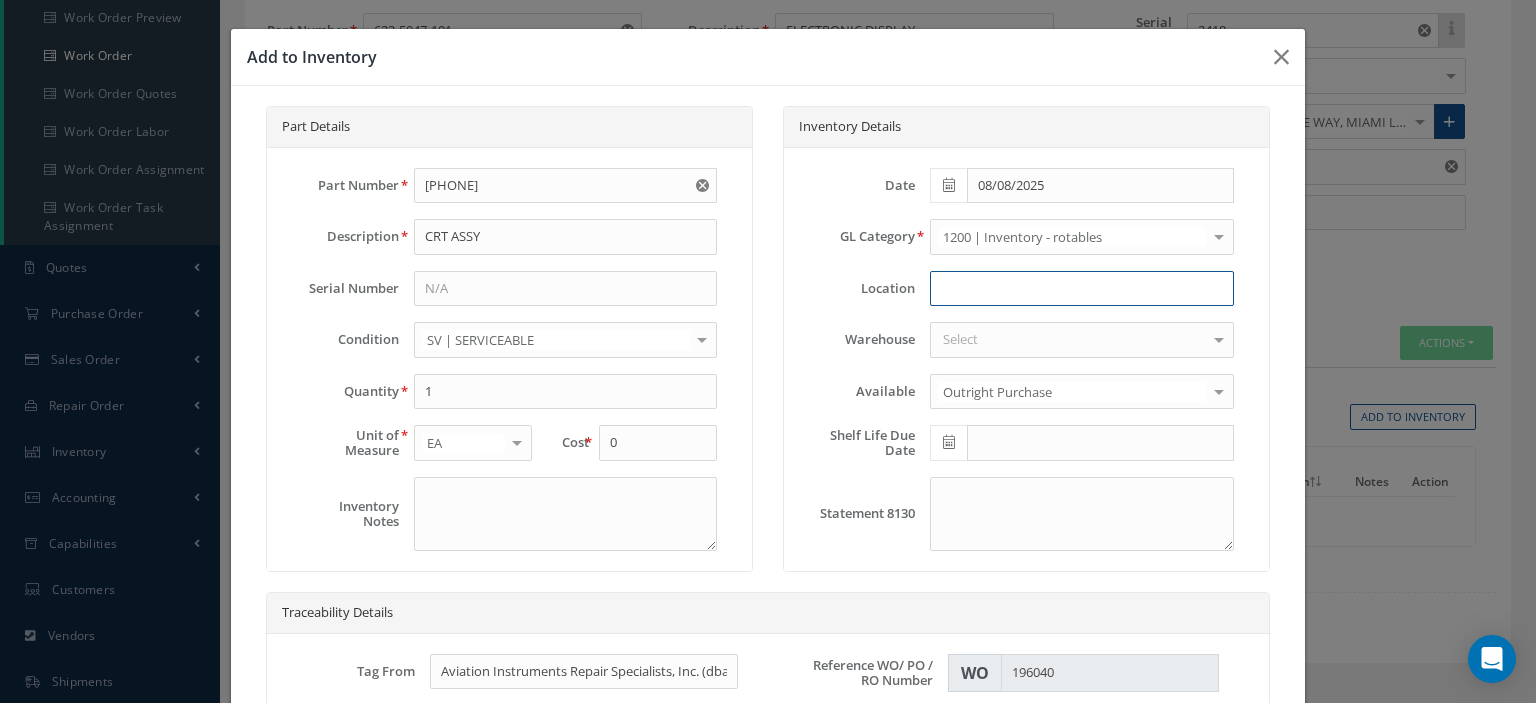 click at bounding box center [1081, 289] 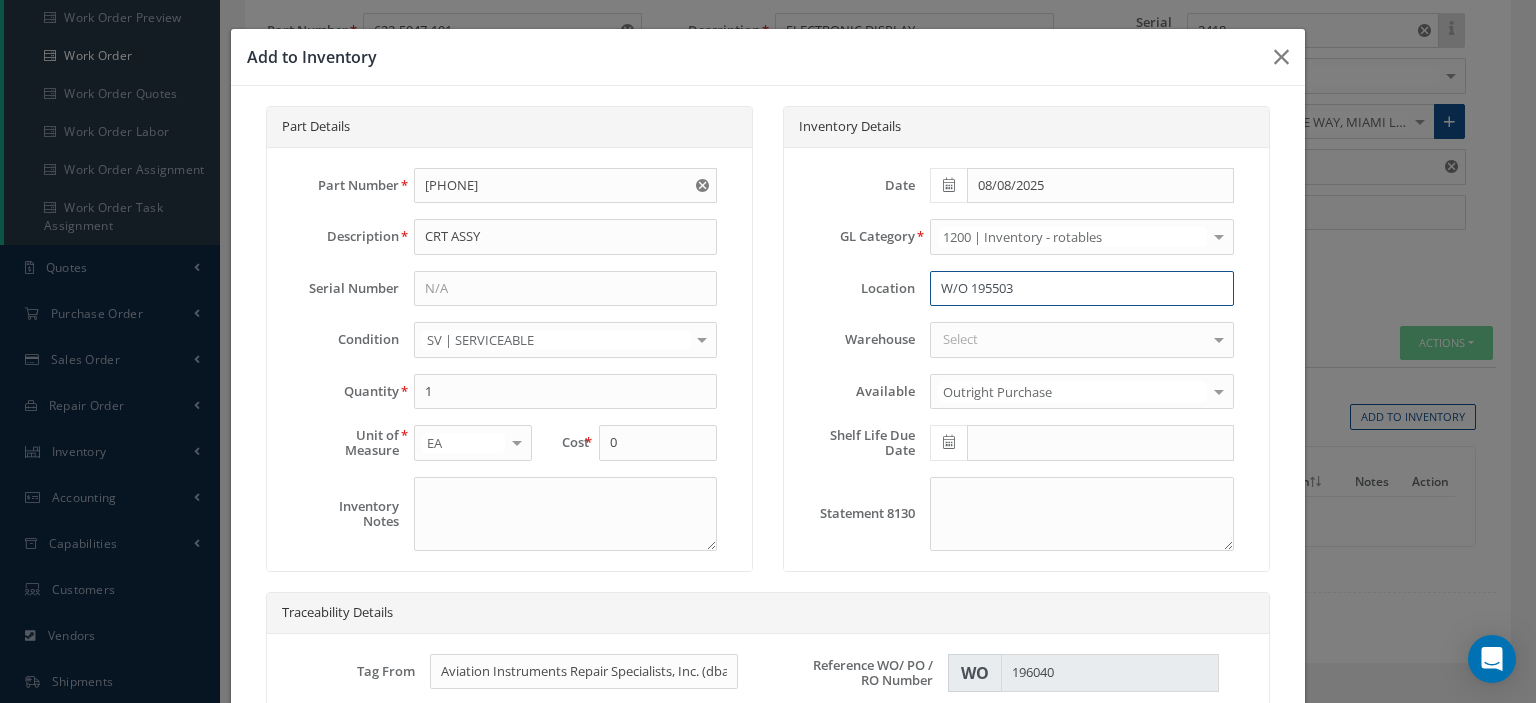 scroll, scrollTop: 400, scrollLeft: 0, axis: vertical 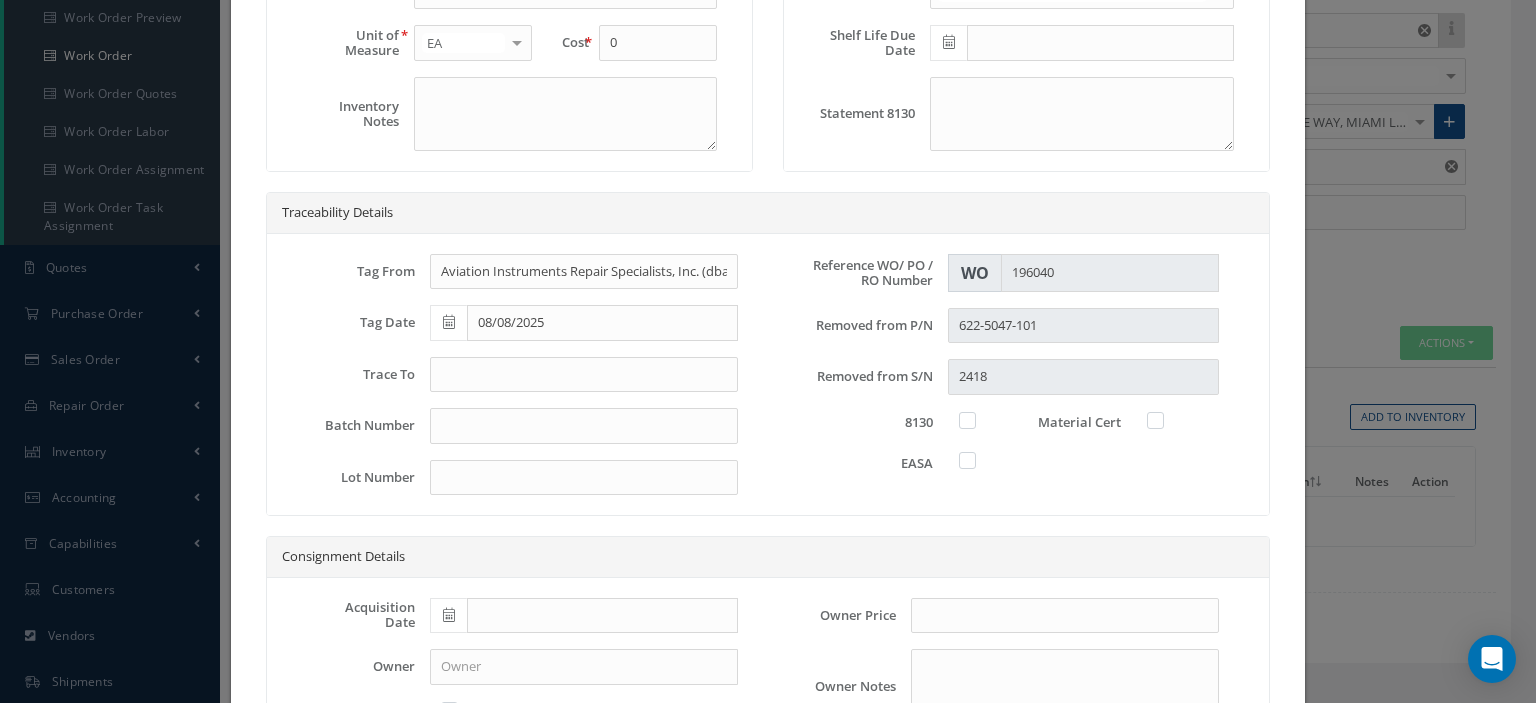type on "W/O 195503" 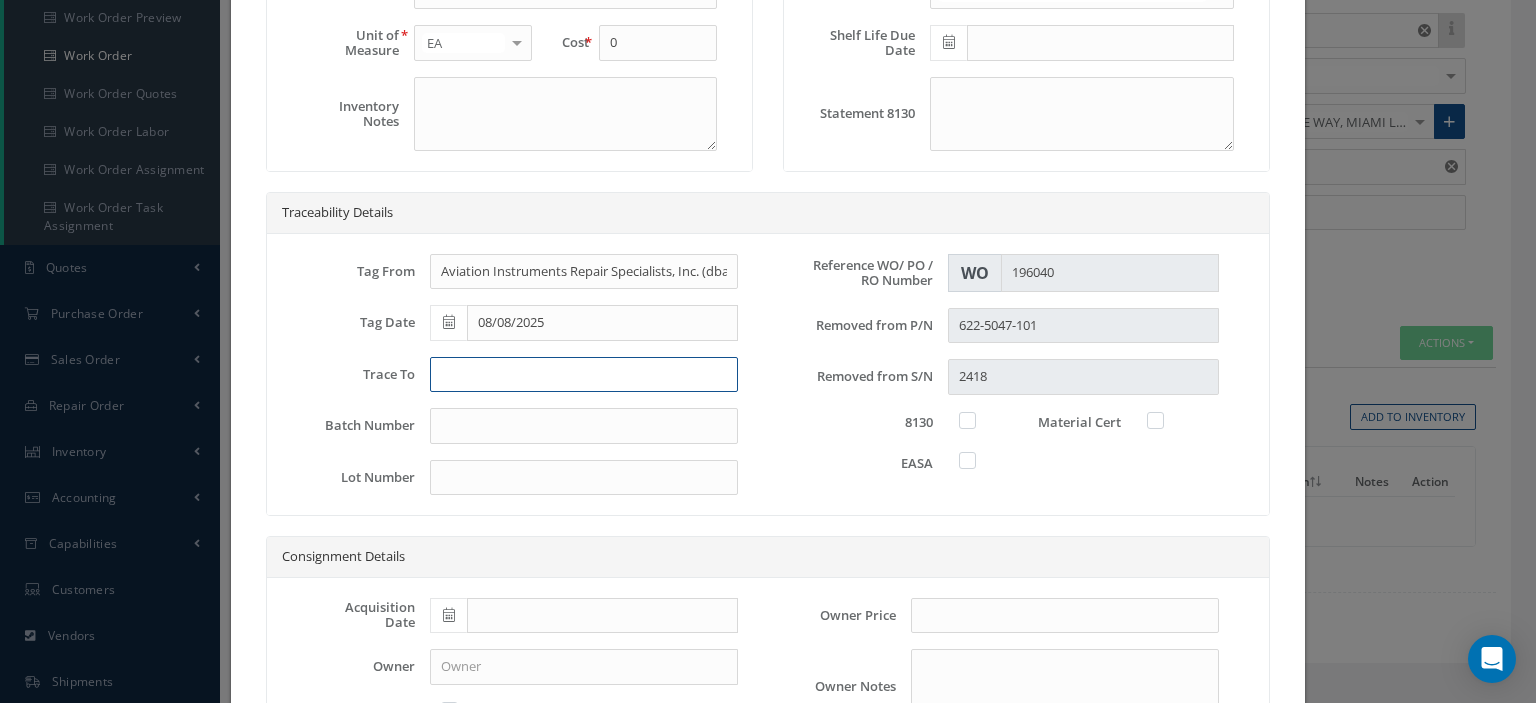 click at bounding box center (584, 375) 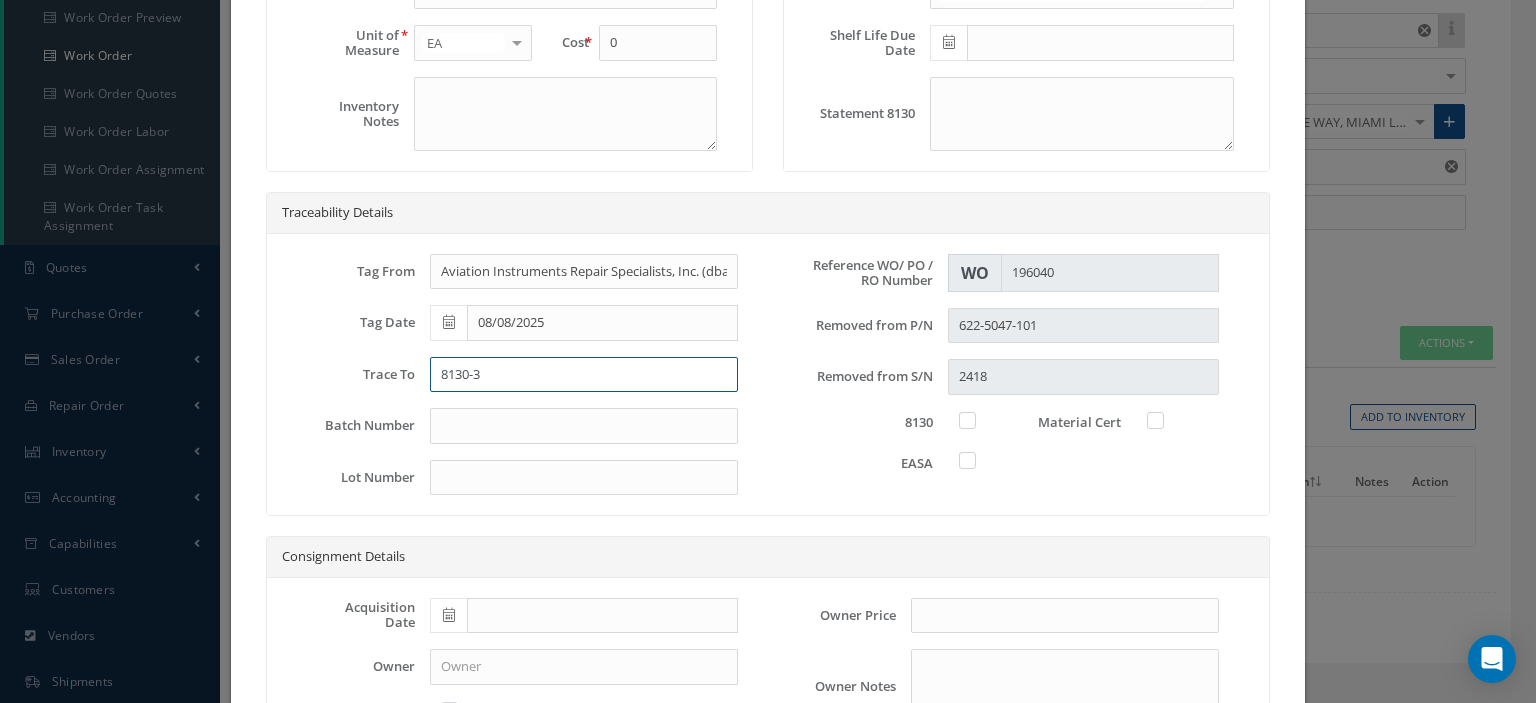 type on "8130-3" 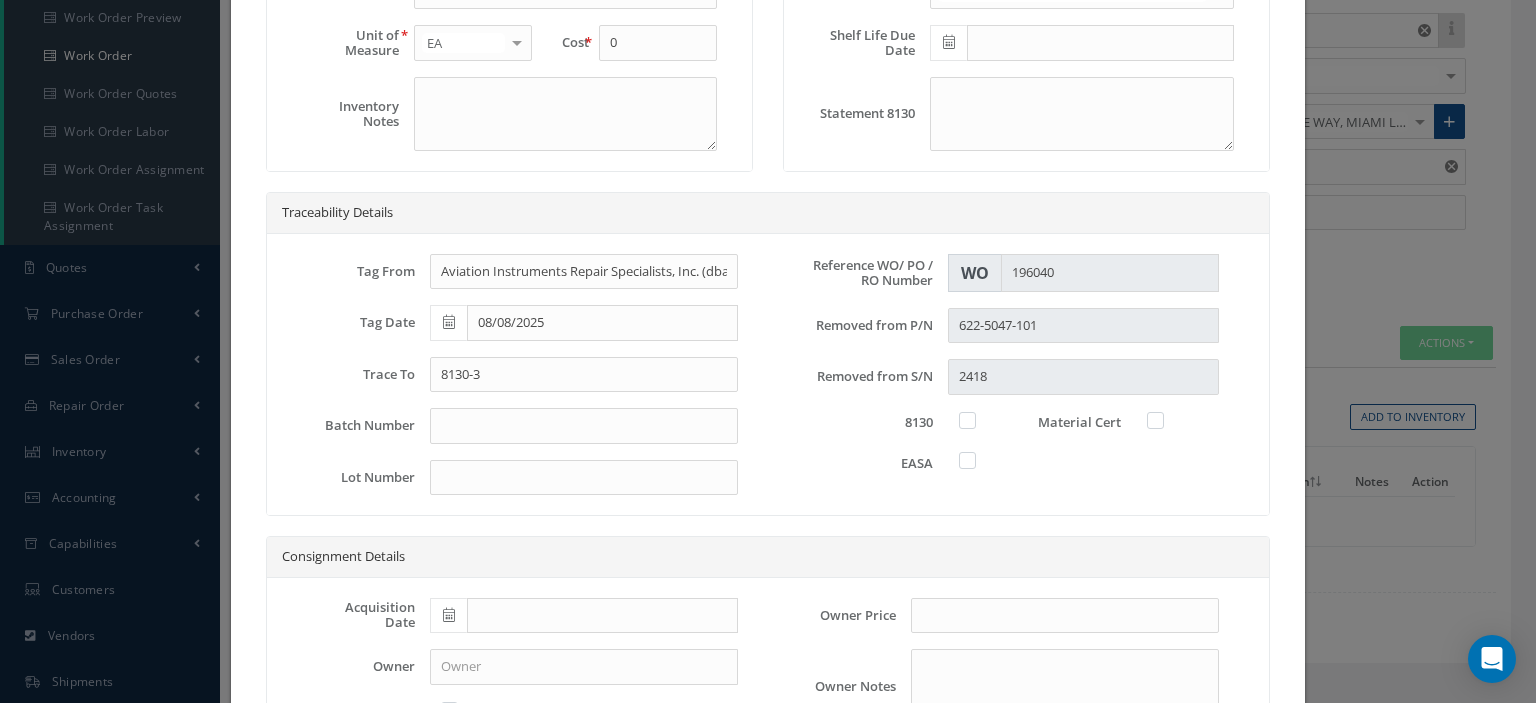 click at bounding box center [977, 420] 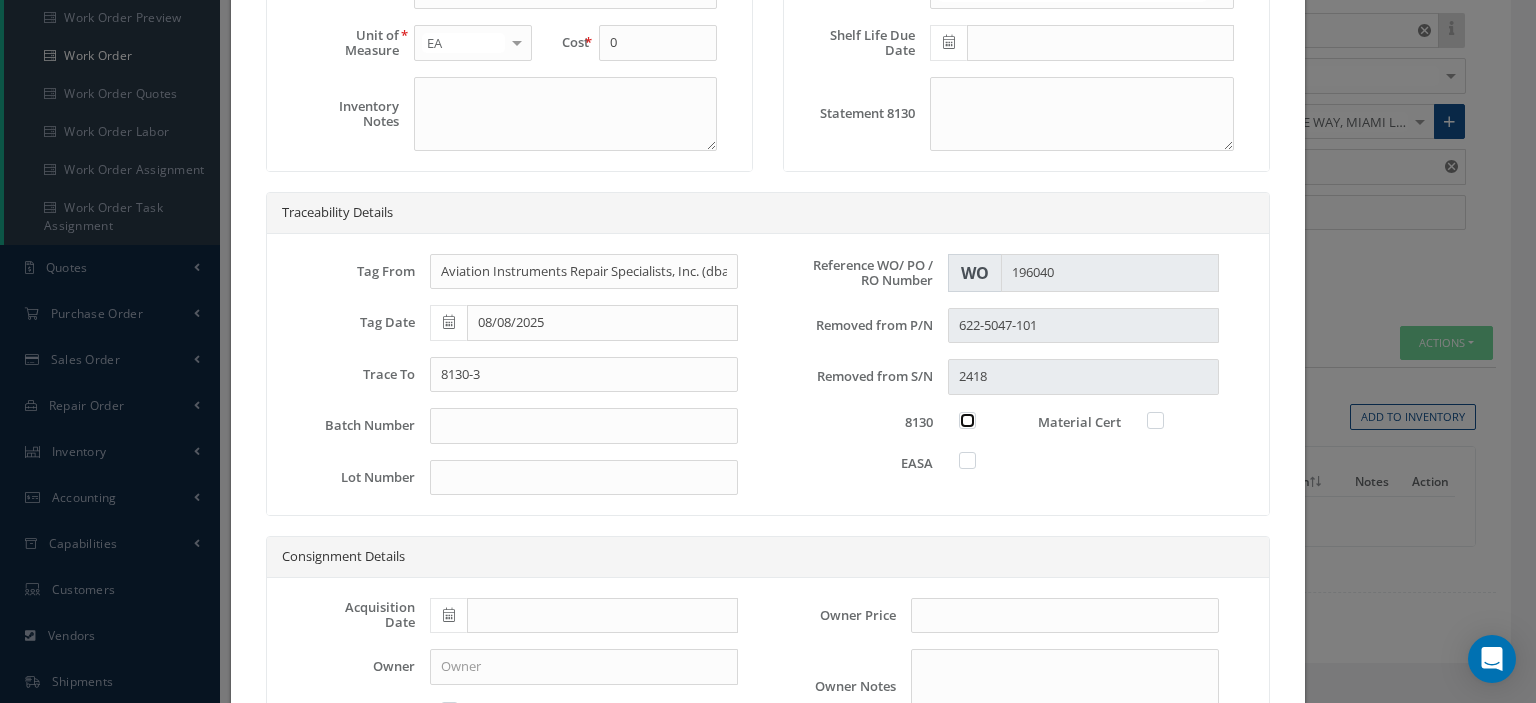 click at bounding box center [968, 418] 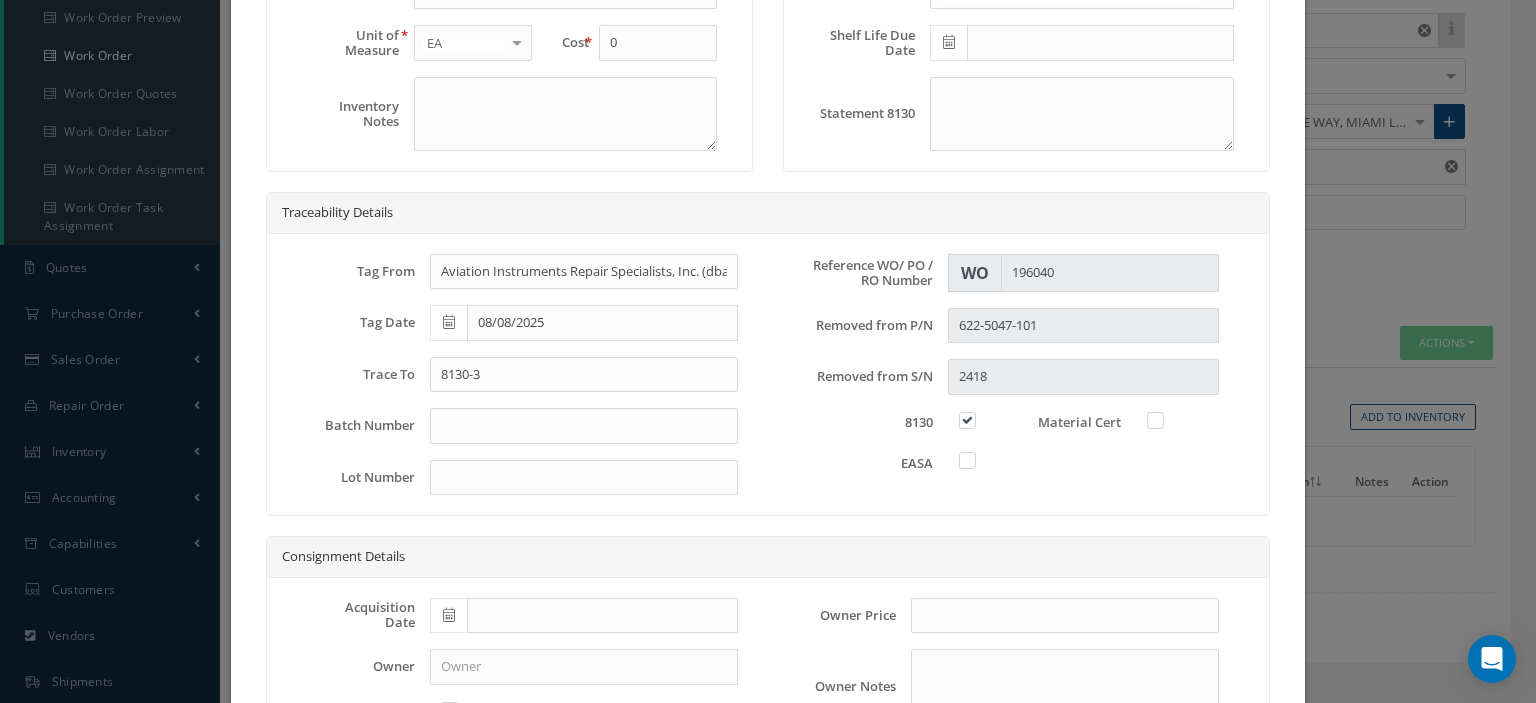 click at bounding box center (977, 460) 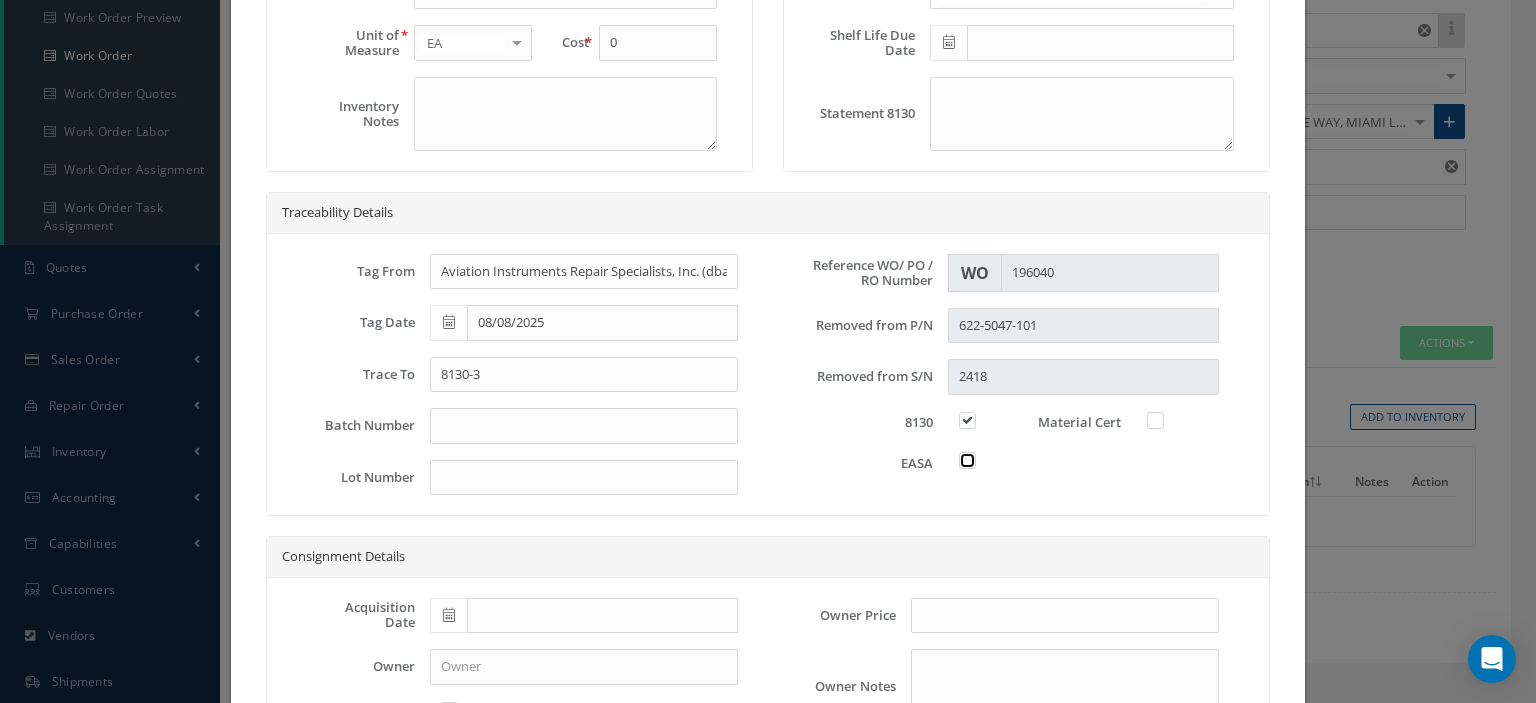 click at bounding box center [968, 458] 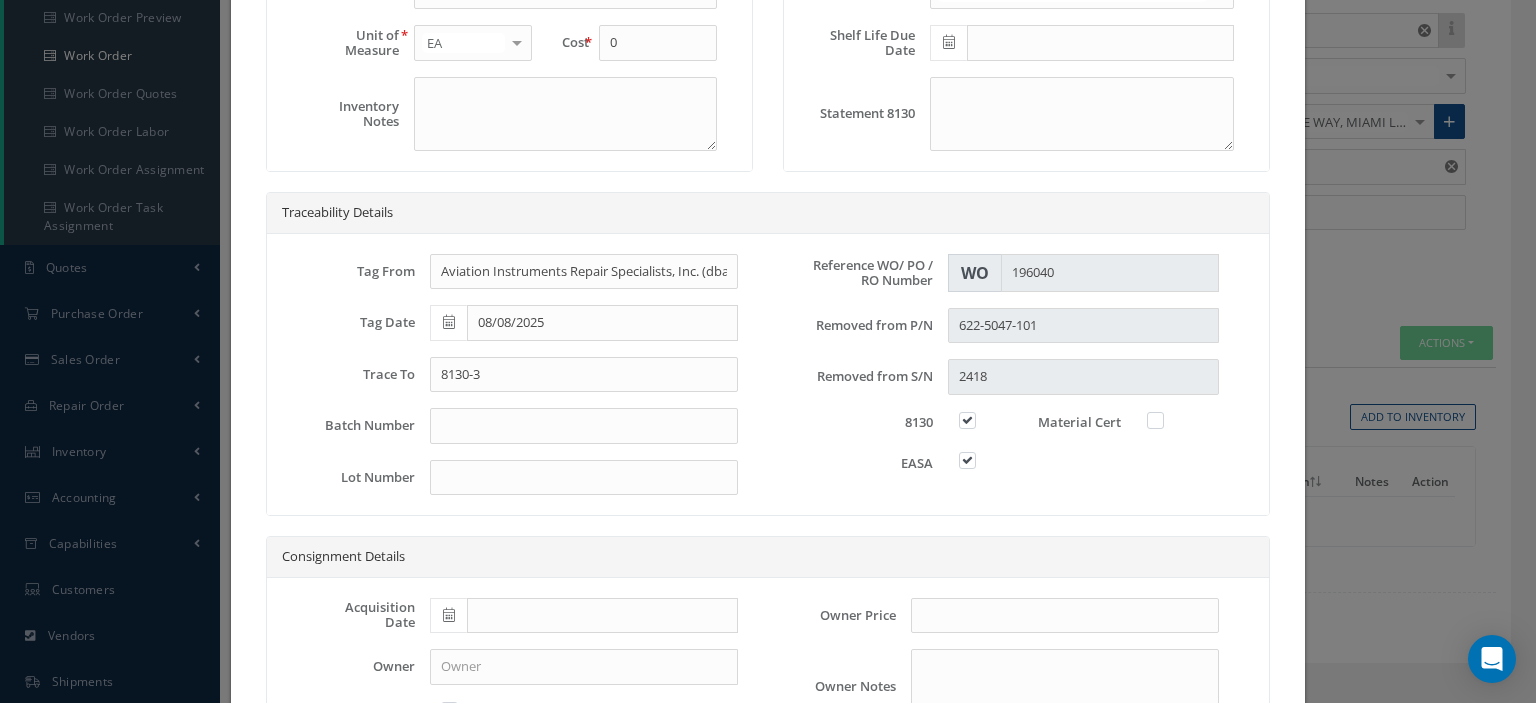click at bounding box center (1165, 420) 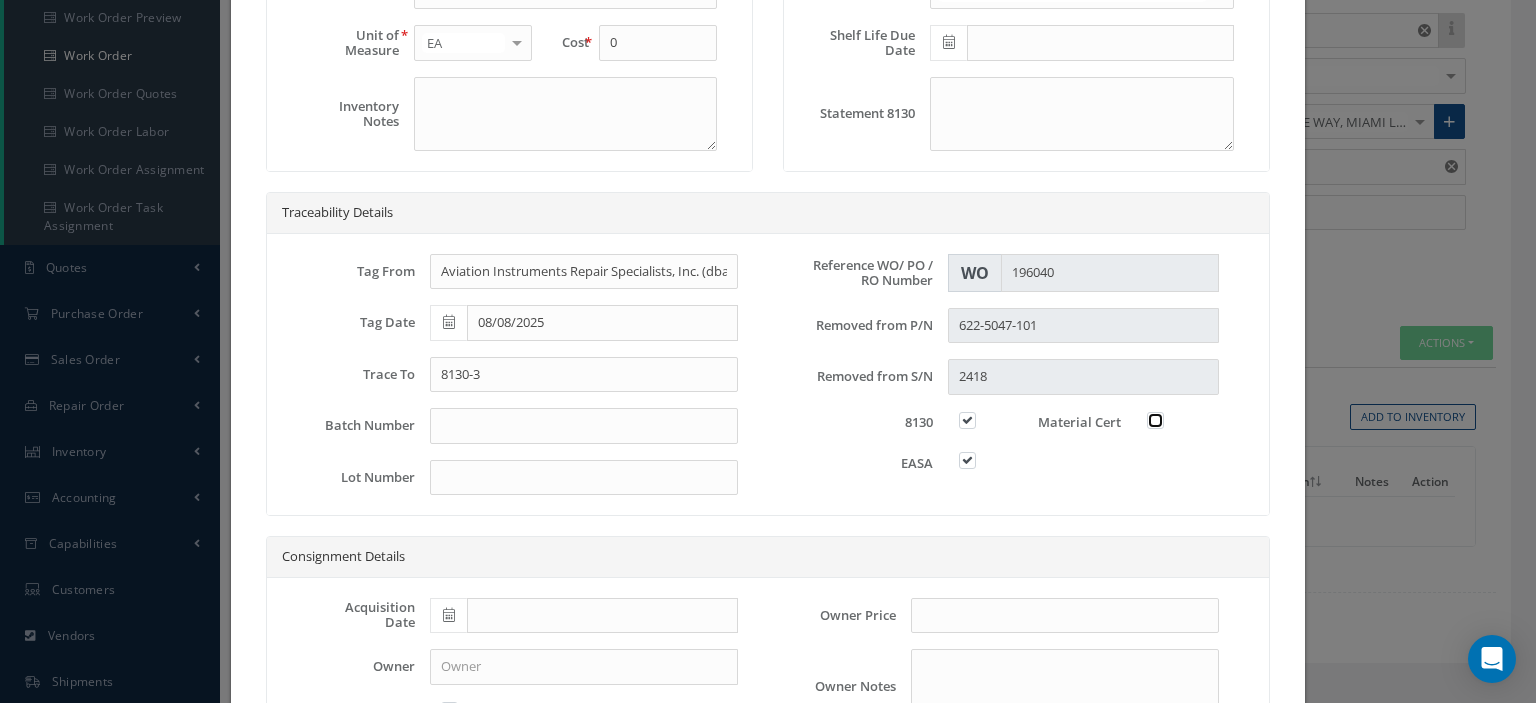 click at bounding box center (1156, 418) 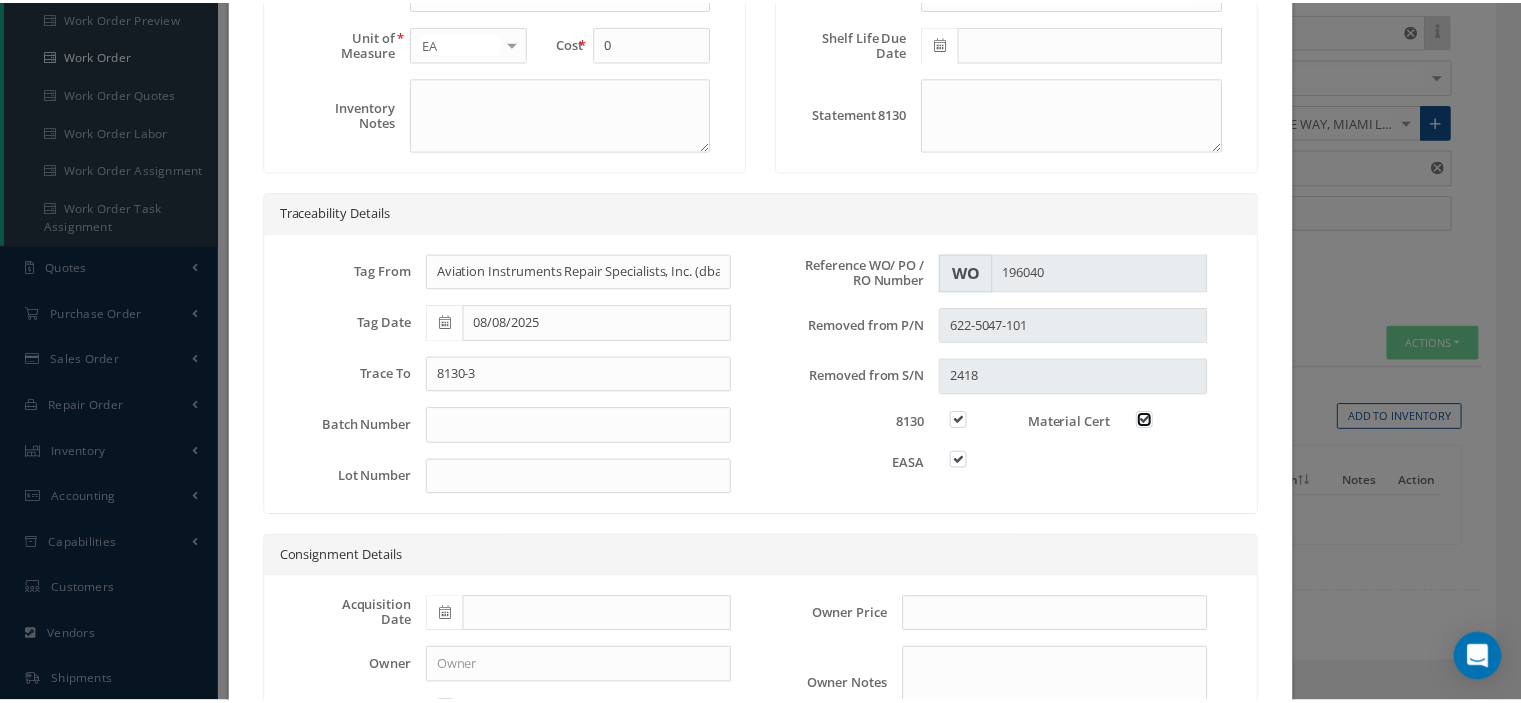scroll, scrollTop: 570, scrollLeft: 0, axis: vertical 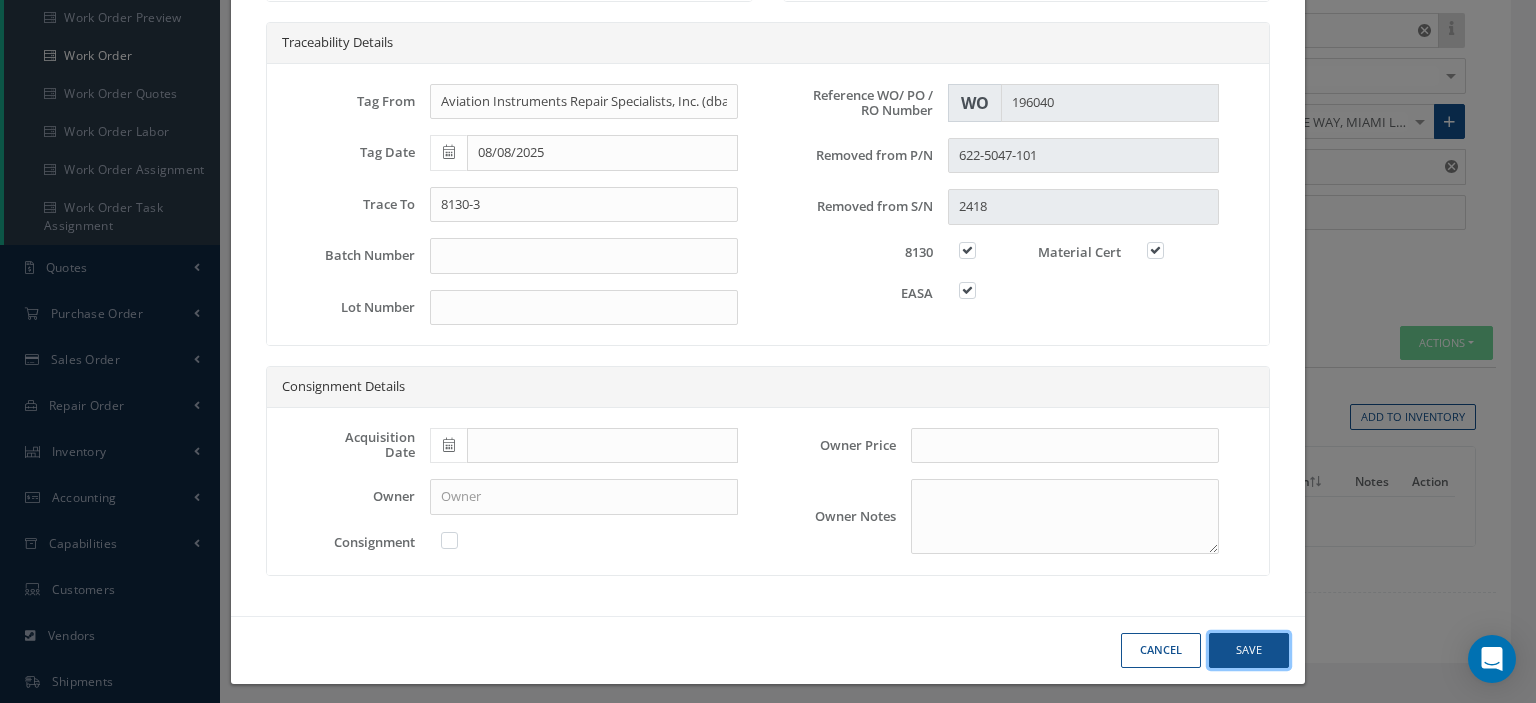 click on "Save" at bounding box center [1249, 650] 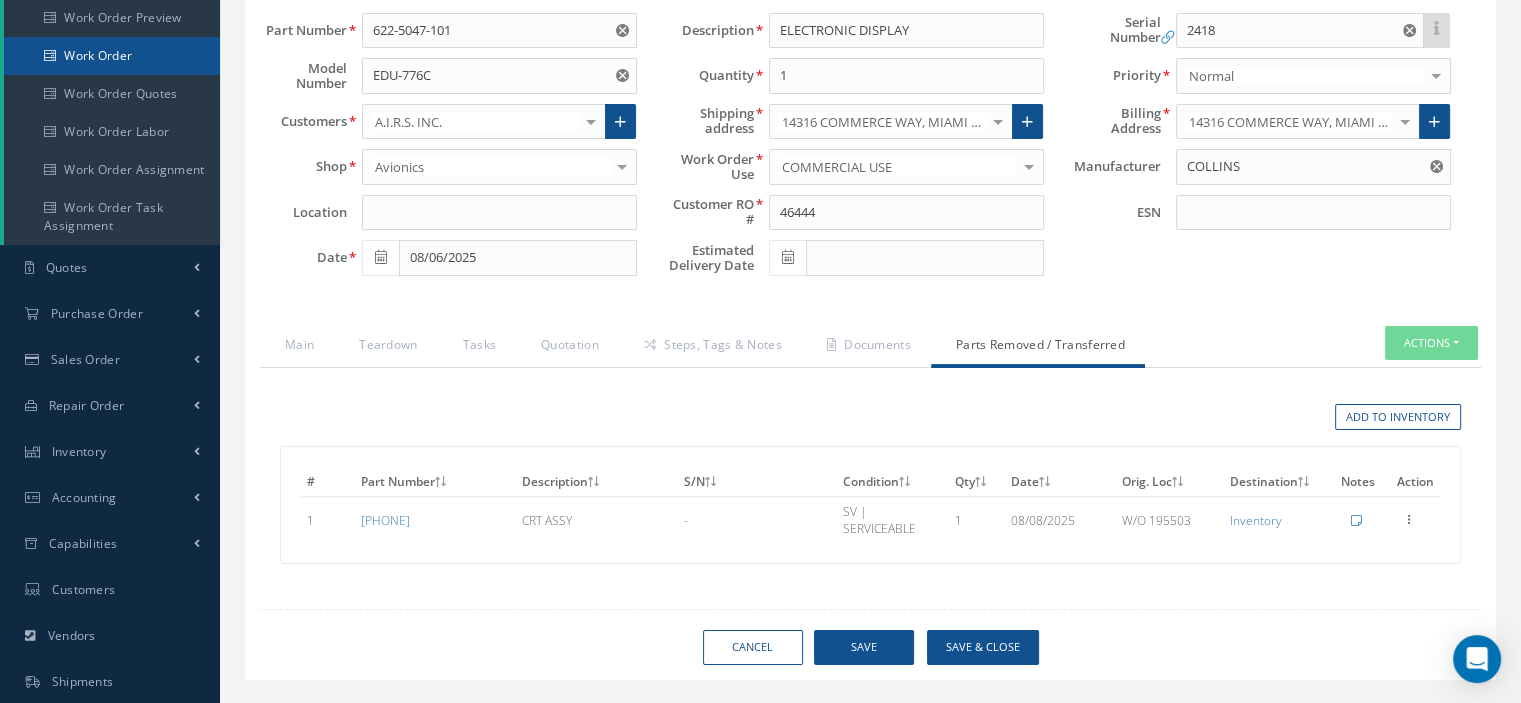 click on "Work Order" at bounding box center (112, 56) 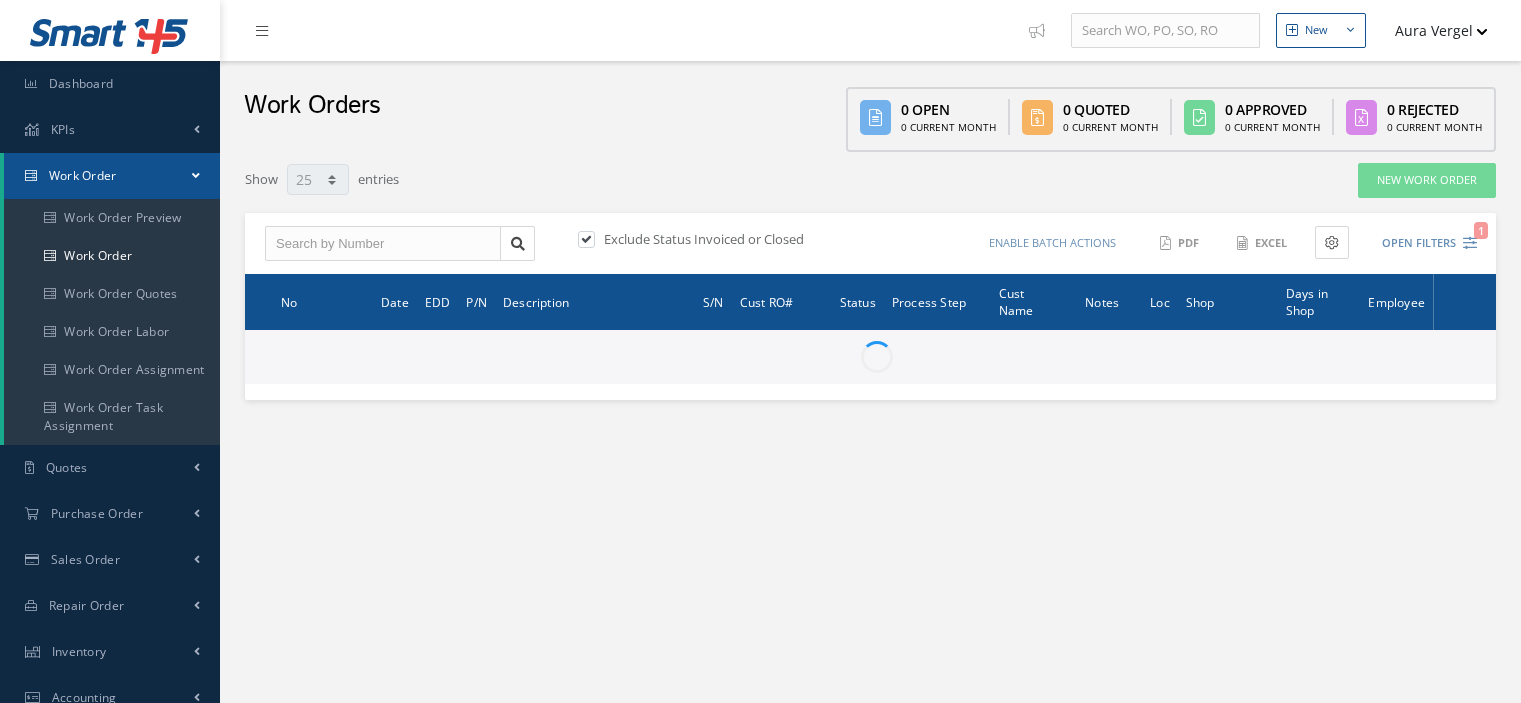select on "25" 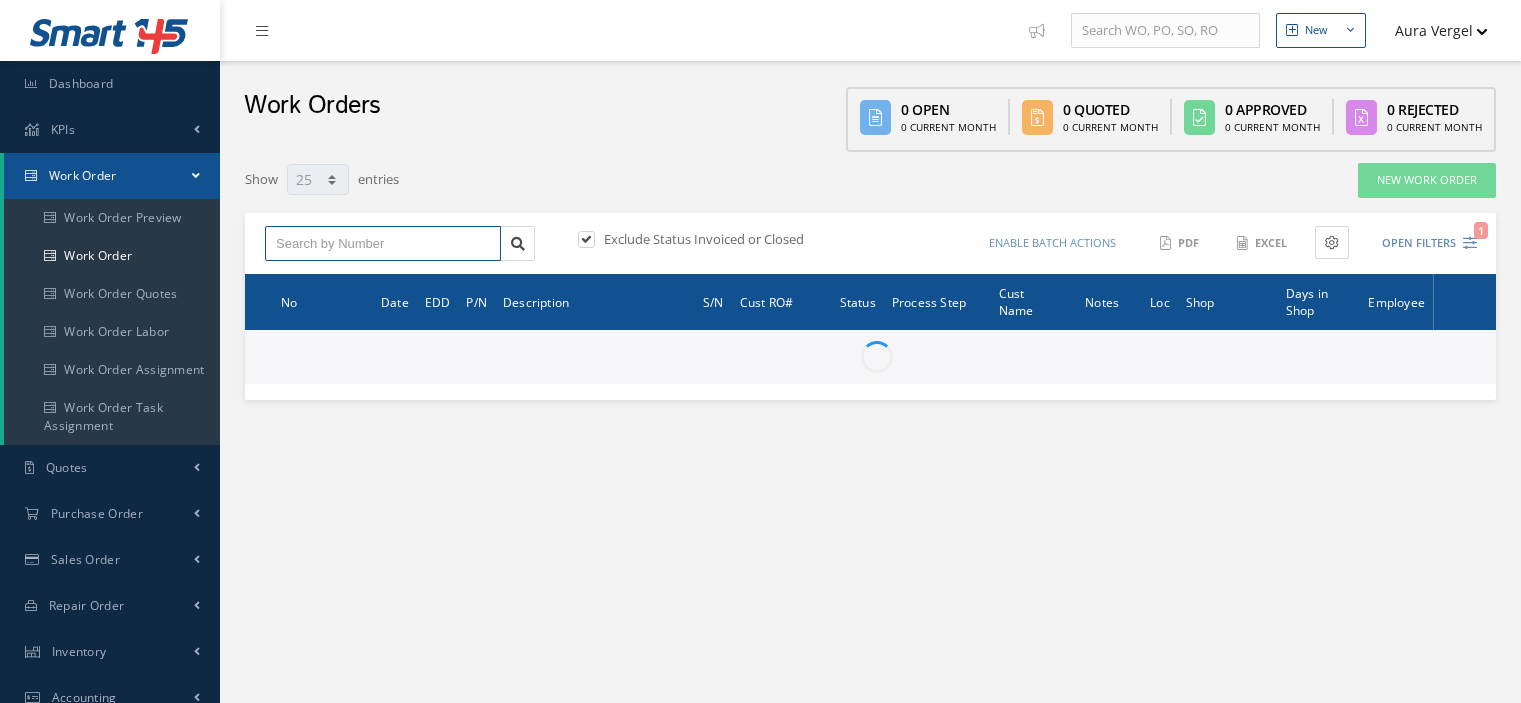 click at bounding box center (383, 244) 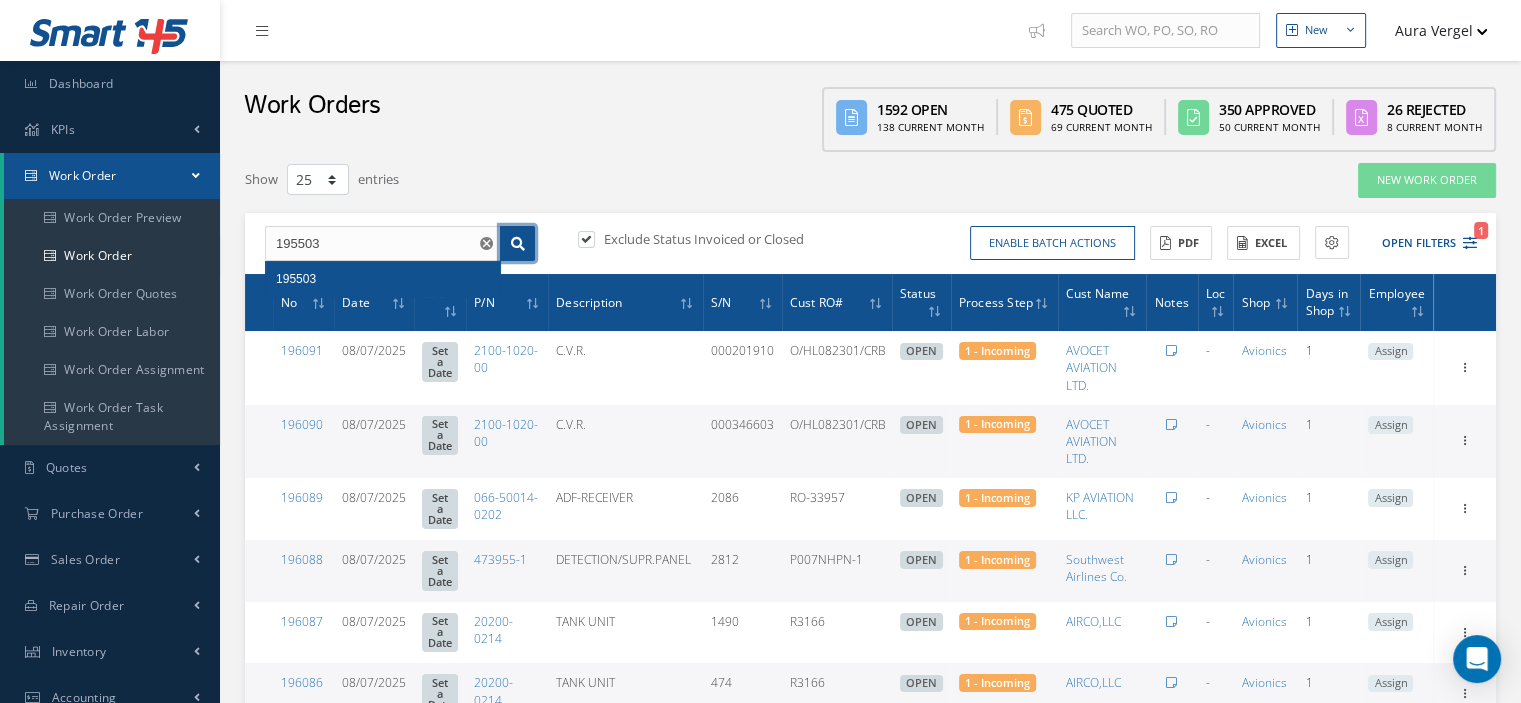 click at bounding box center [517, 244] 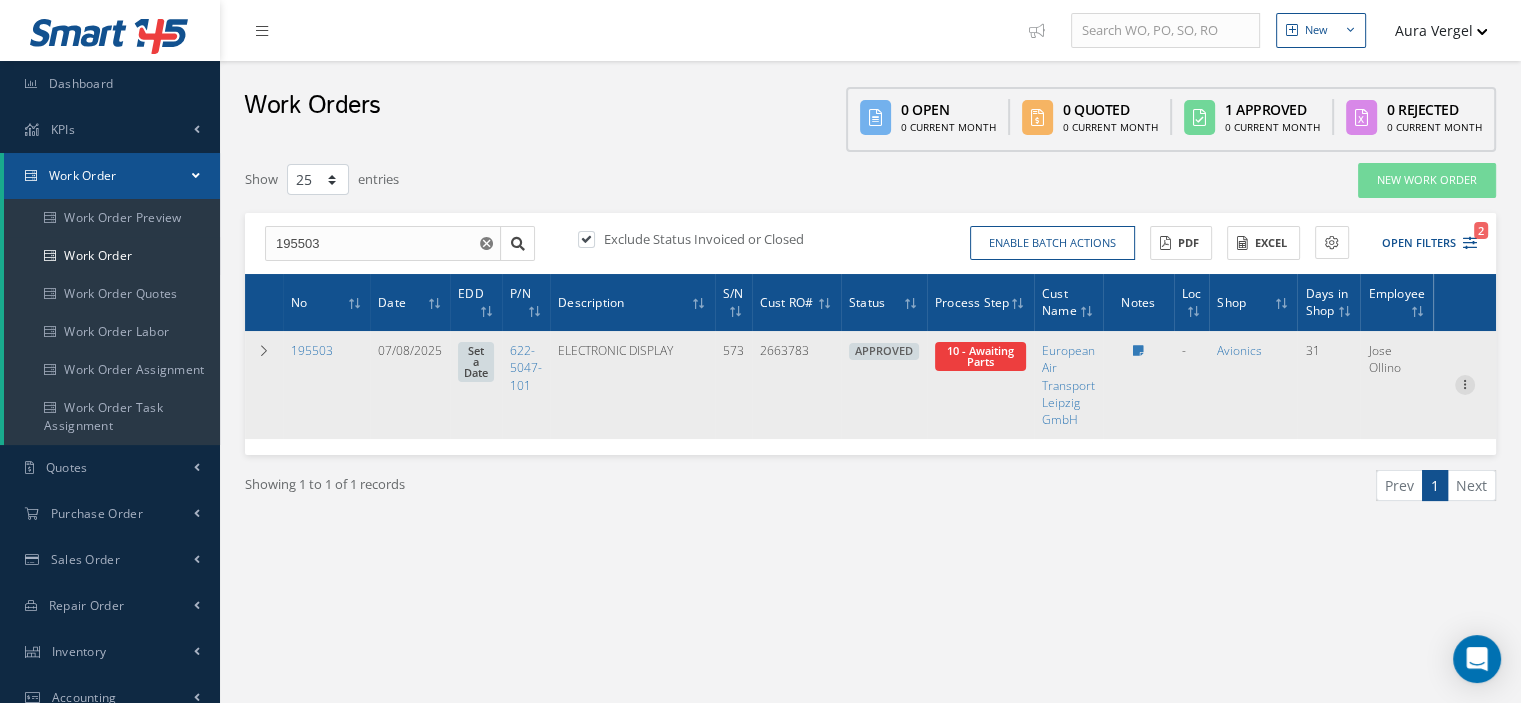 click at bounding box center [1465, 383] 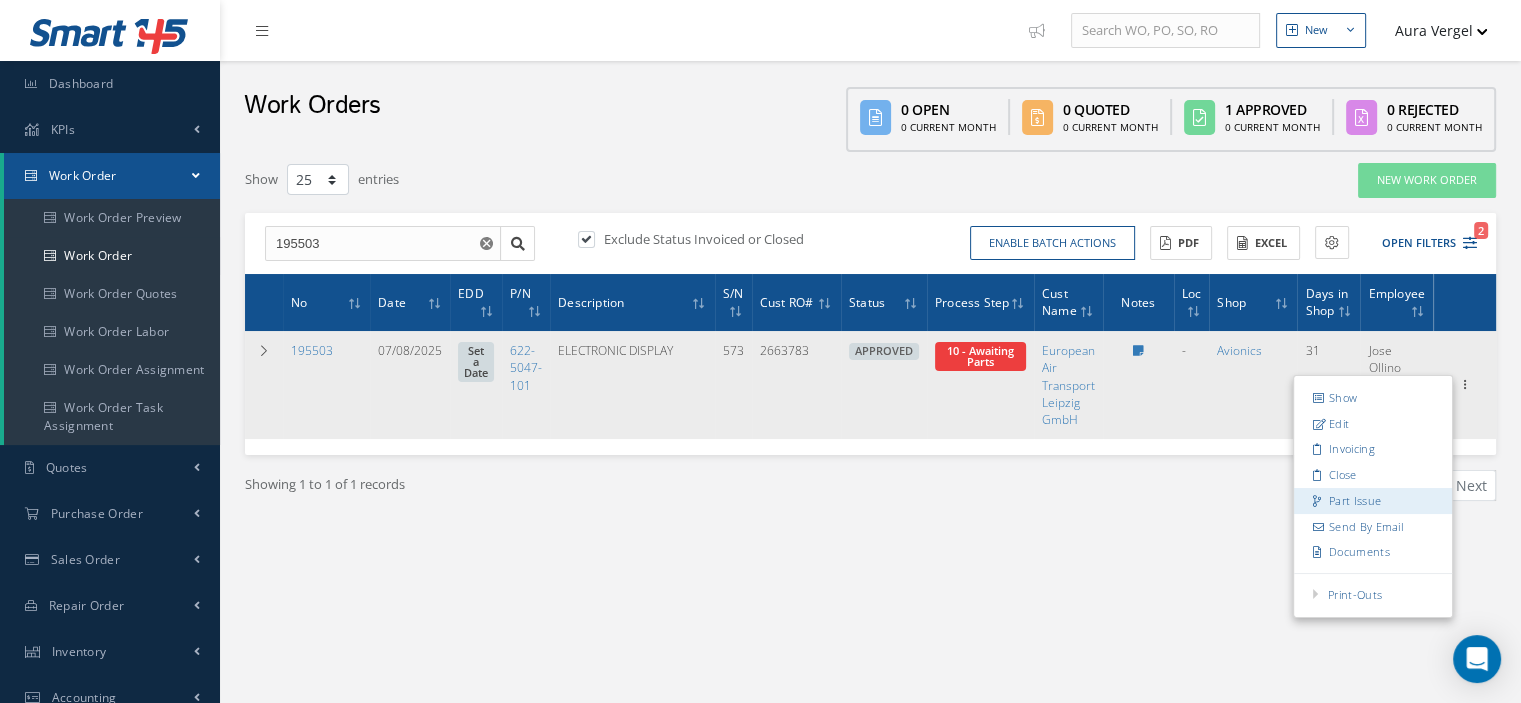 click on "Part Issue" at bounding box center [1373, 501] 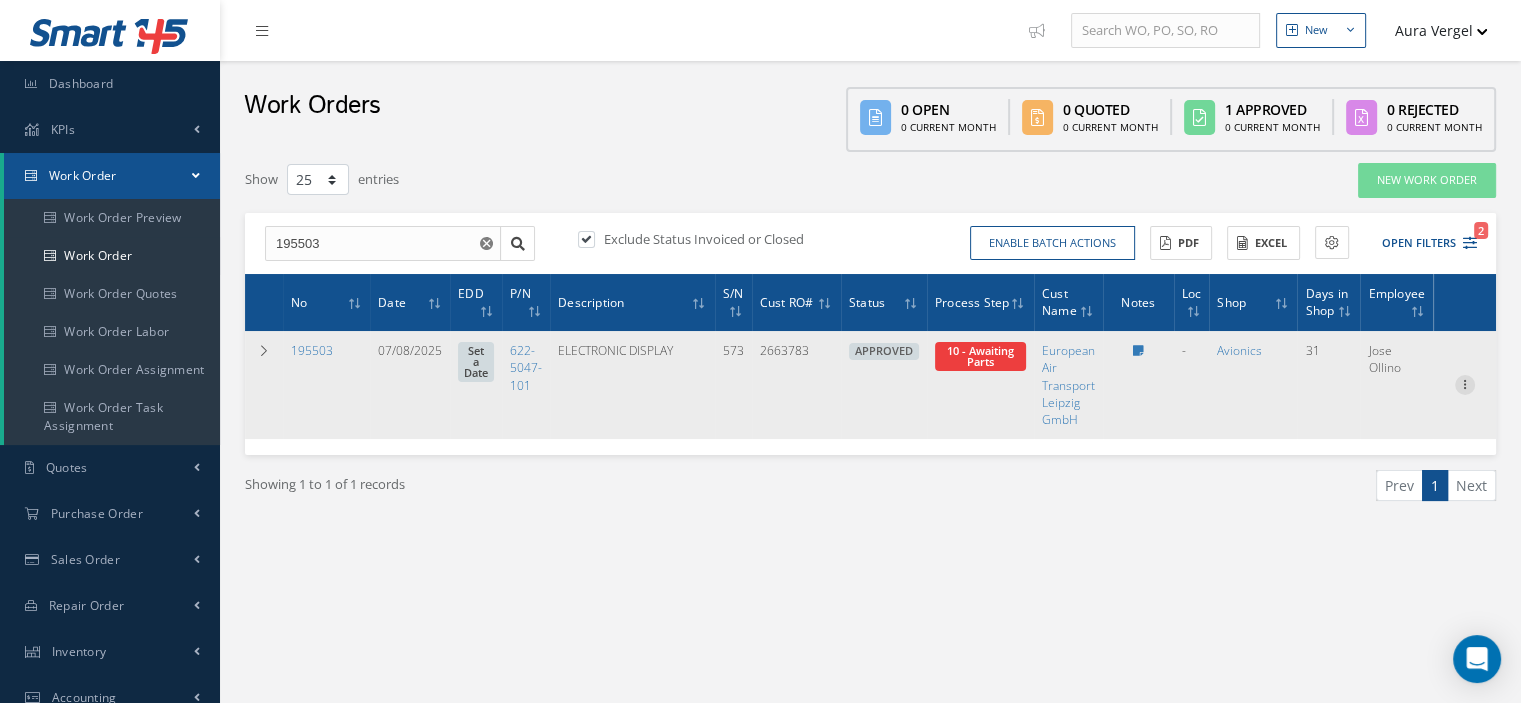 click at bounding box center (1465, 383) 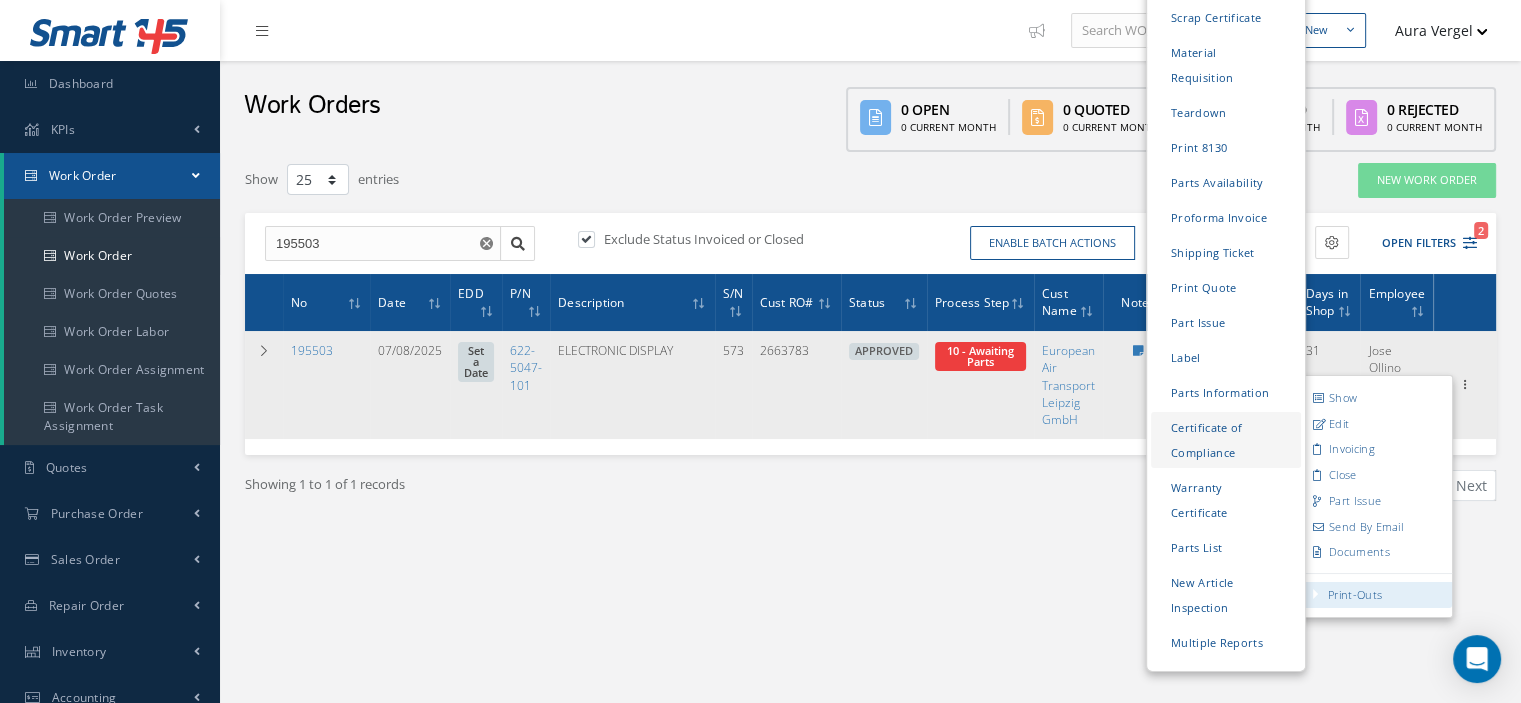 click on "Certificate of Compliance" at bounding box center (1226, 440) 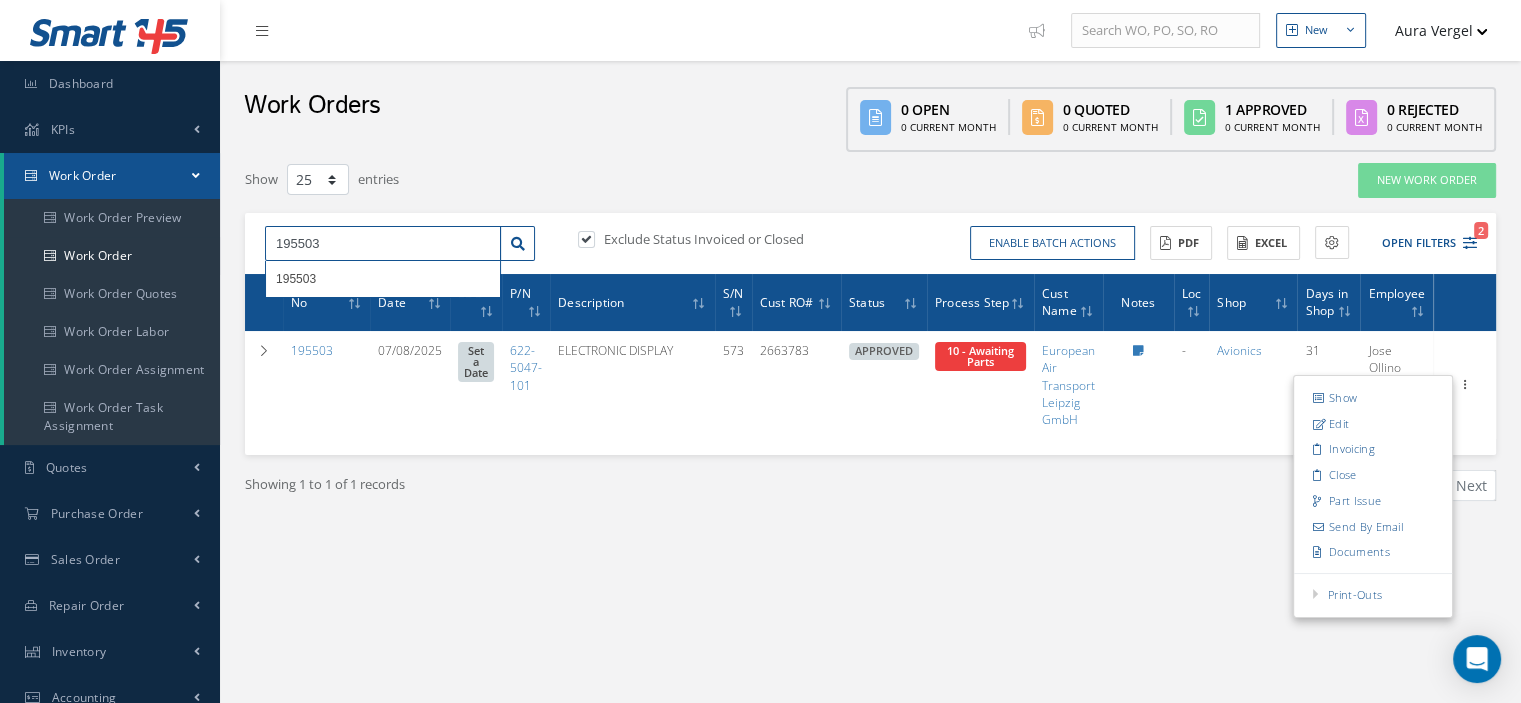 drag, startPoint x: 327, startPoint y: 241, endPoint x: 252, endPoint y: 240, distance: 75.00667 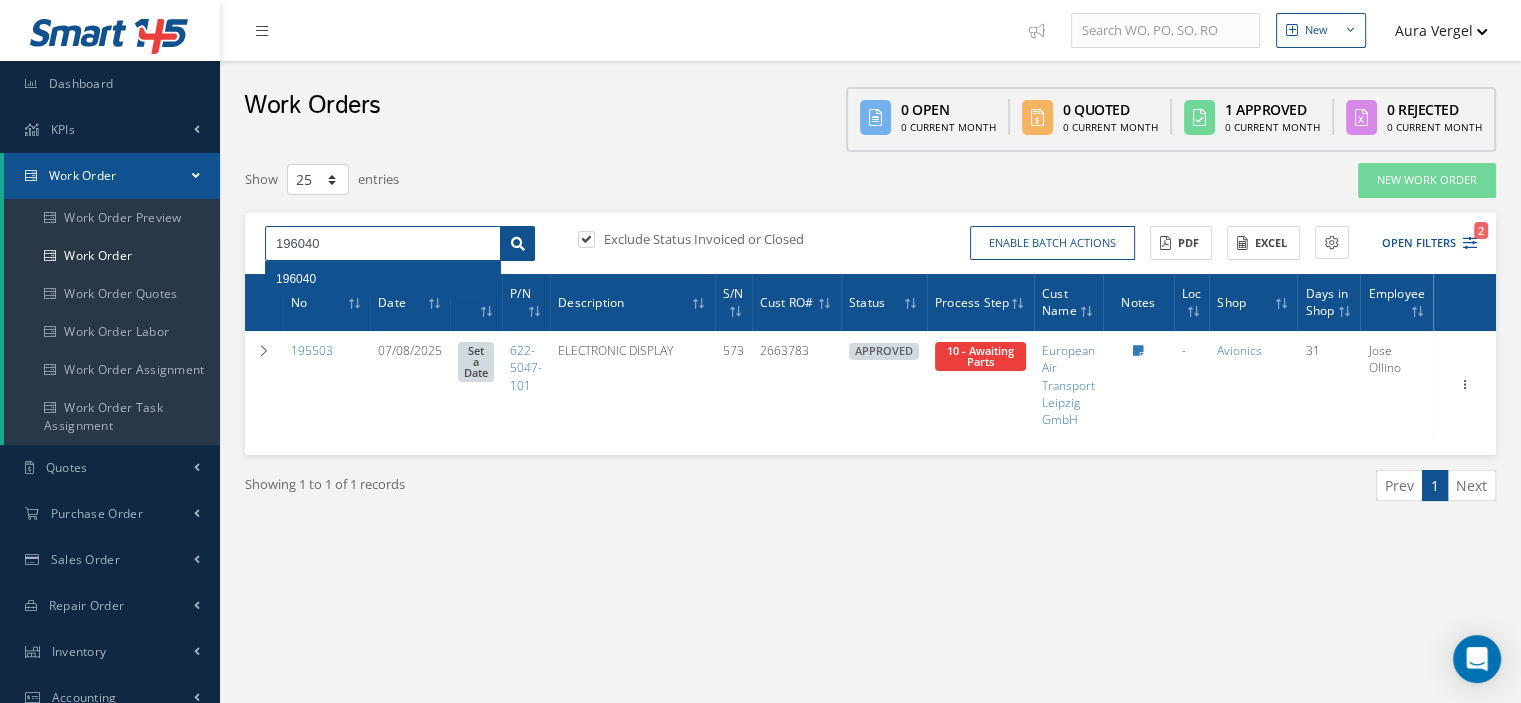 type on "196040" 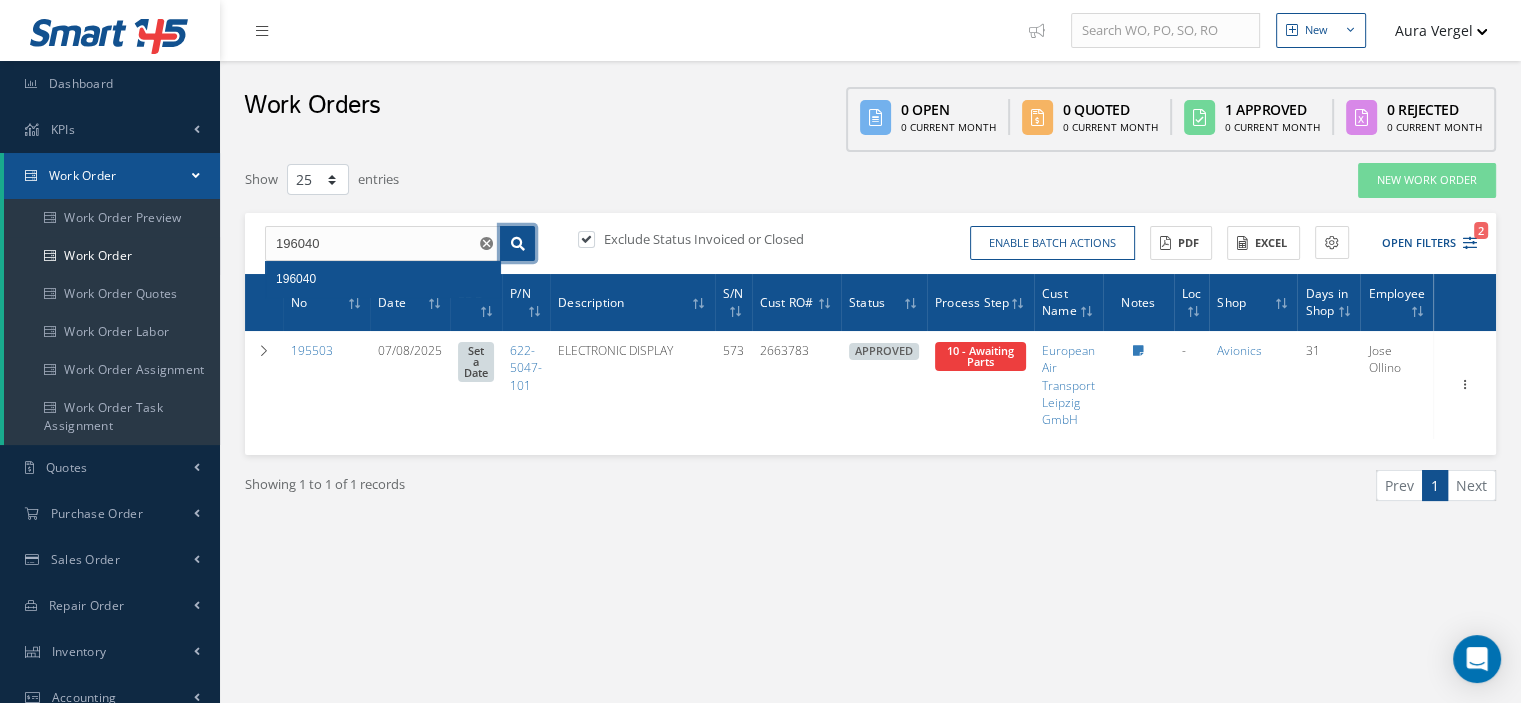 click at bounding box center (517, 244) 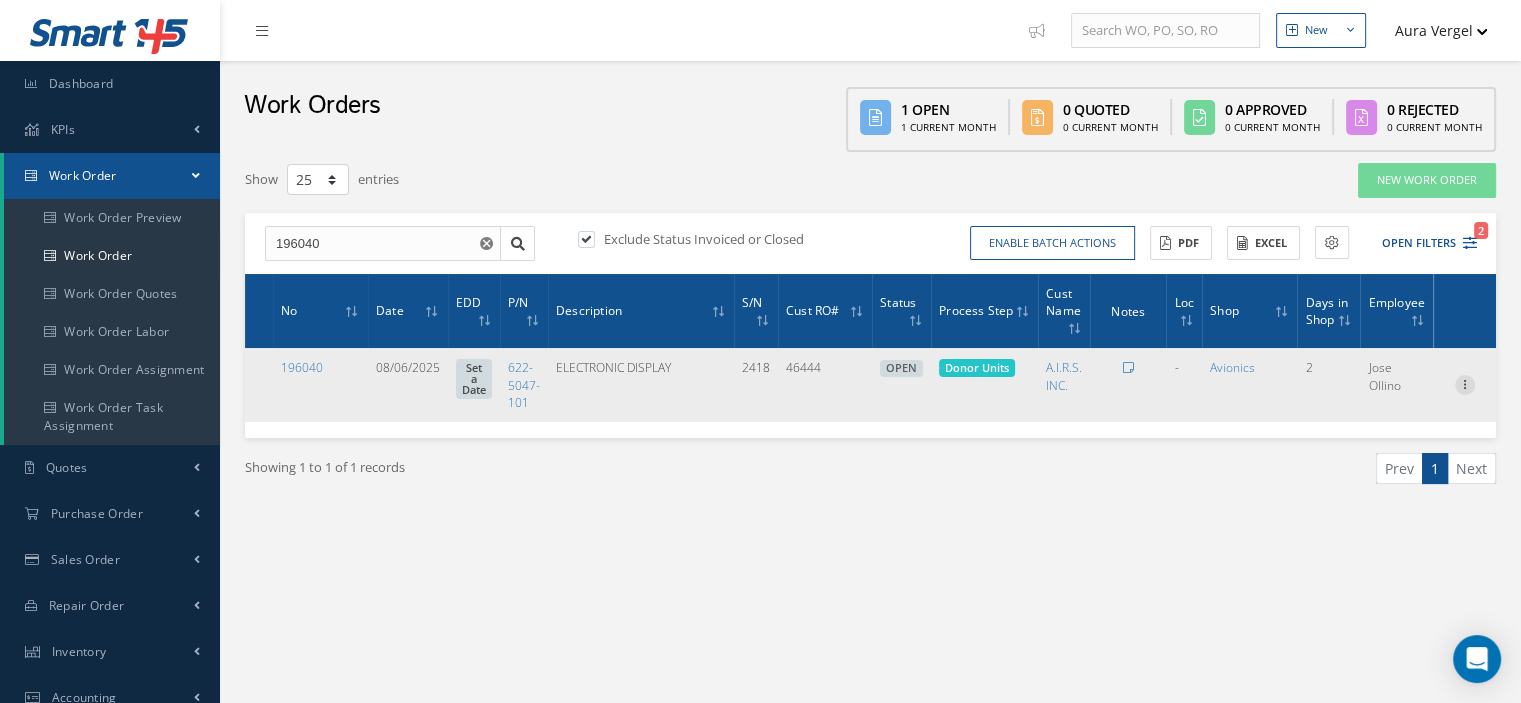 click at bounding box center (1465, 383) 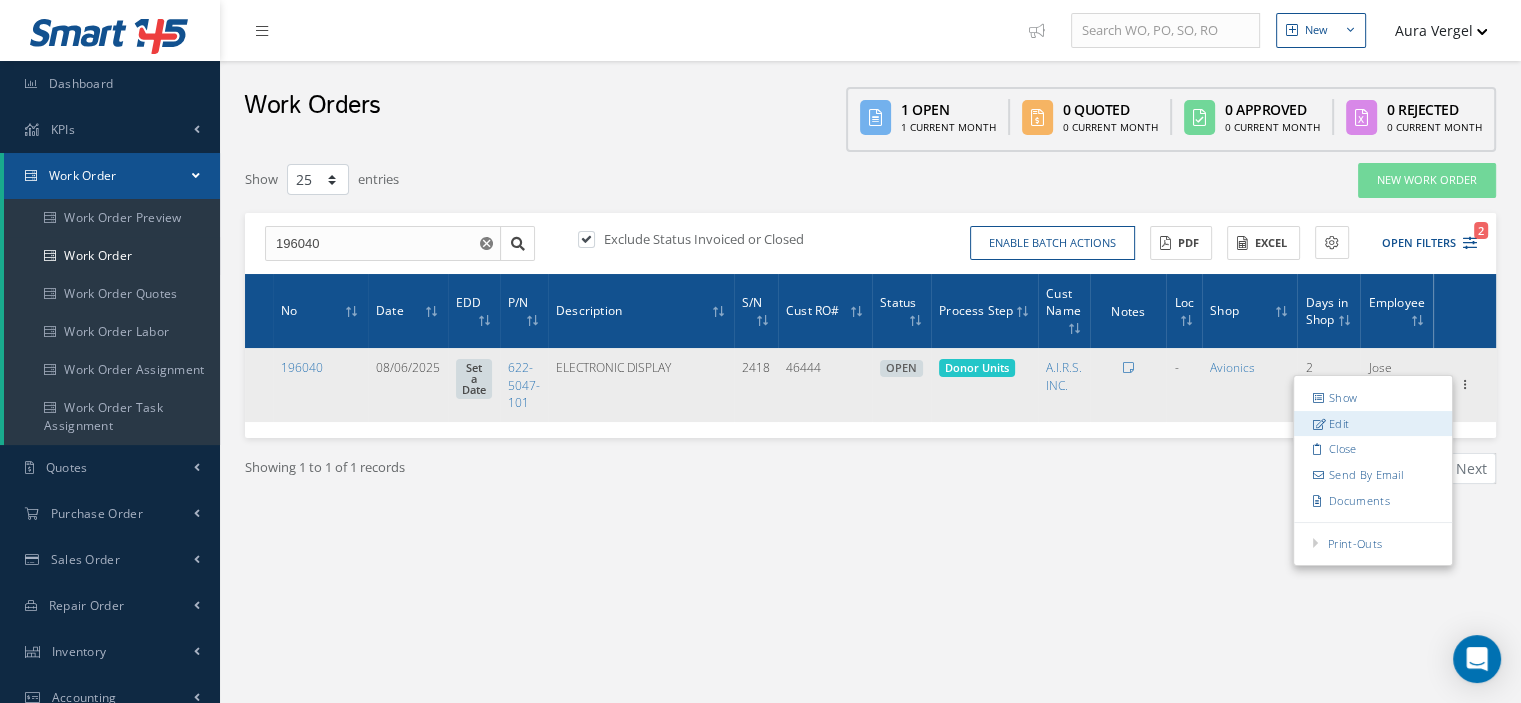 click on "Edit" at bounding box center [1373, 424] 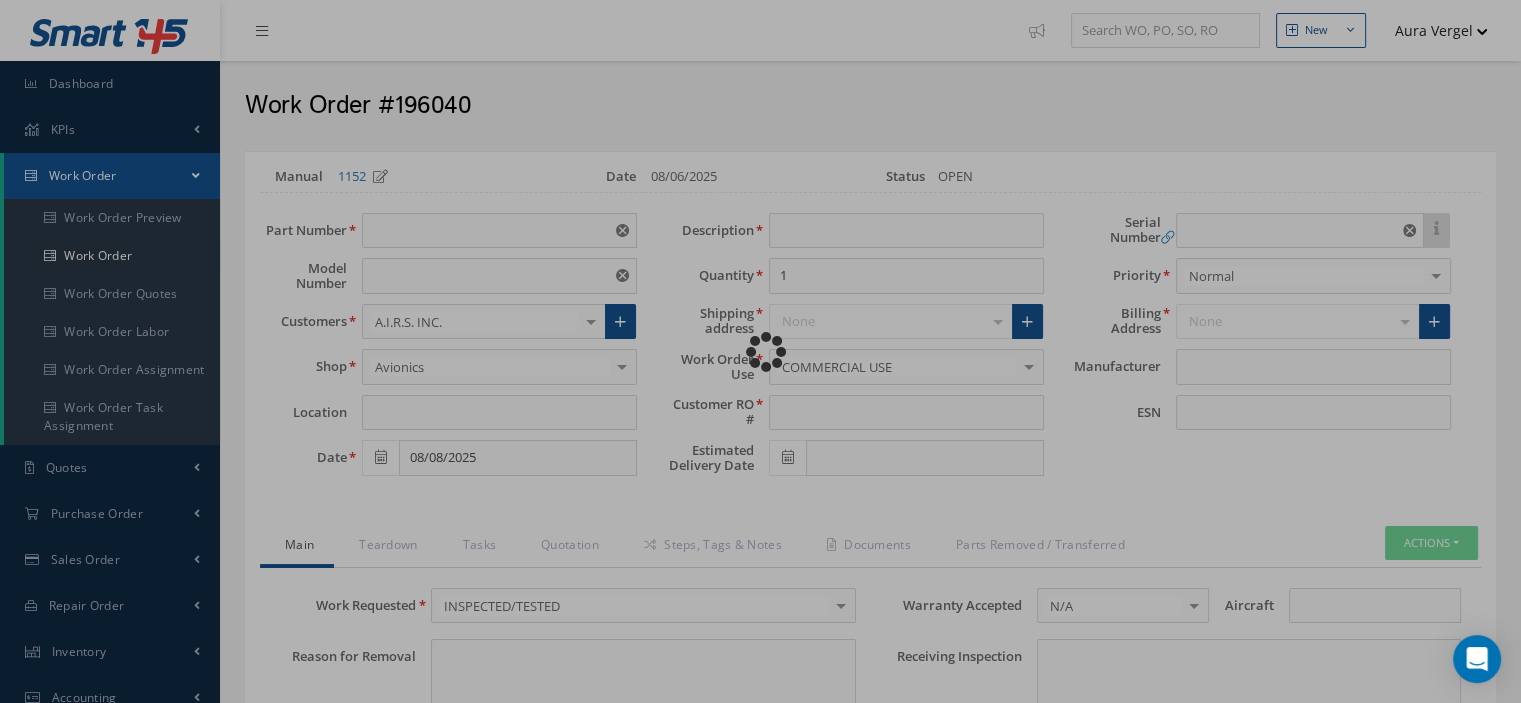 type on "622-5047-101" 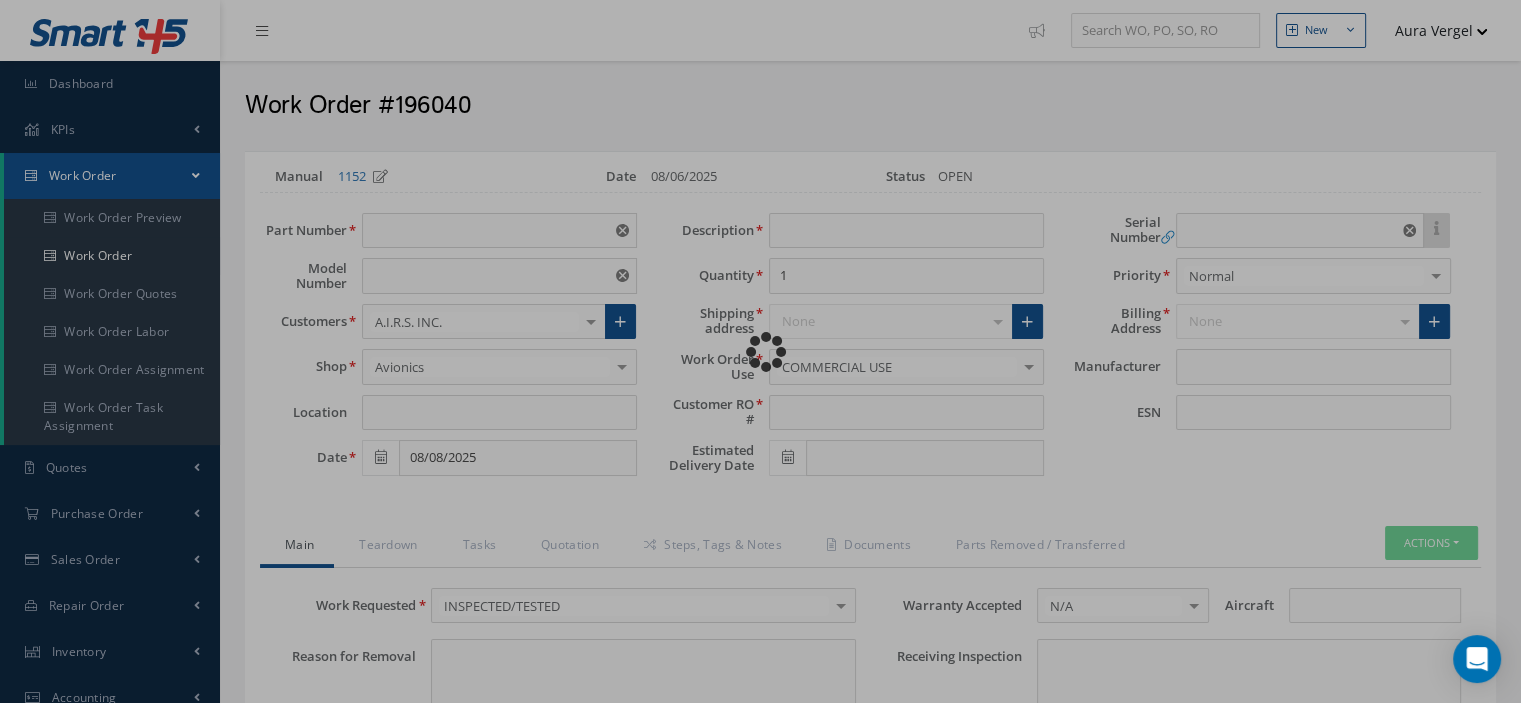 type on "EDU-776C" 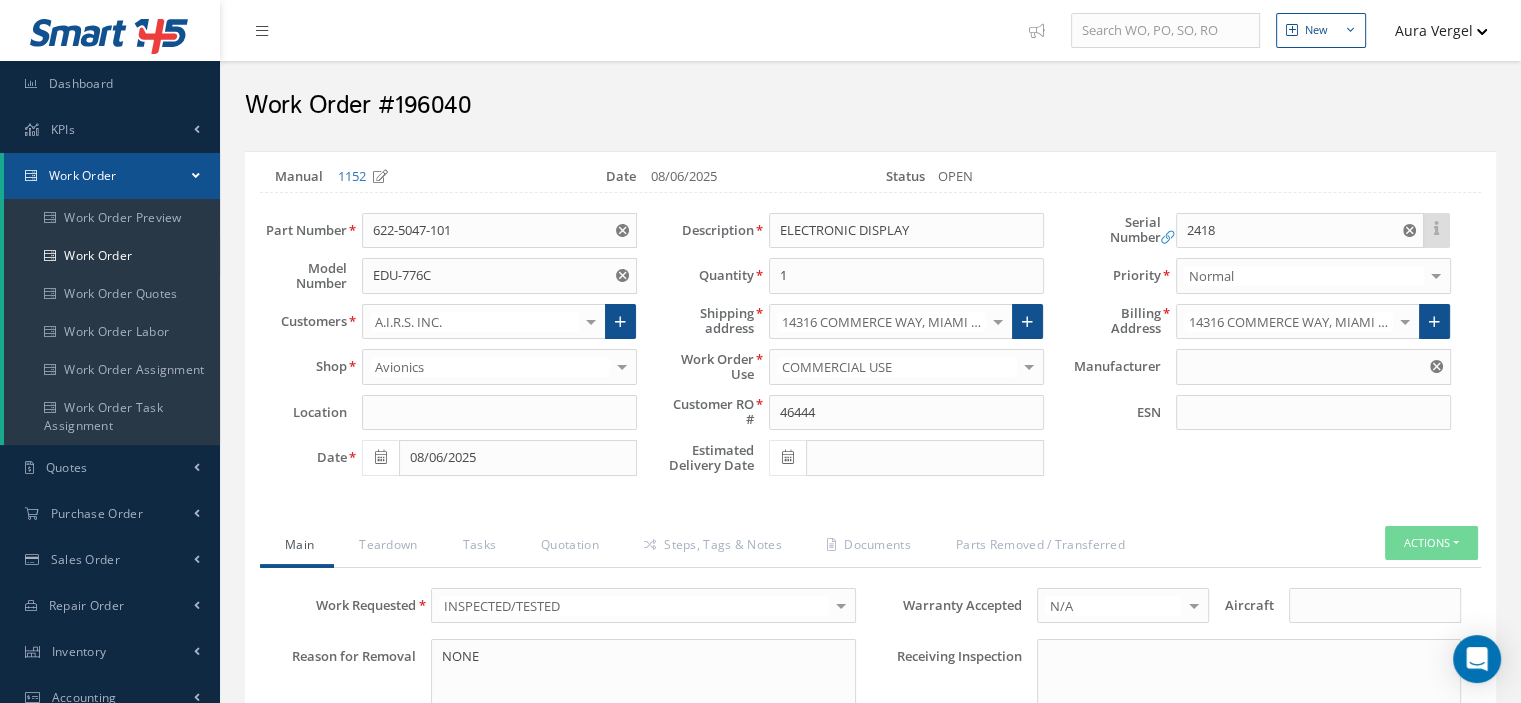 type on "COLLINS" 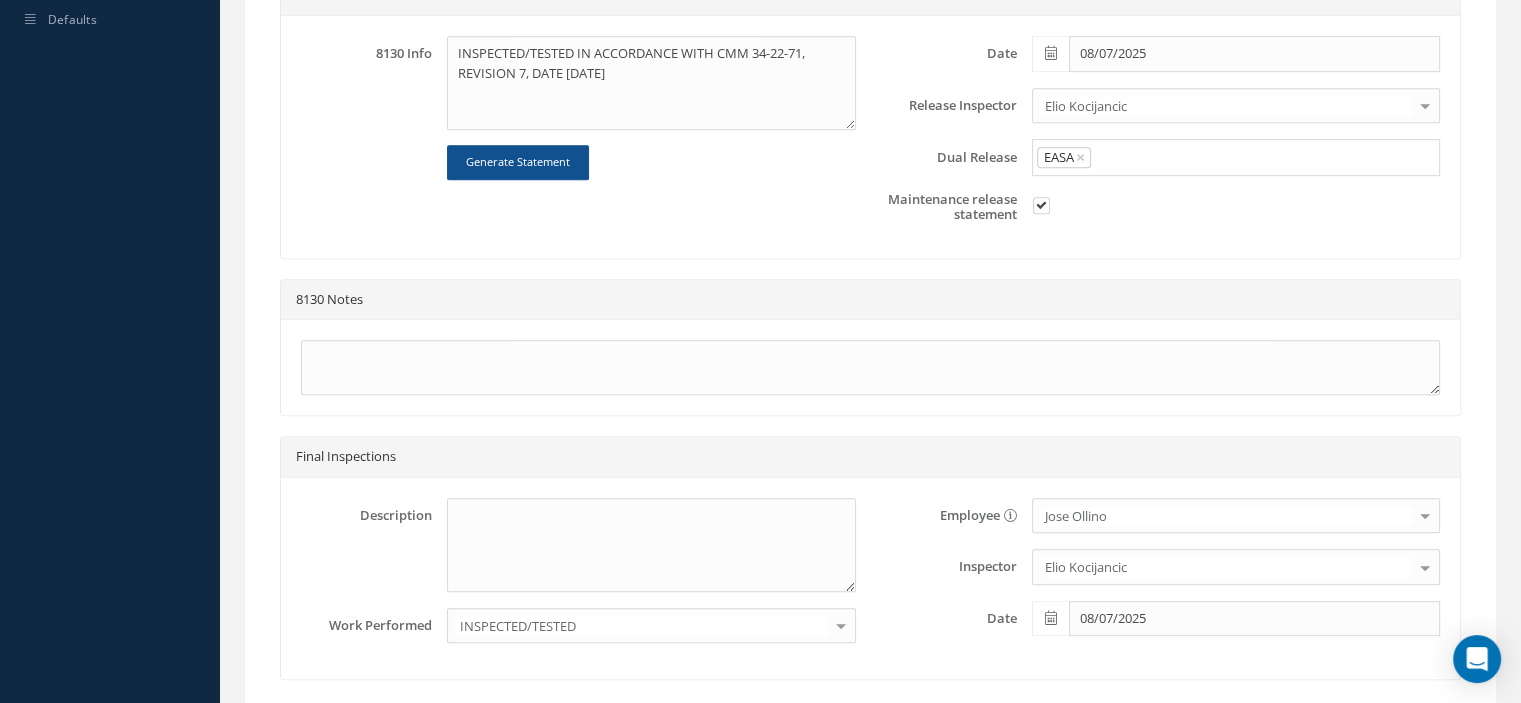 scroll, scrollTop: 200, scrollLeft: 0, axis: vertical 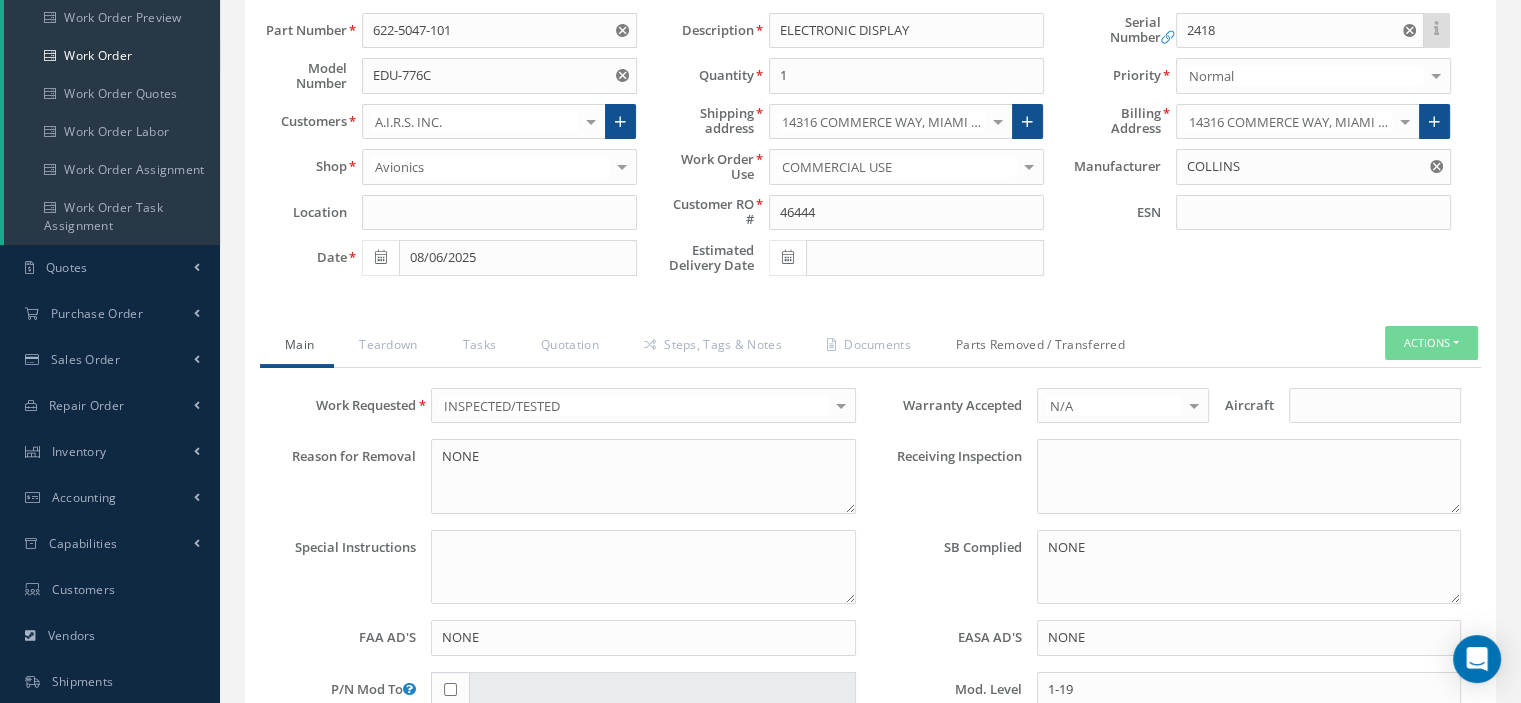 click on "Parts Removed / Transferred" at bounding box center [1038, 347] 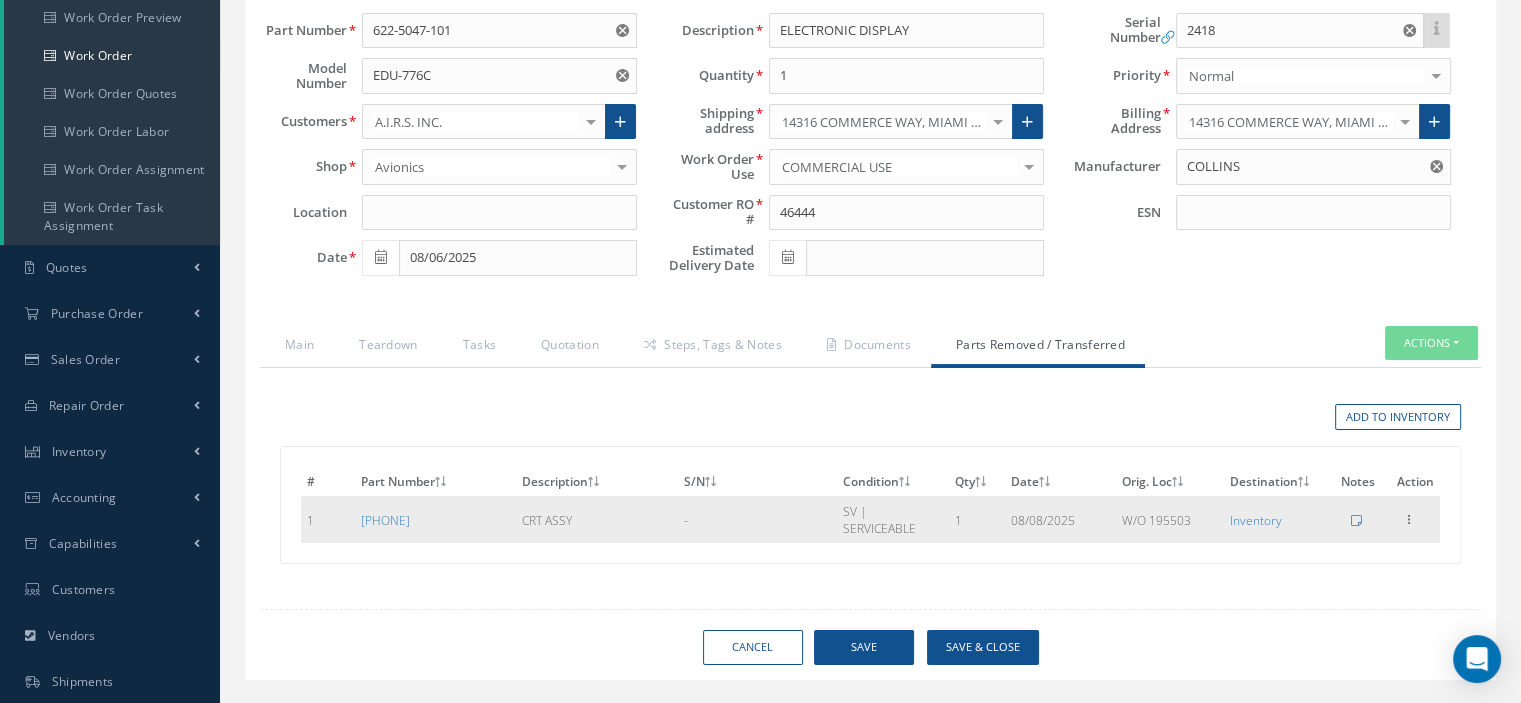 click on "Delete
Print-Outs
Parts Certification
8130 Part" at bounding box center [1409, 520] 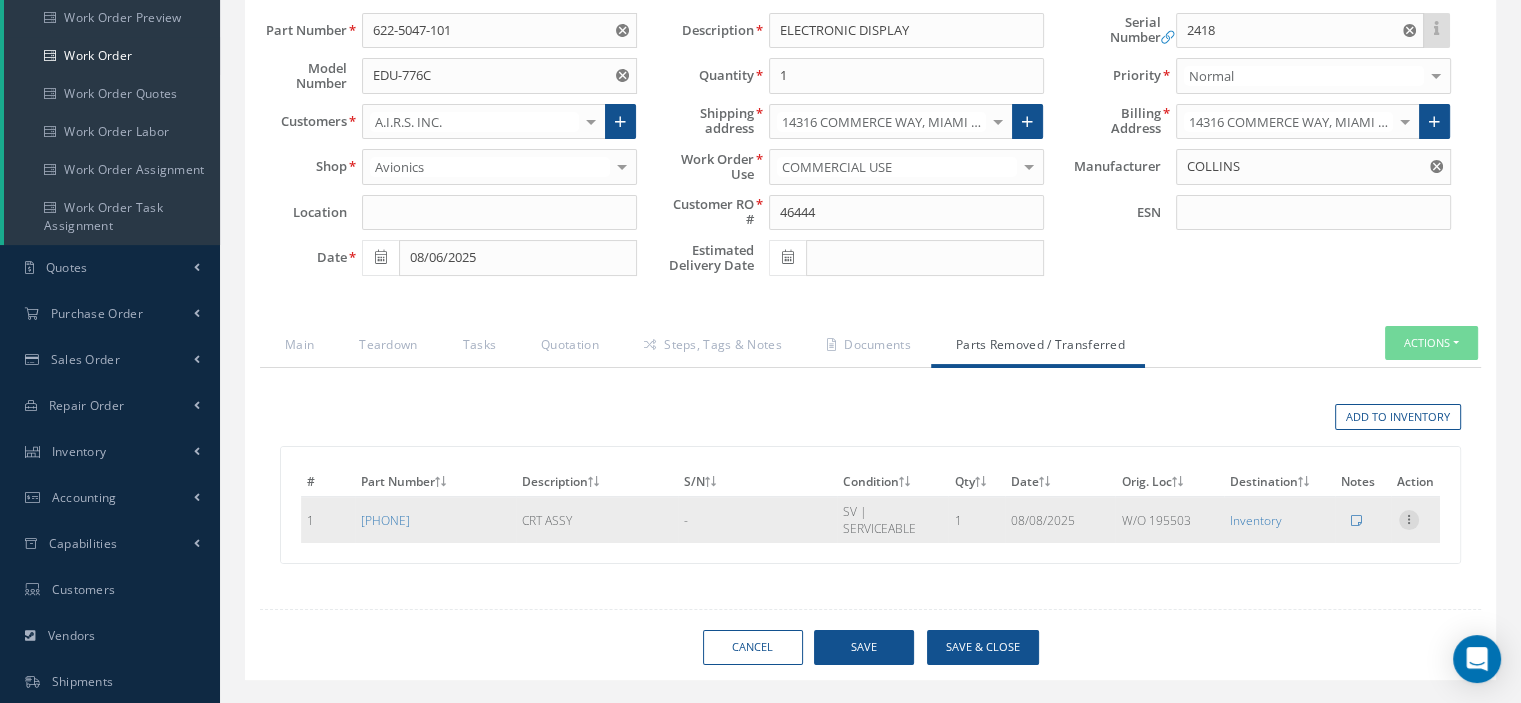click at bounding box center (1409, 518) 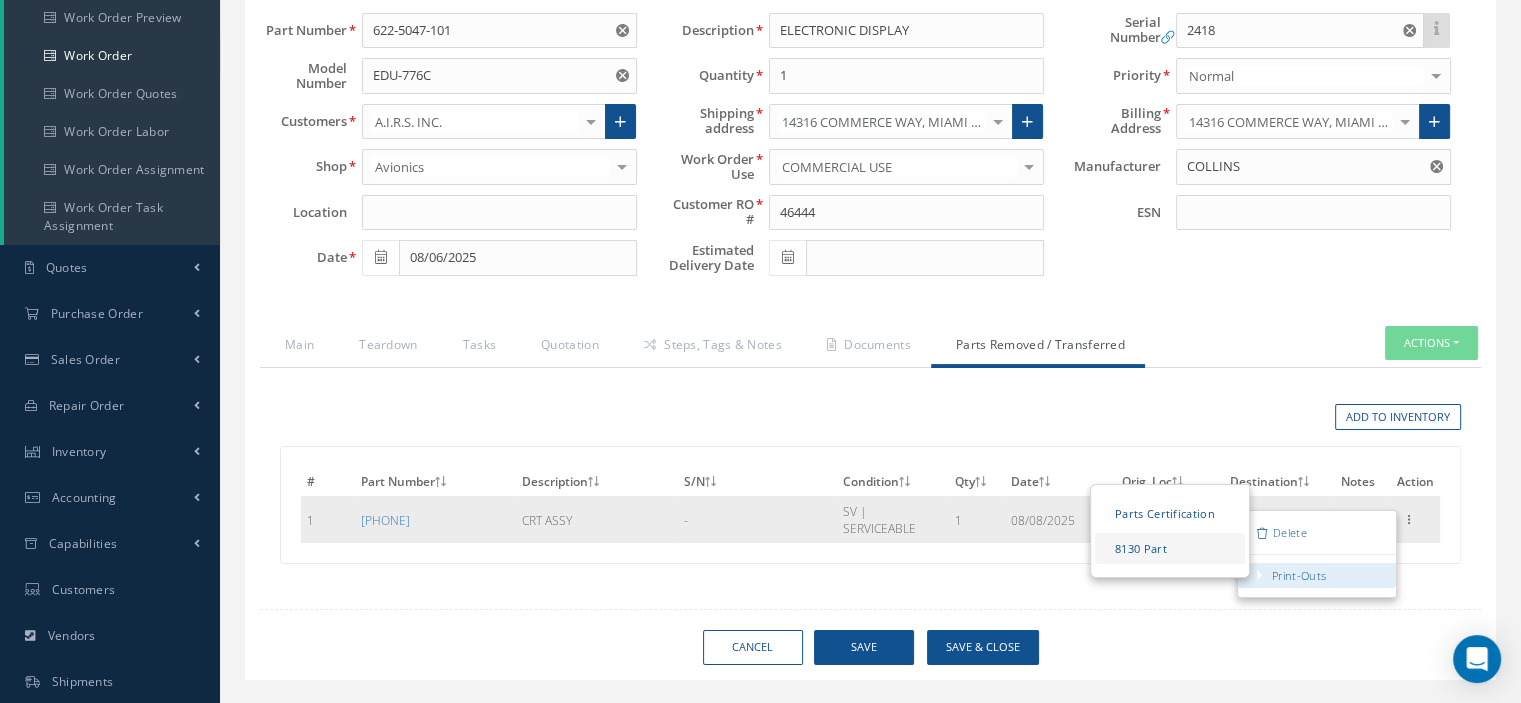 click on "8130 Part" at bounding box center [1170, 548] 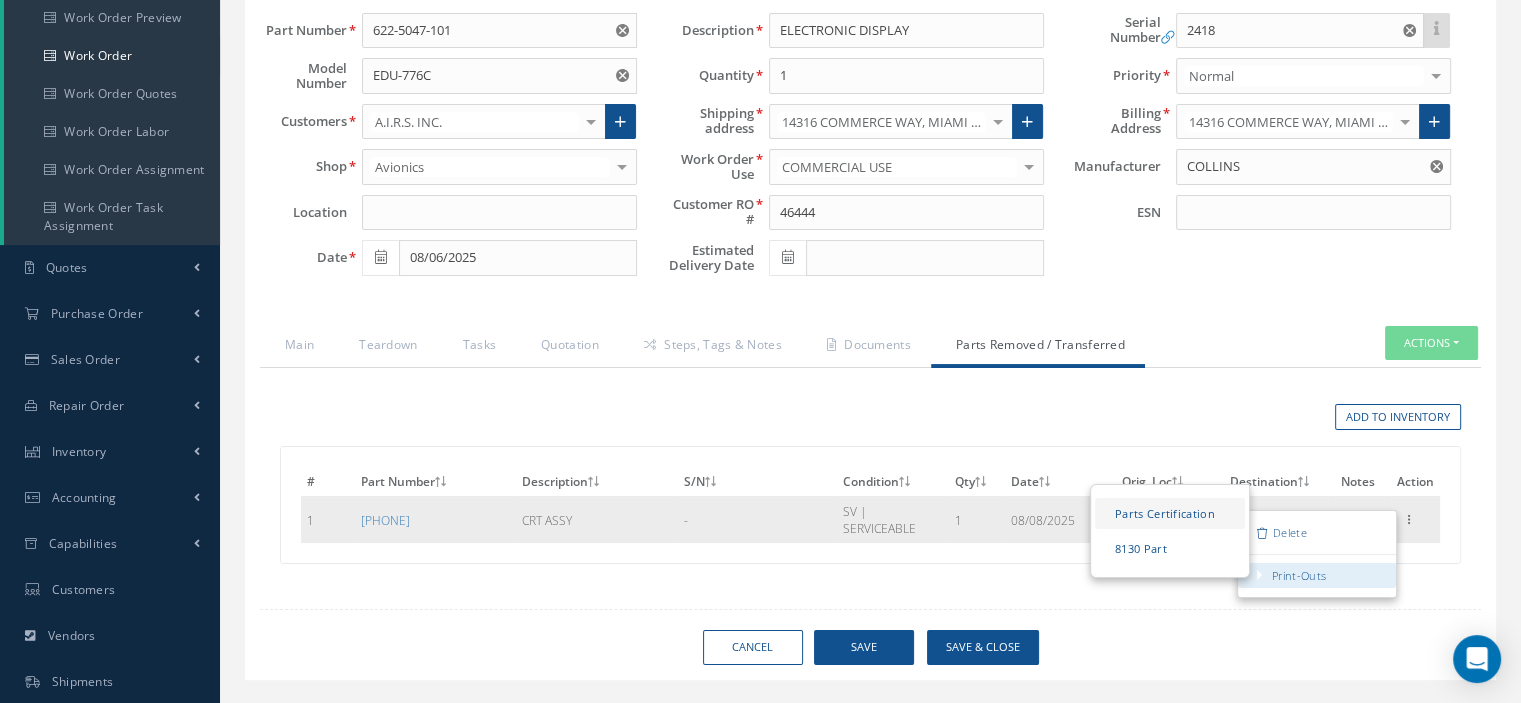 click on "Parts Certification" at bounding box center [1170, 513] 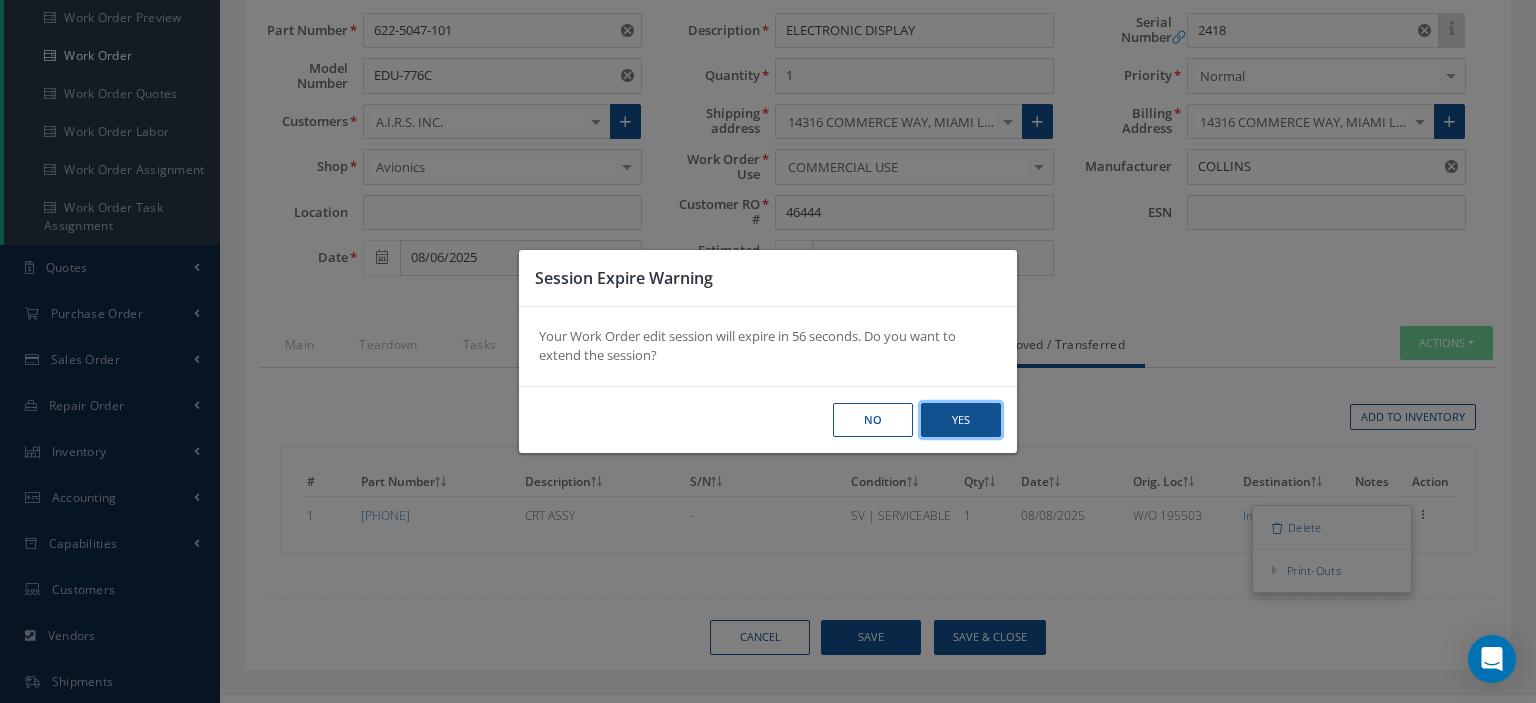 click on "Yes" at bounding box center (0, 0) 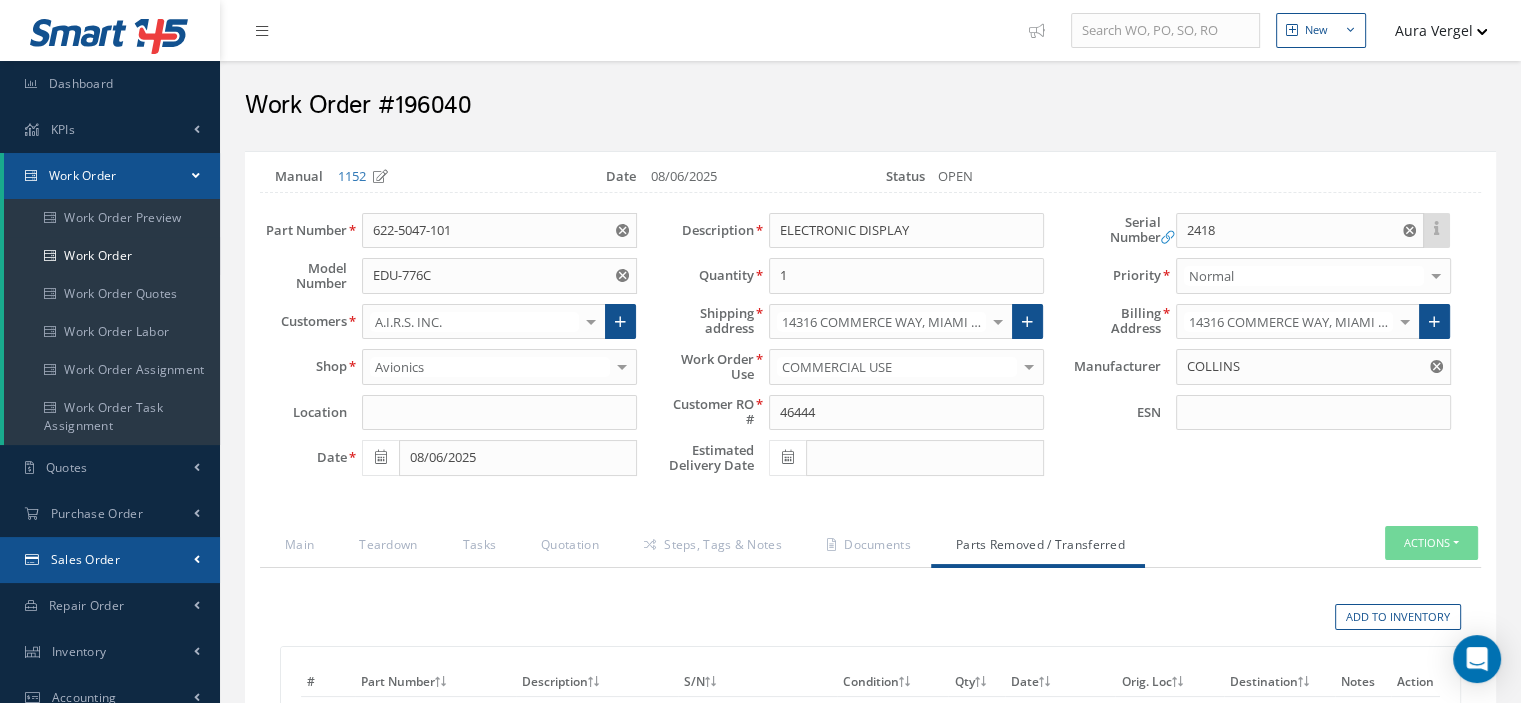 scroll, scrollTop: 300, scrollLeft: 0, axis: vertical 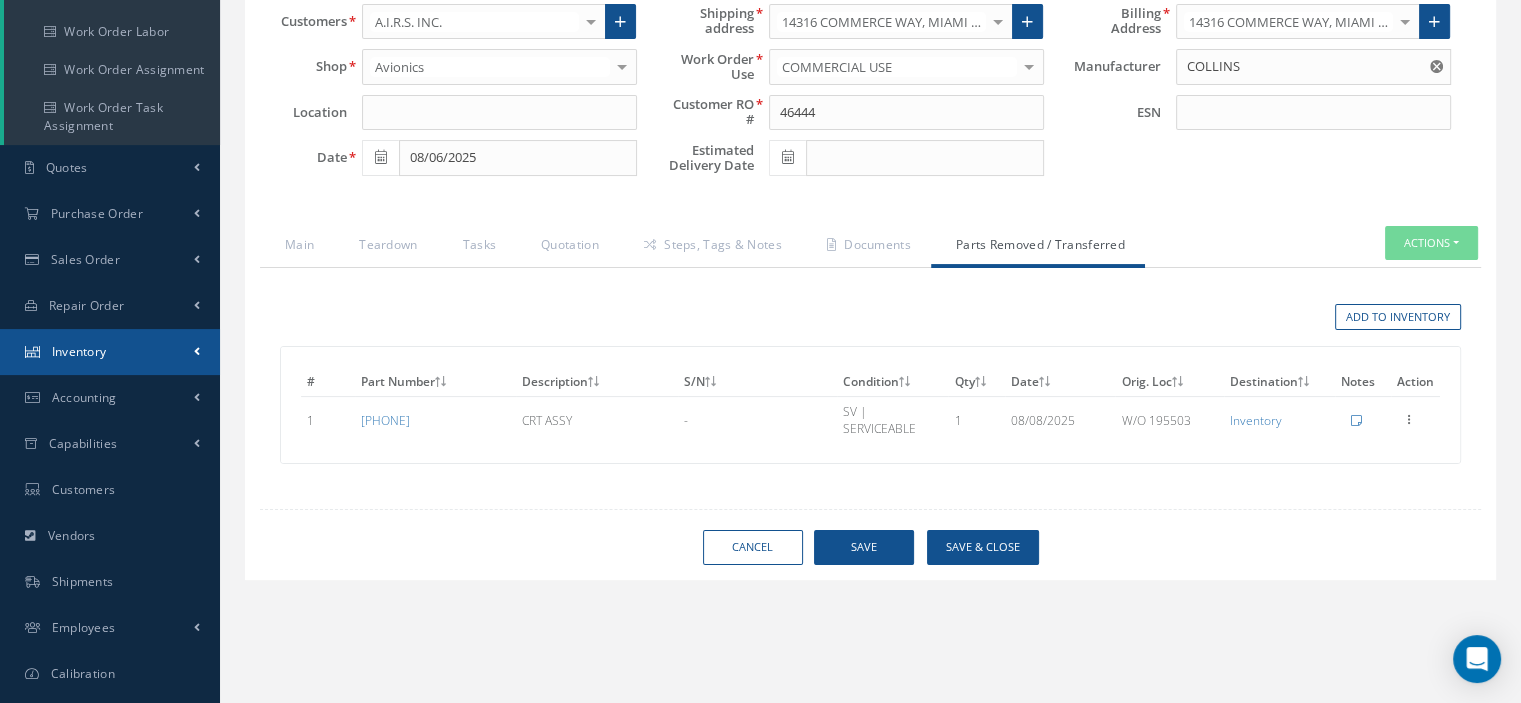 click on "Inventory" at bounding box center [110, 352] 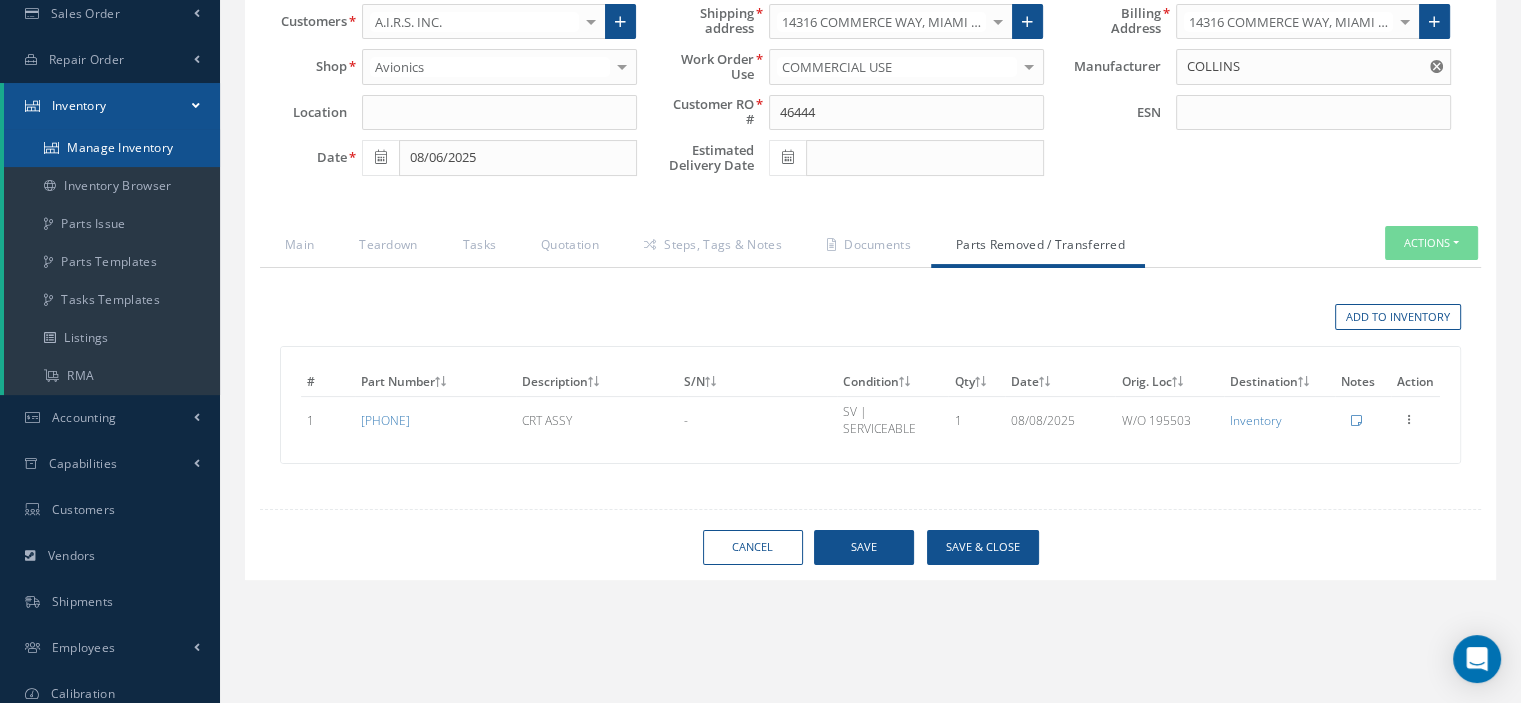 click on "Manage Inventory" at bounding box center (112, 148) 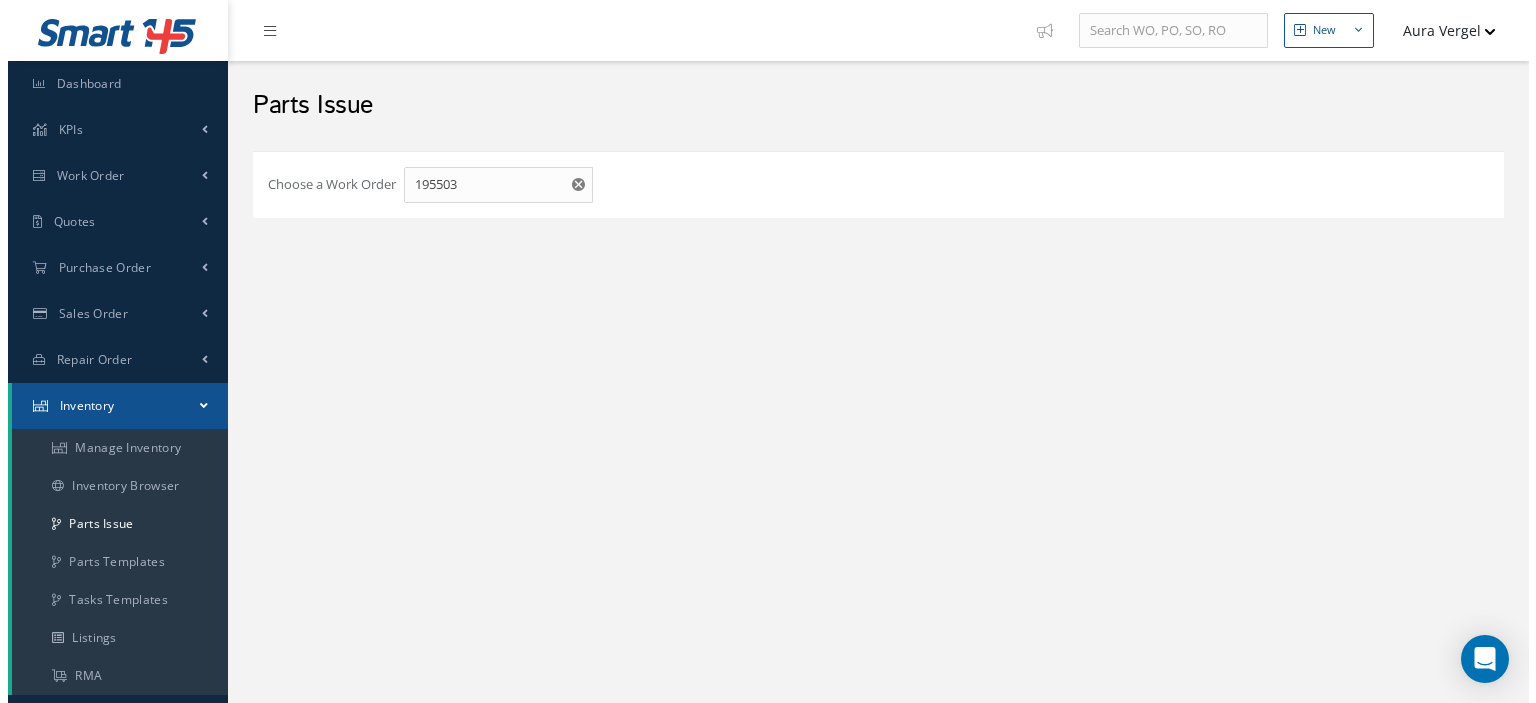 scroll, scrollTop: 0, scrollLeft: 0, axis: both 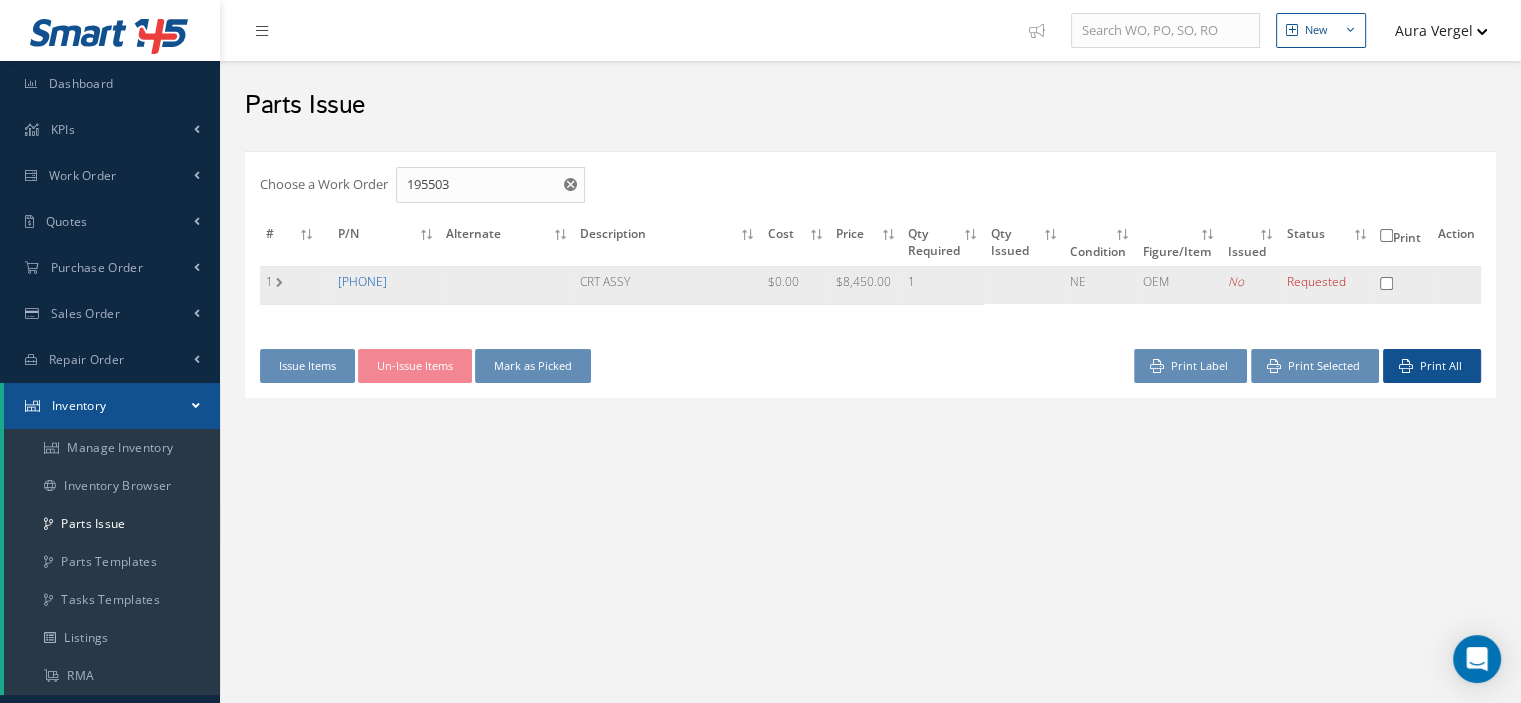 click on "[PHONE]" at bounding box center [362, 281] 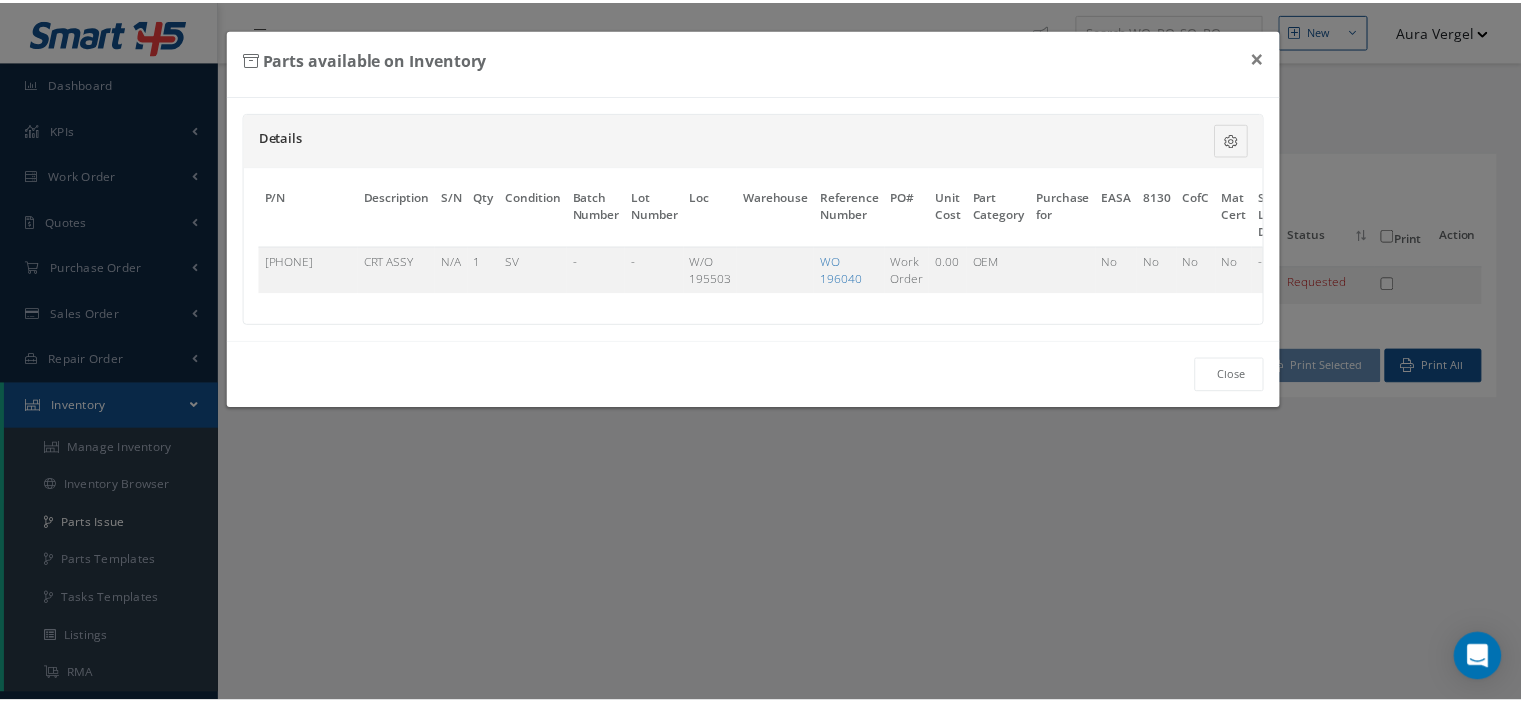 scroll, scrollTop: 0, scrollLeft: 136, axis: horizontal 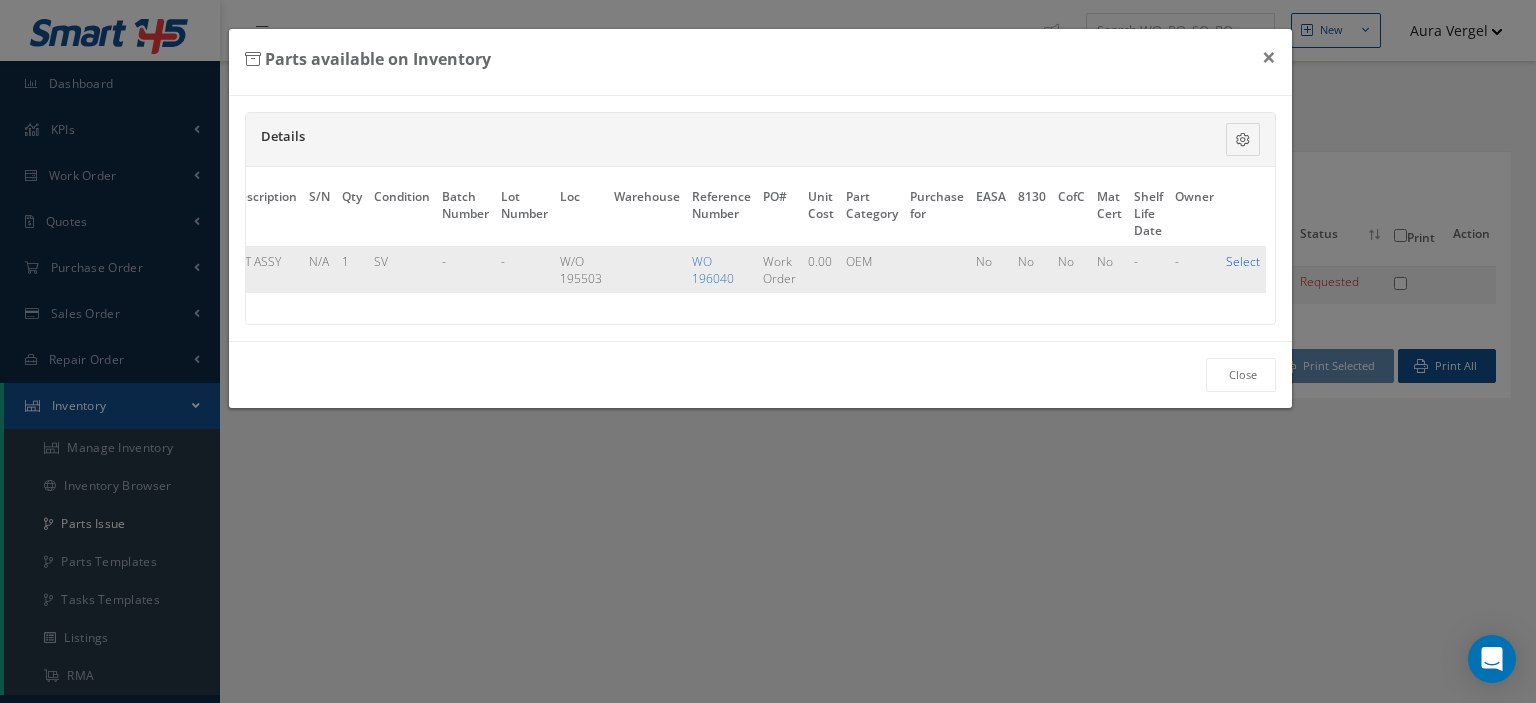 click on "Select" at bounding box center (1243, 261) 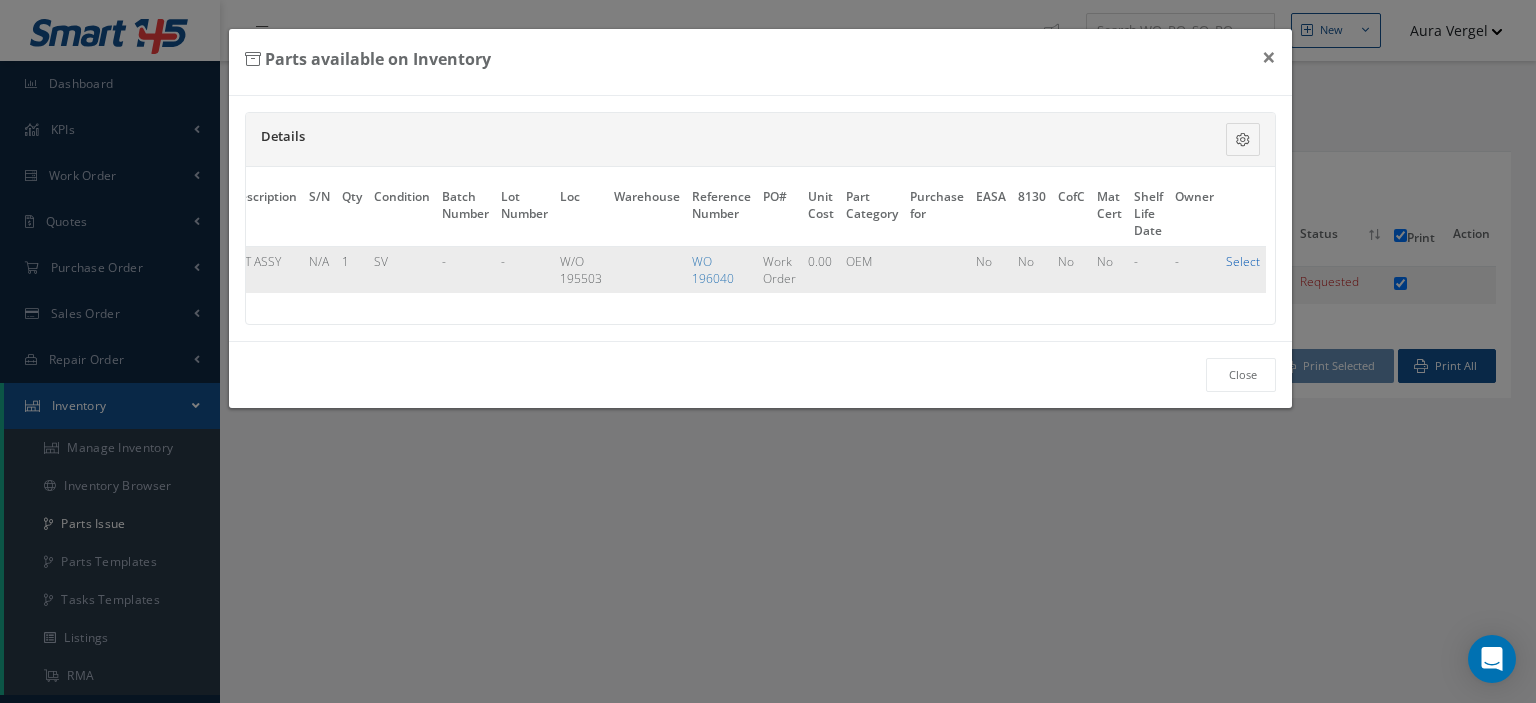 checkbox on "true" 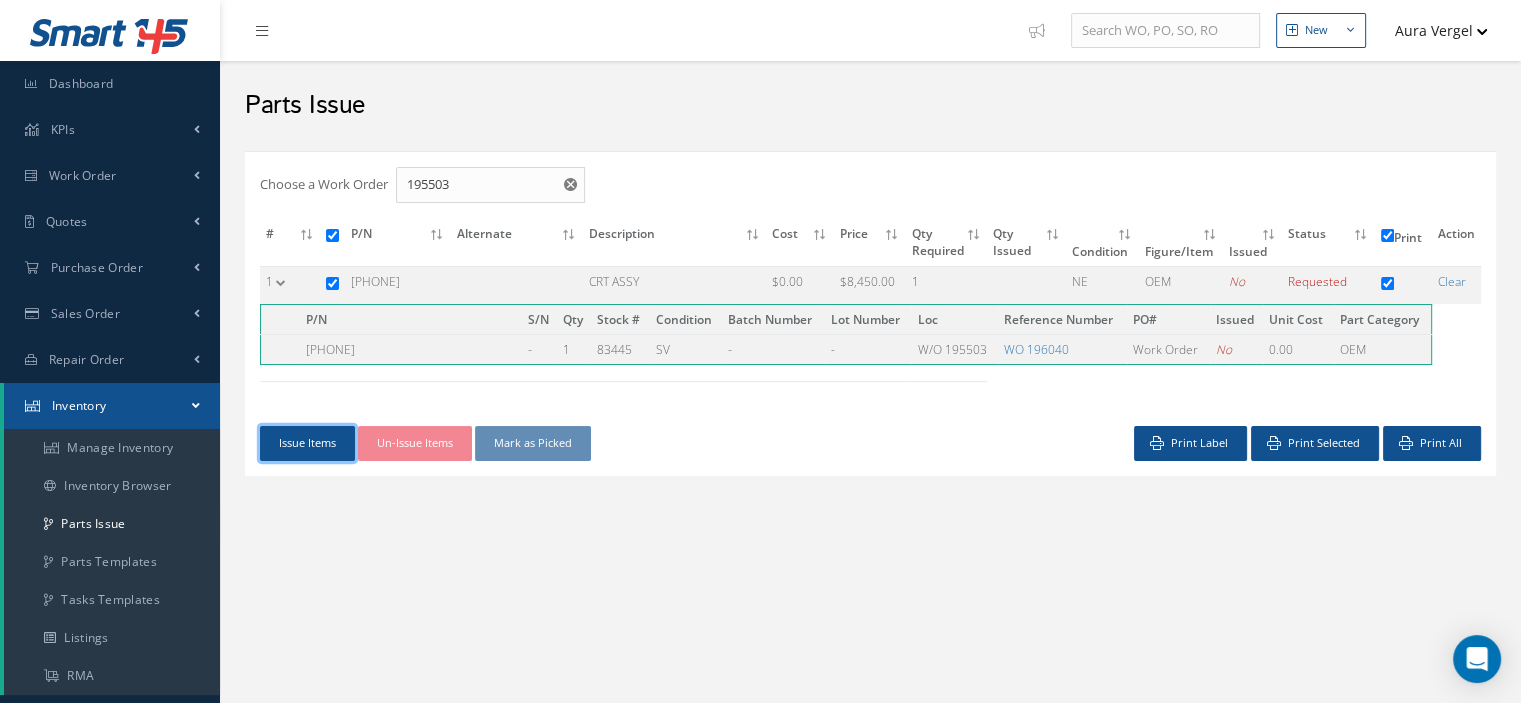 click on "Issue Items" at bounding box center [307, 443] 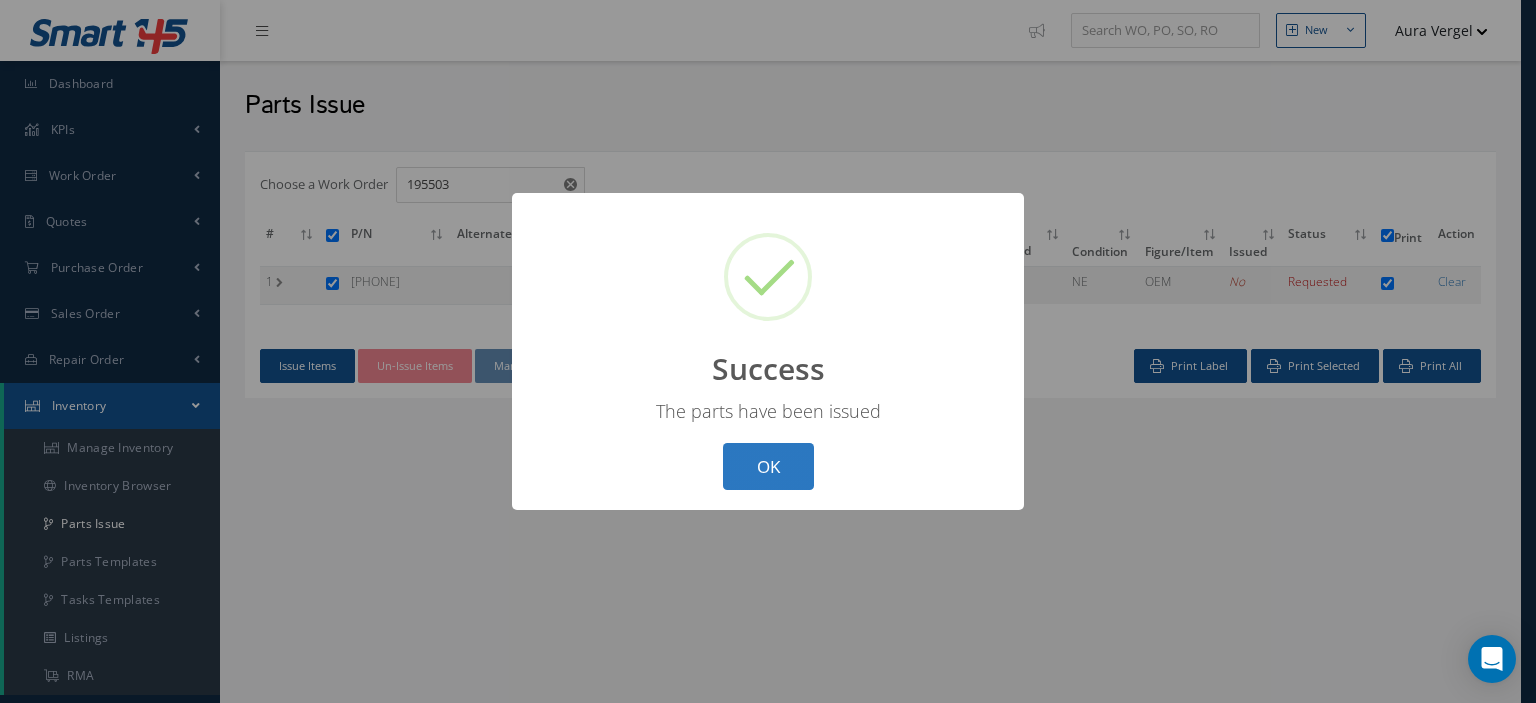 click on "OK" at bounding box center [768, 466] 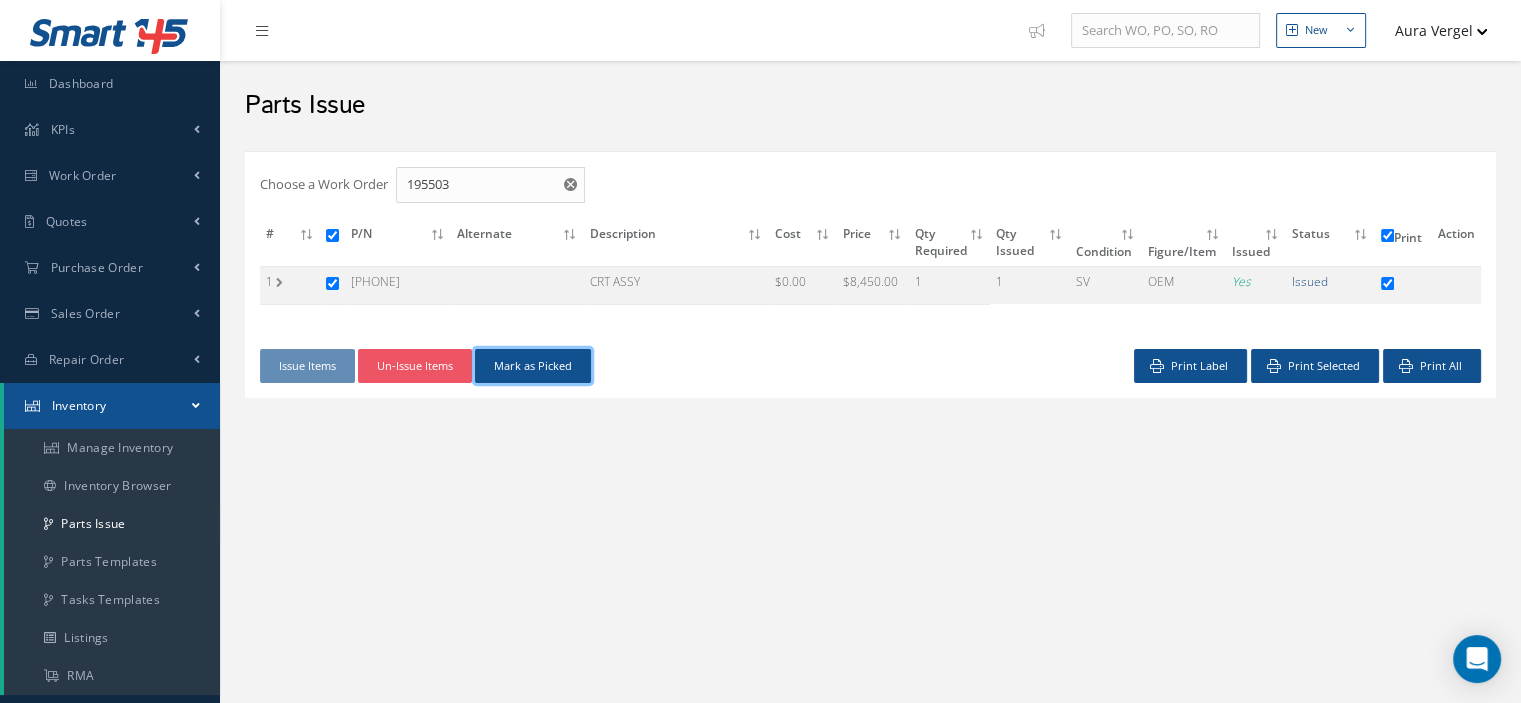 click on "Mark as Picked" at bounding box center [533, 366] 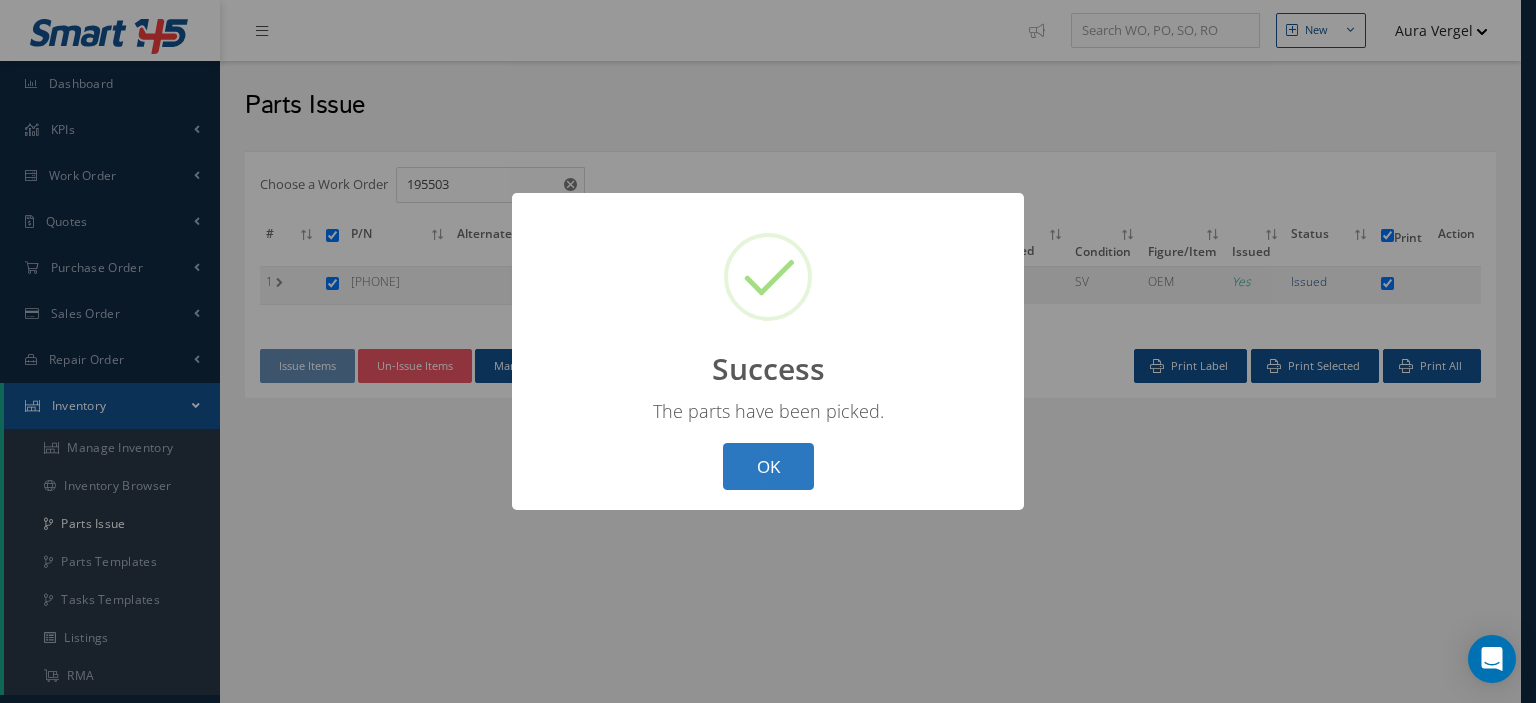 click on "OK" at bounding box center (768, 466) 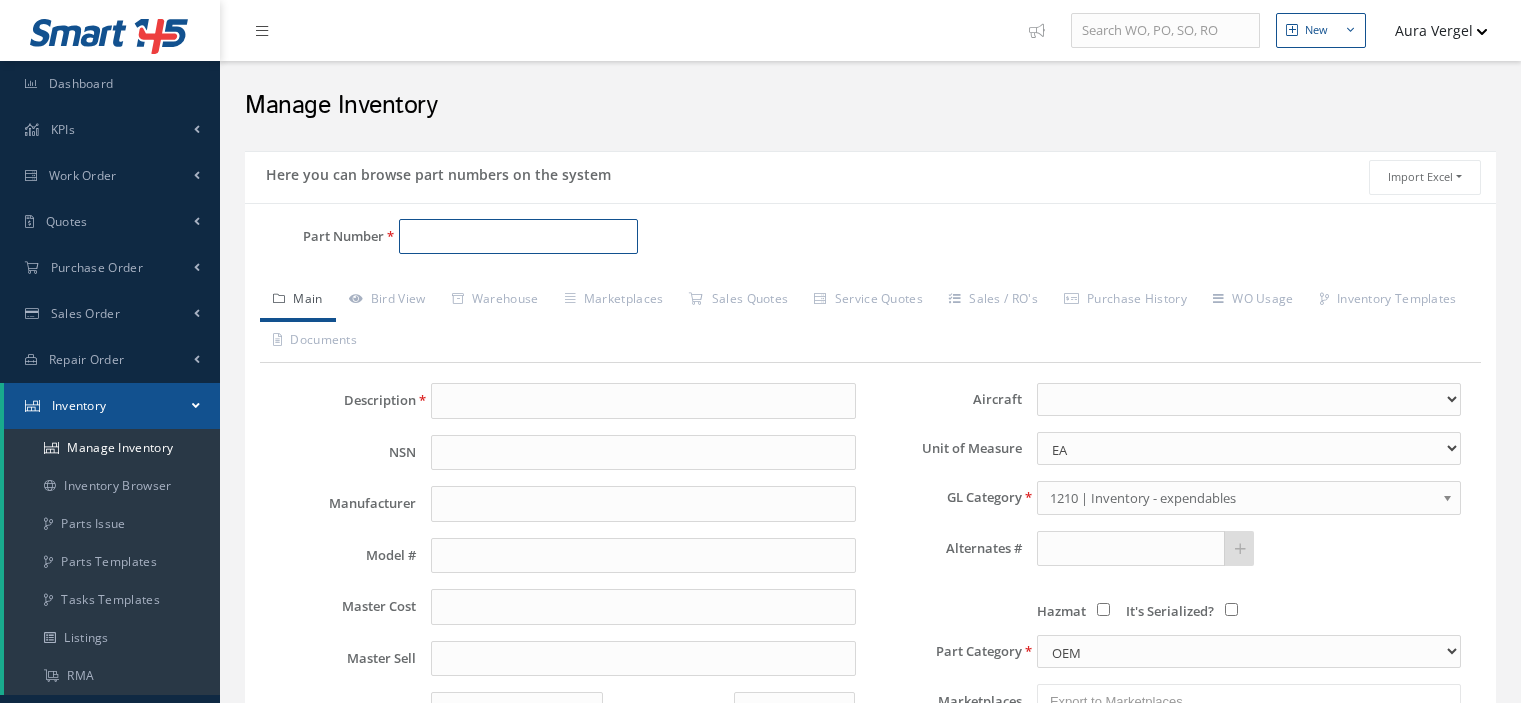 drag, startPoint x: 0, startPoint y: 0, endPoint x: 416, endPoint y: 224, distance: 472.47433 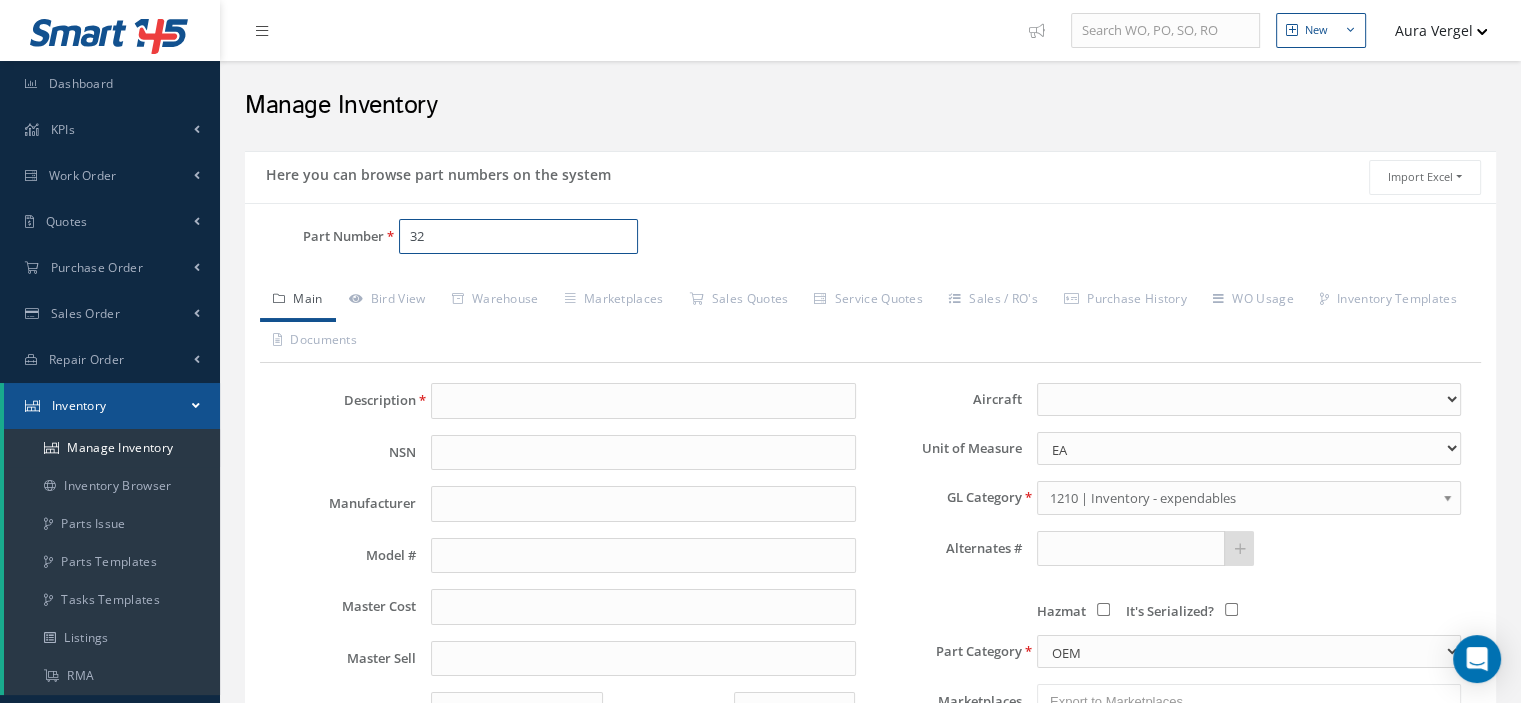 type on "327" 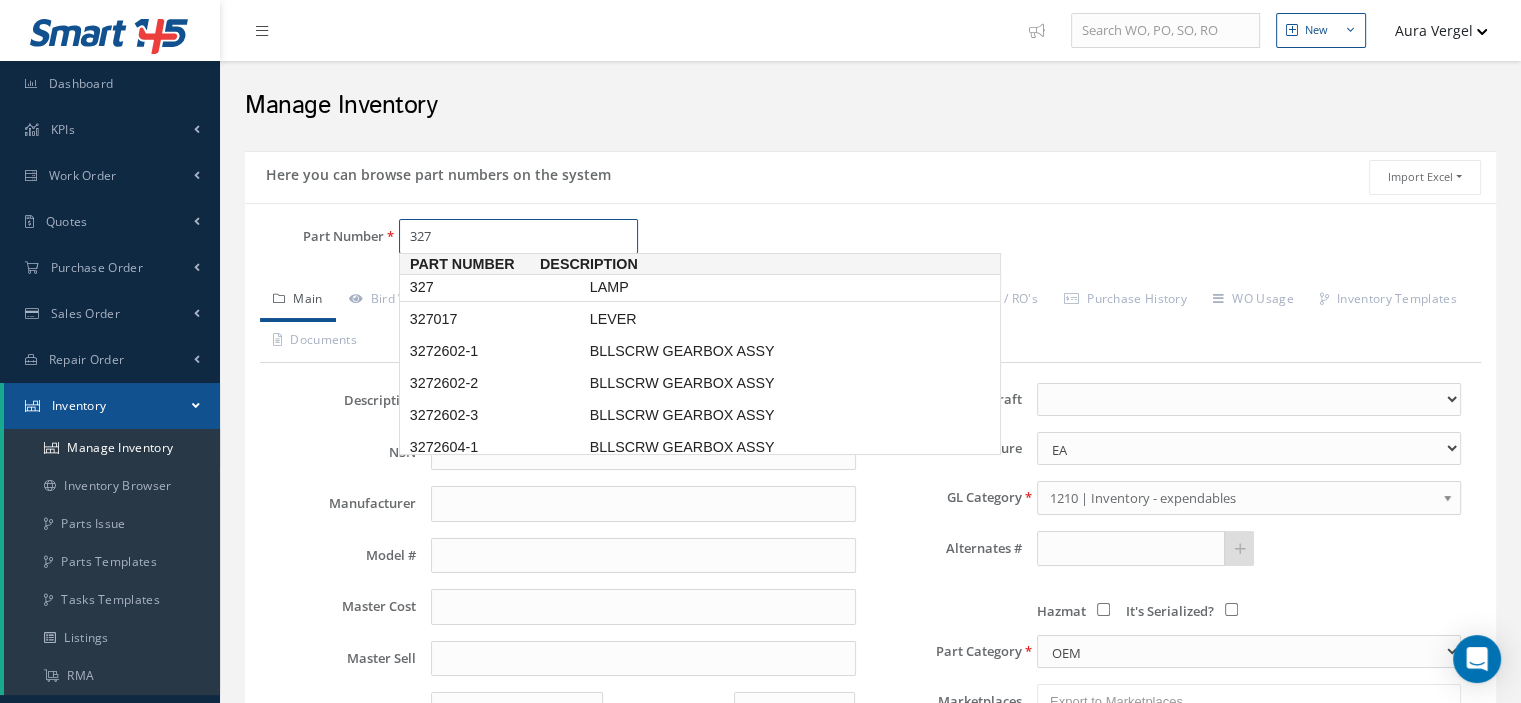 click on "327" at bounding box center (496, 287) 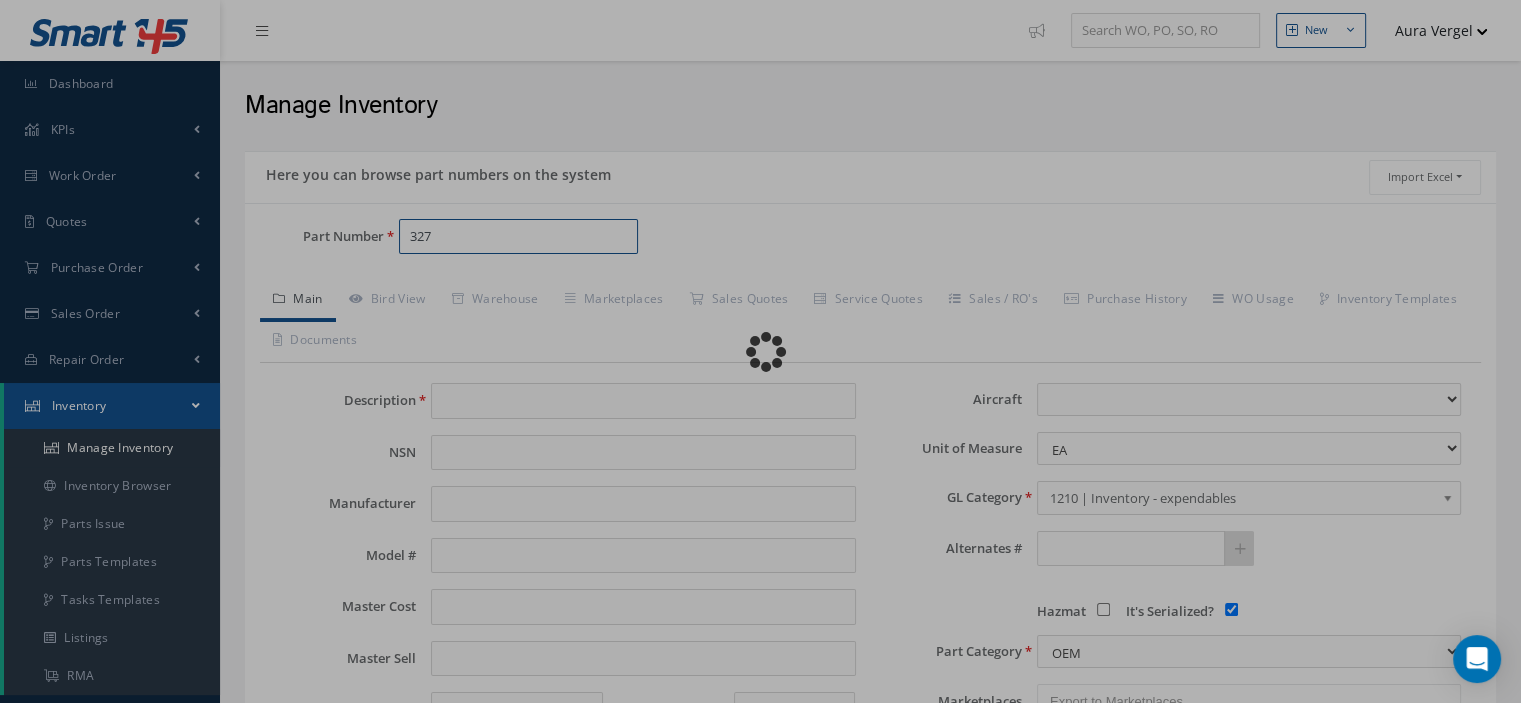 type on "LAMP" 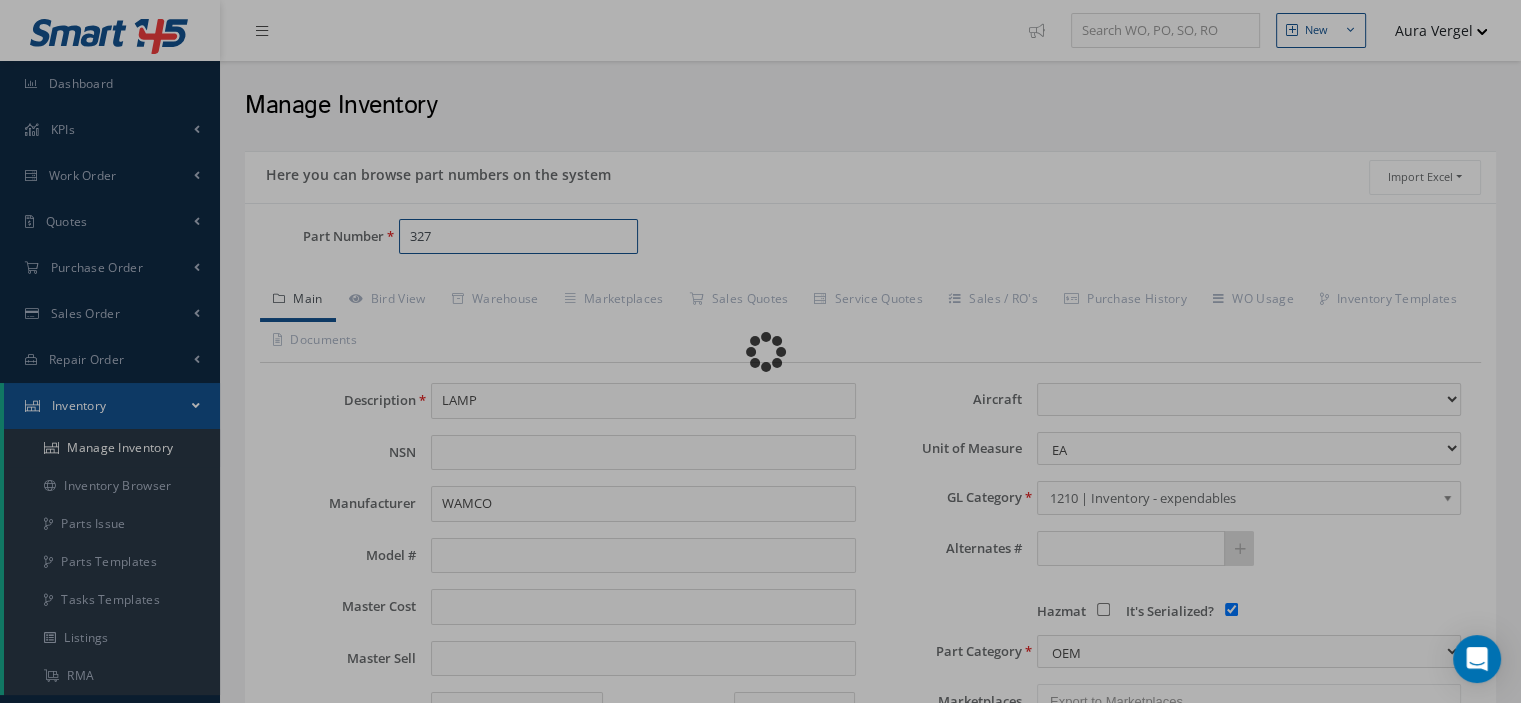 type on "327" 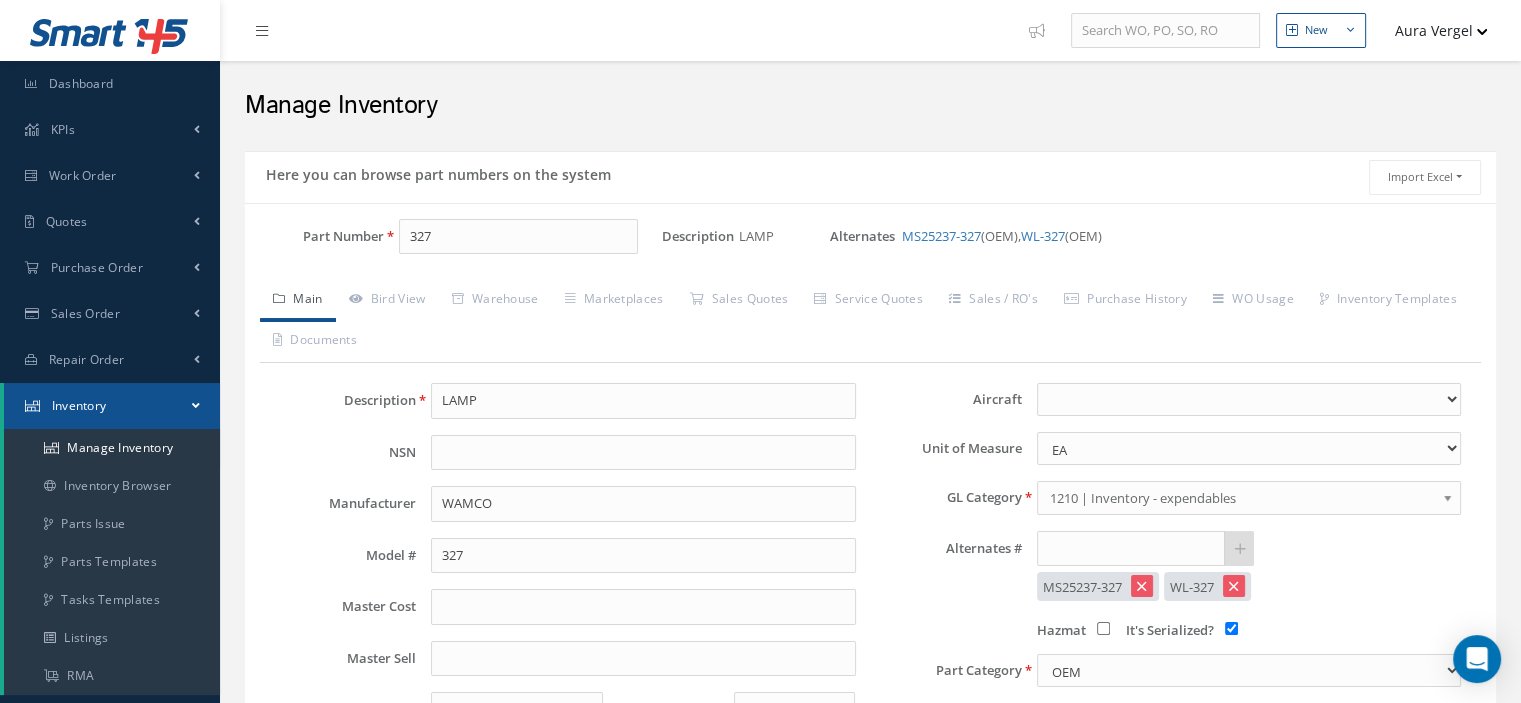 click on "MS25237-327" at bounding box center [941, 236] 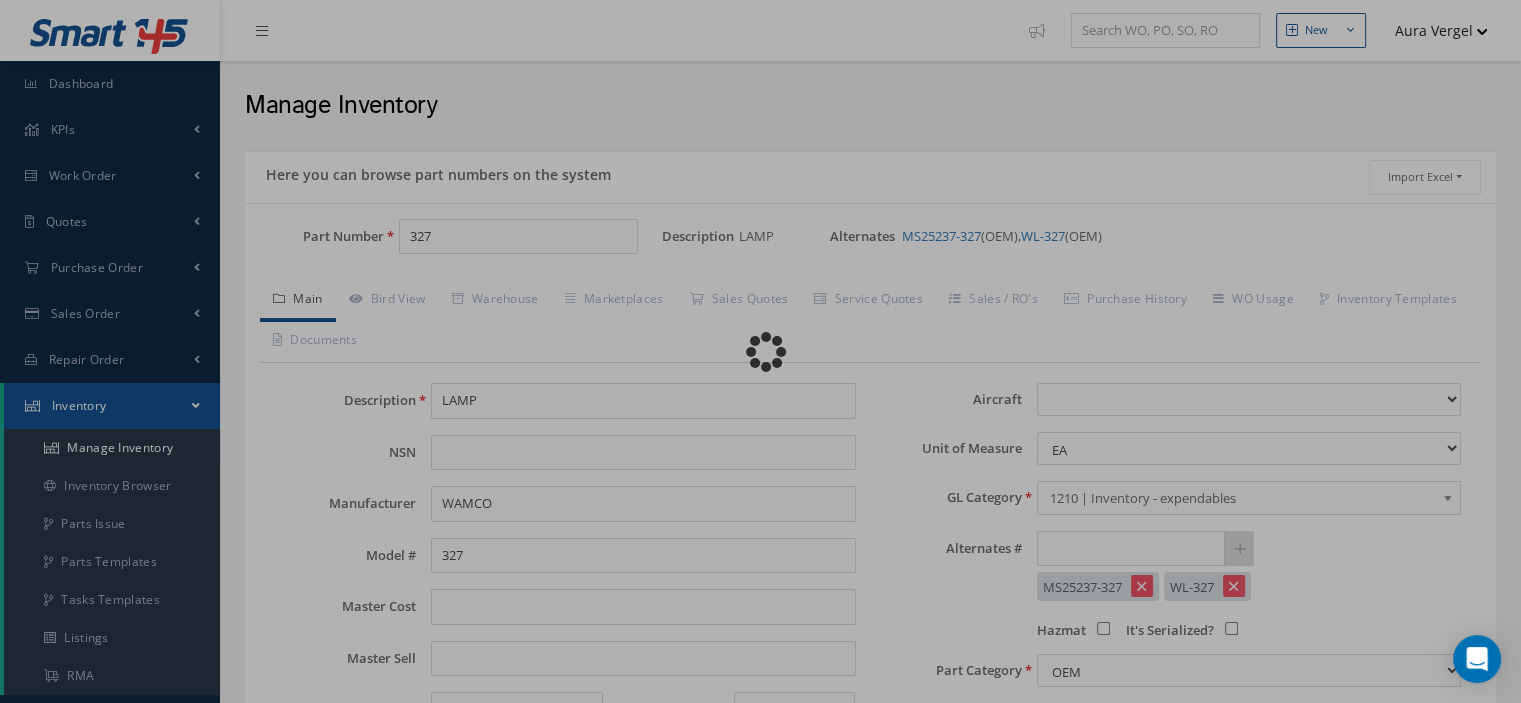 type on "MS25237-327" 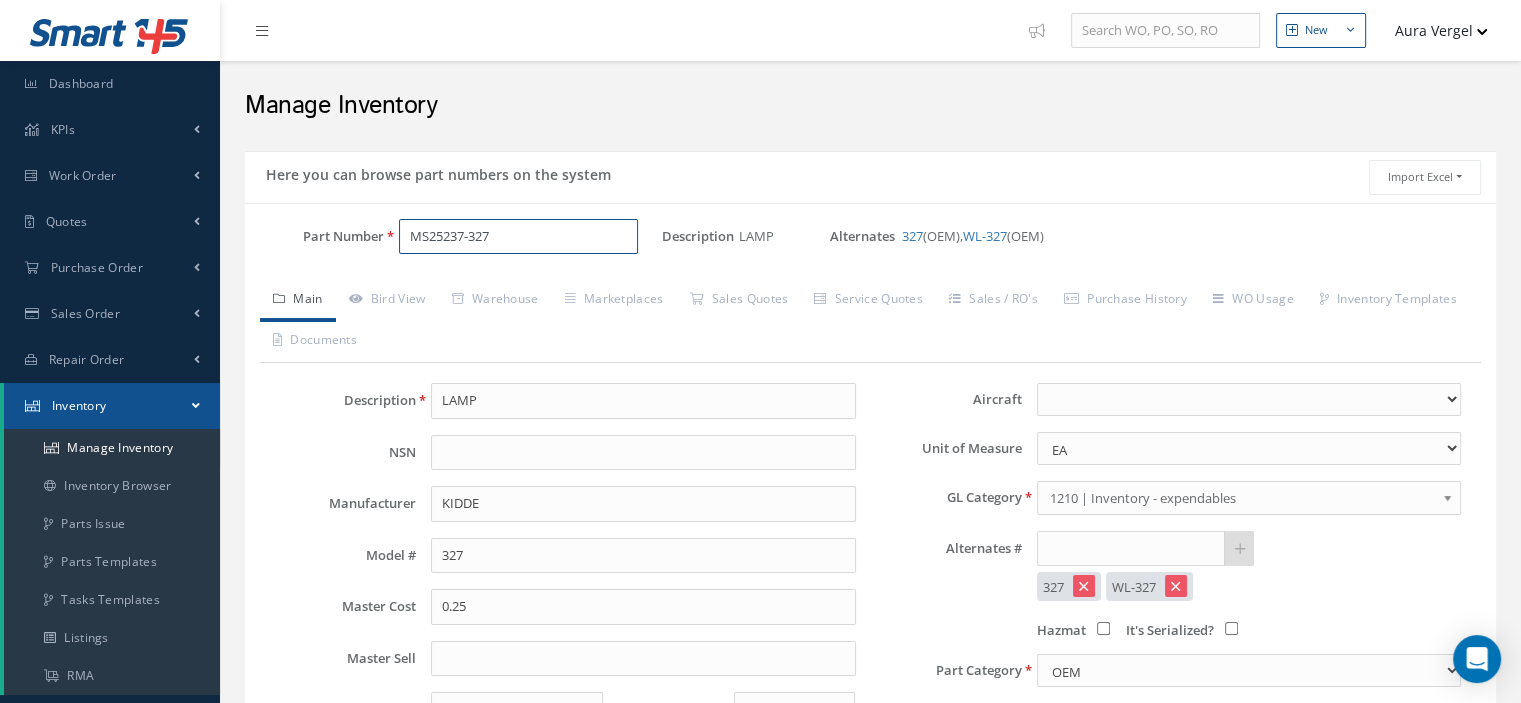 drag, startPoint x: 510, startPoint y: 232, endPoint x: 410, endPoint y: 237, distance: 100.12492 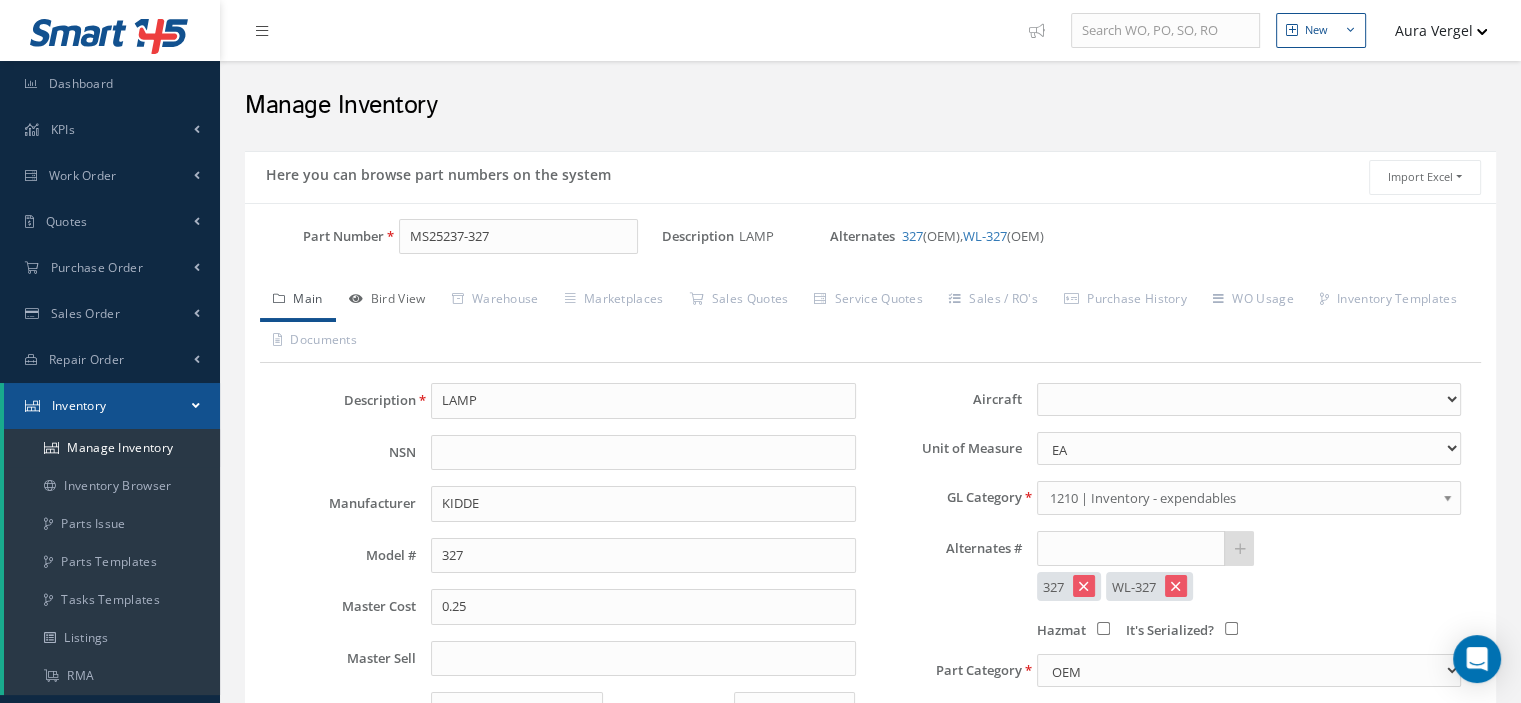 click on "Bird View" at bounding box center (387, 301) 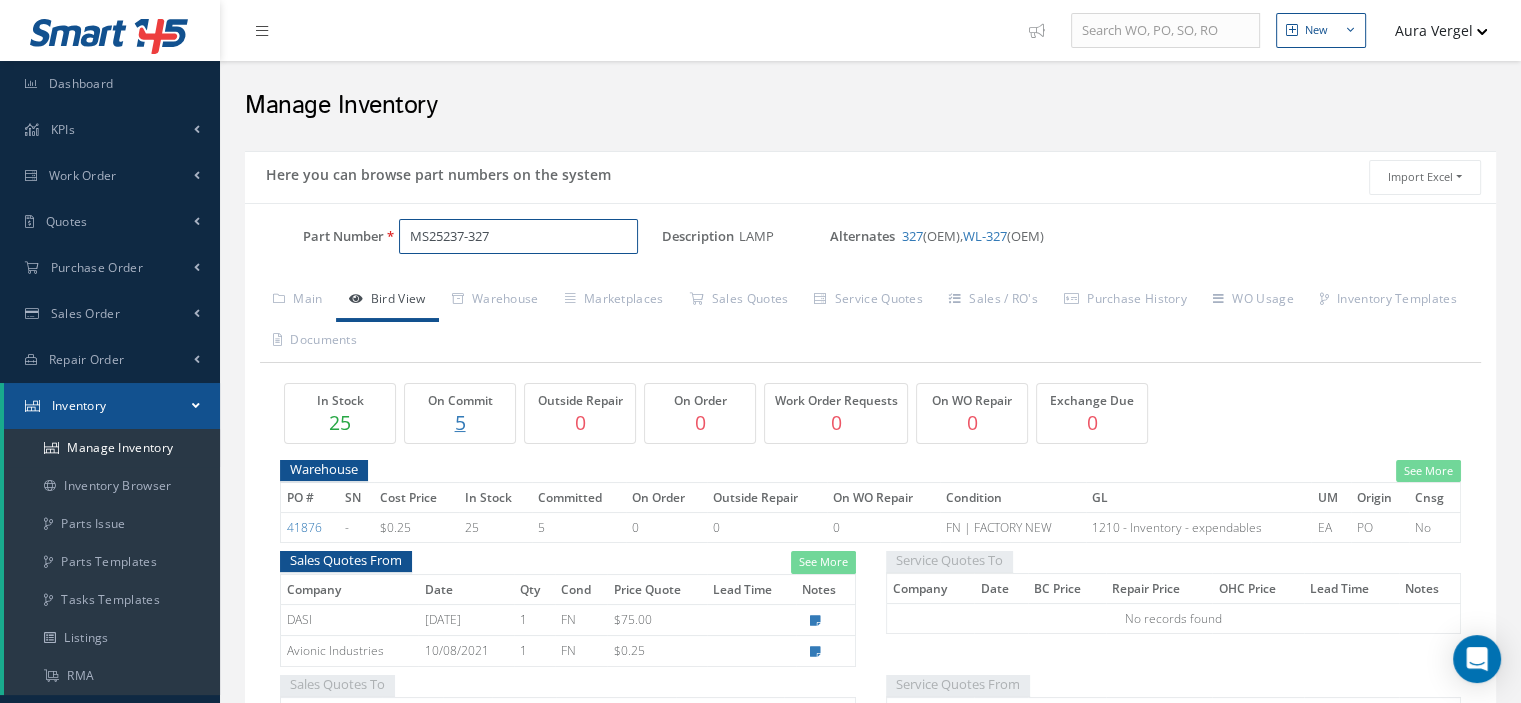 drag, startPoint x: 558, startPoint y: 242, endPoint x: 369, endPoint y: 240, distance: 189.01057 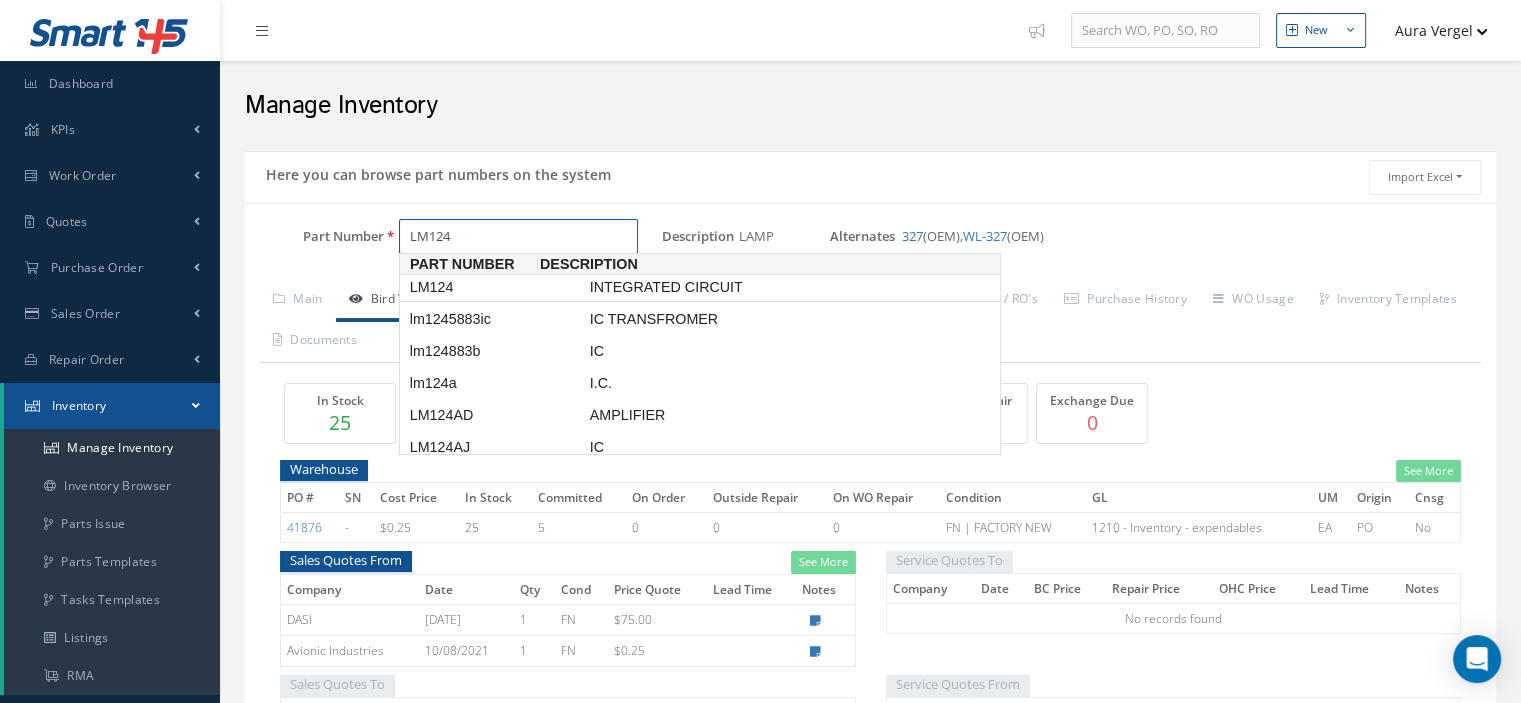 click on "LM124" at bounding box center (496, 287) 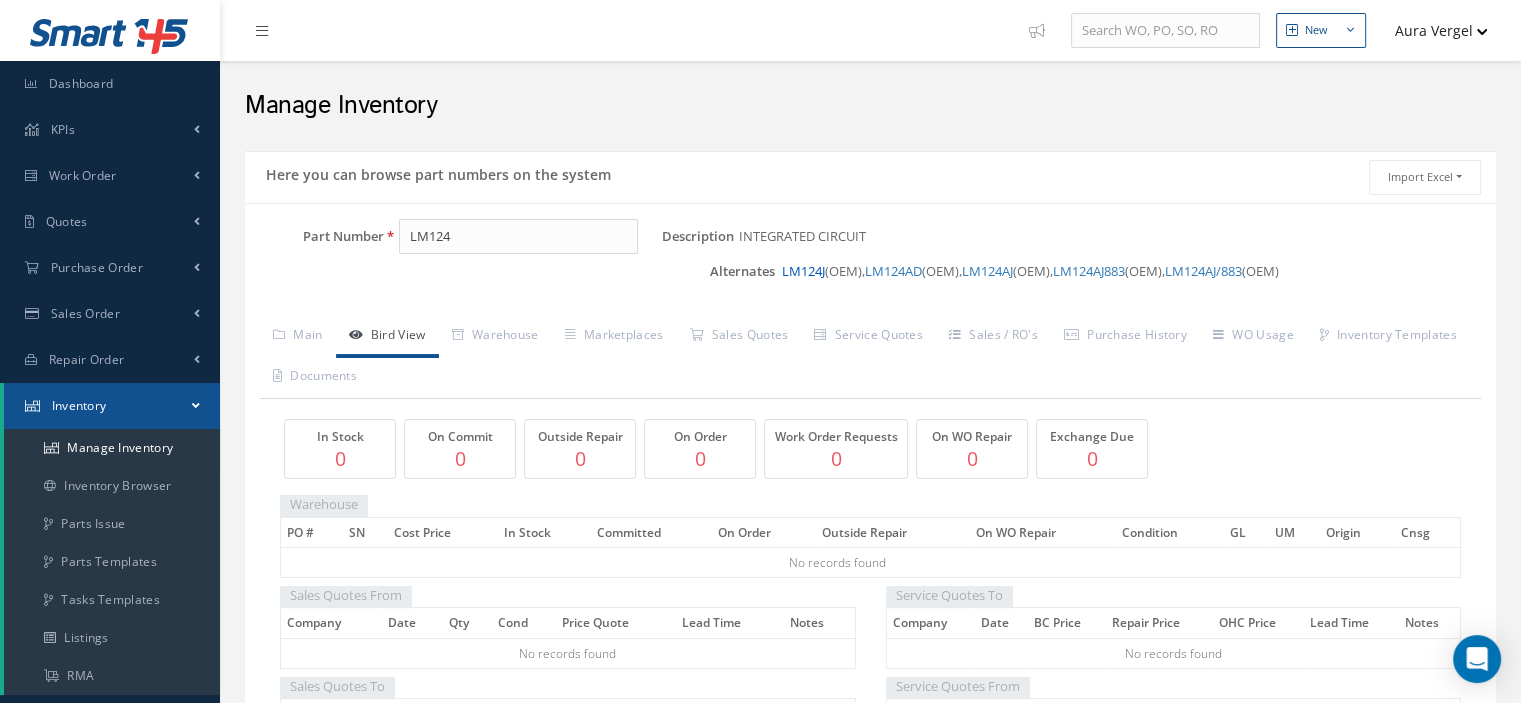 click on "LM124J" at bounding box center (803, 271) 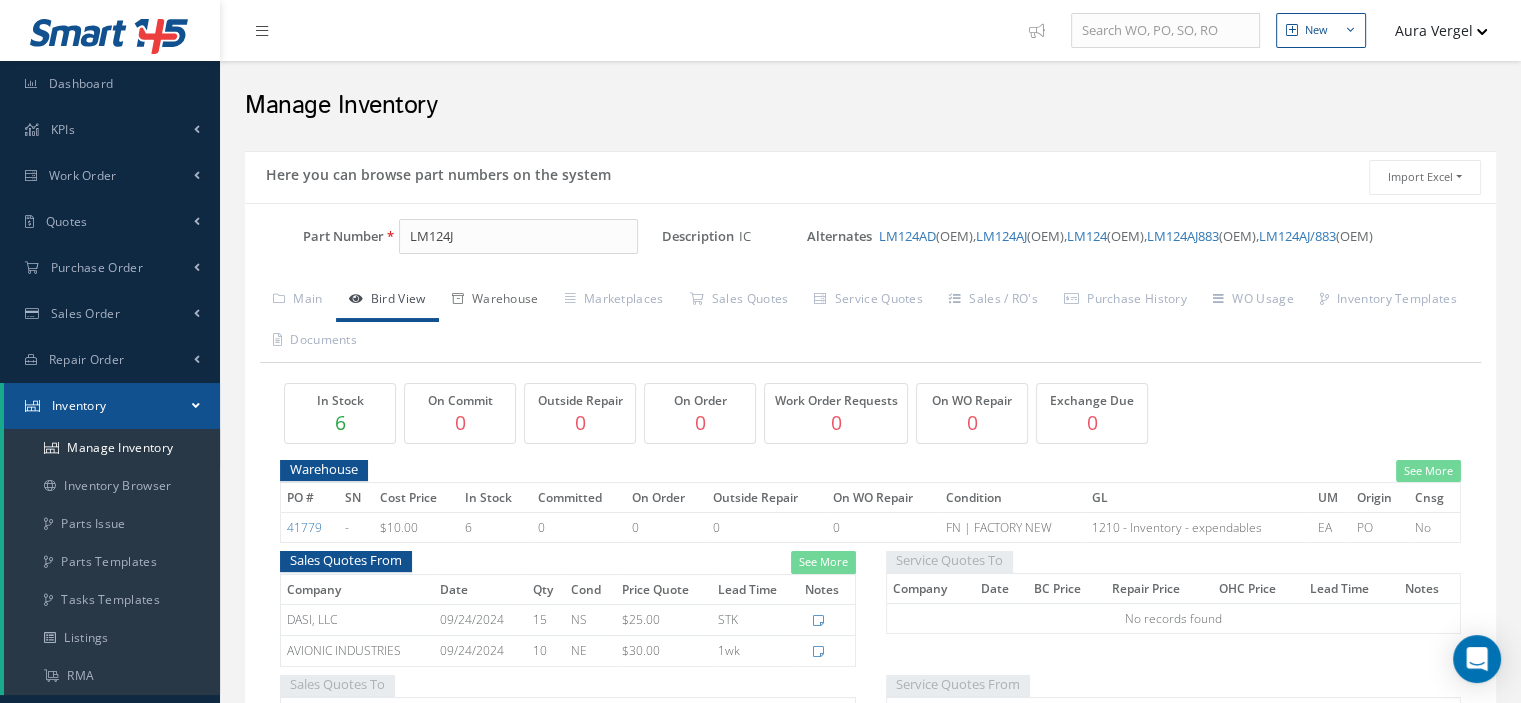 click on "Warehouse" at bounding box center (495, 301) 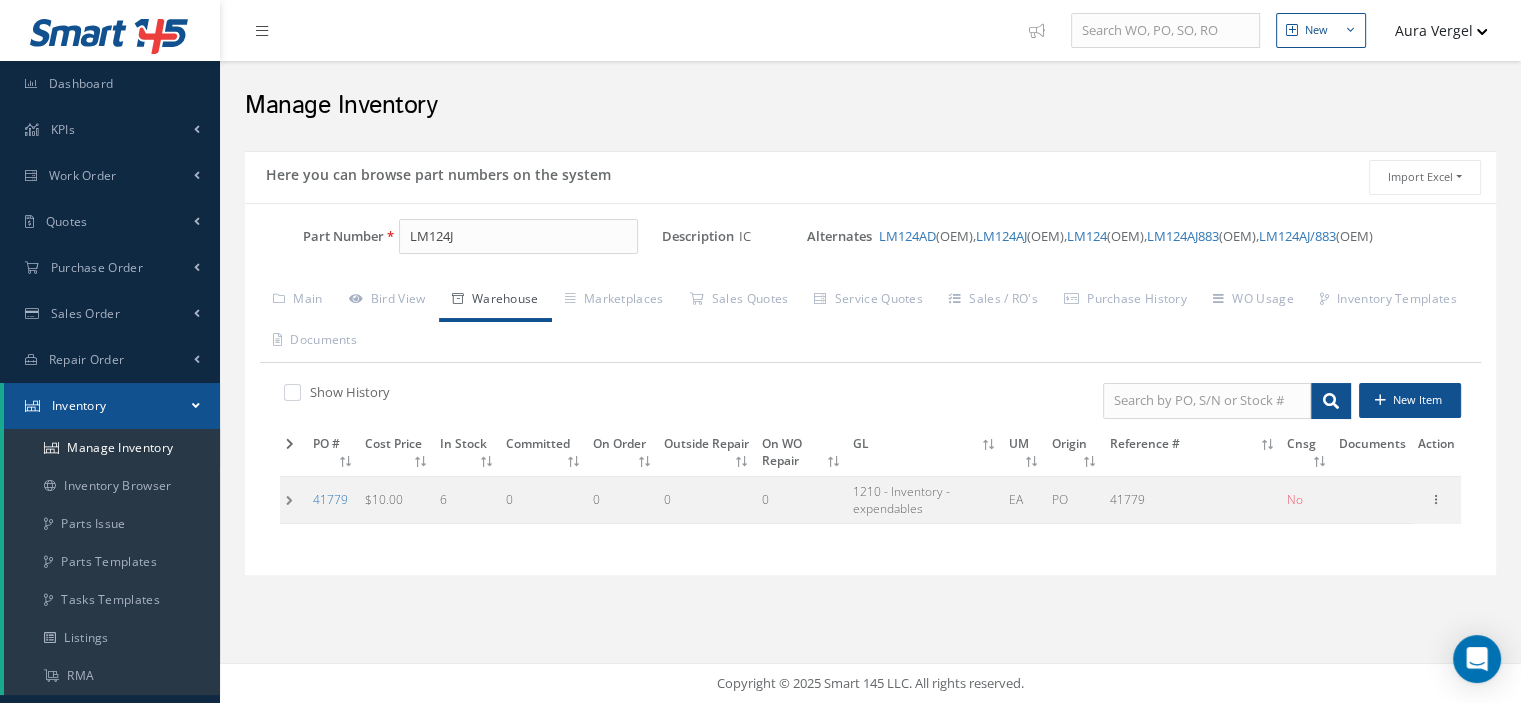 click at bounding box center (293, 499) 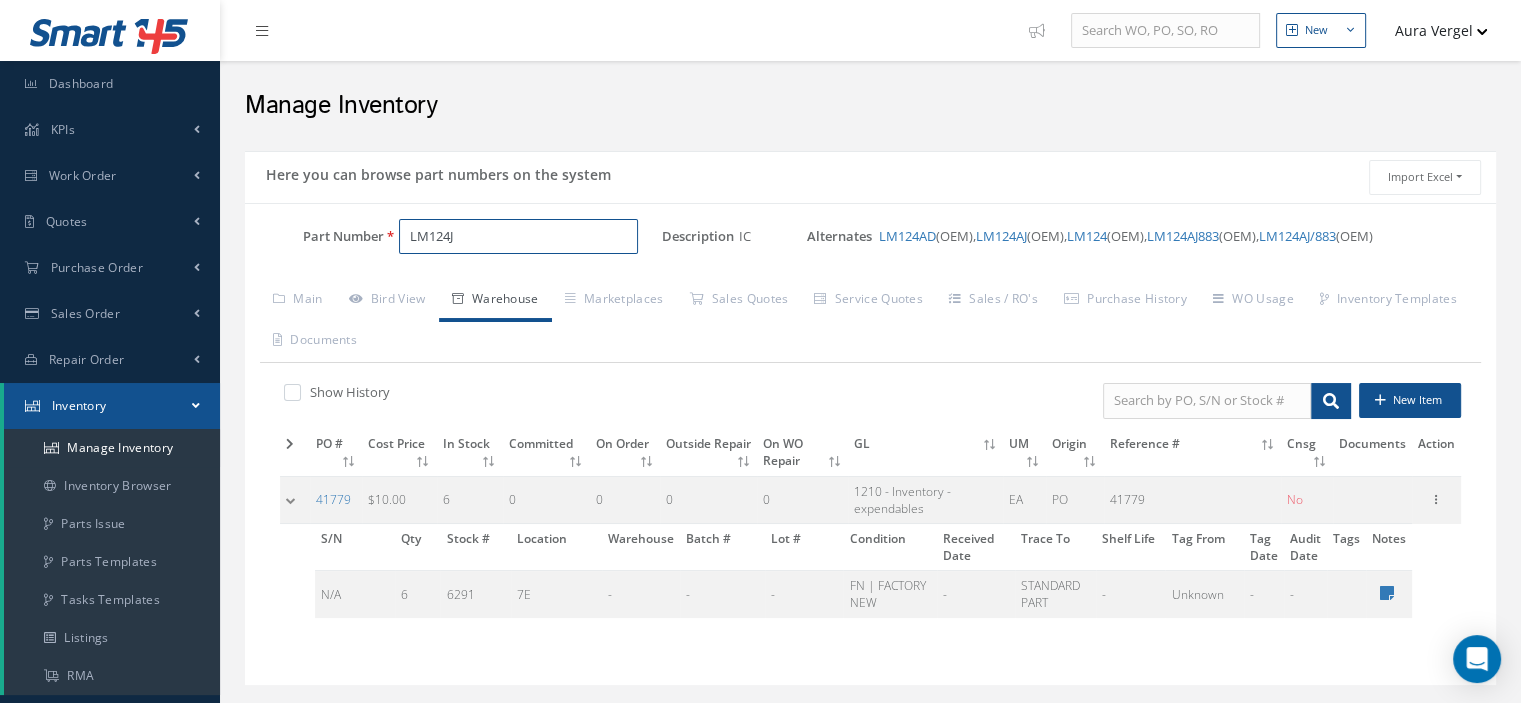 drag, startPoint x: 475, startPoint y: 243, endPoint x: 413, endPoint y: 237, distance: 62.289646 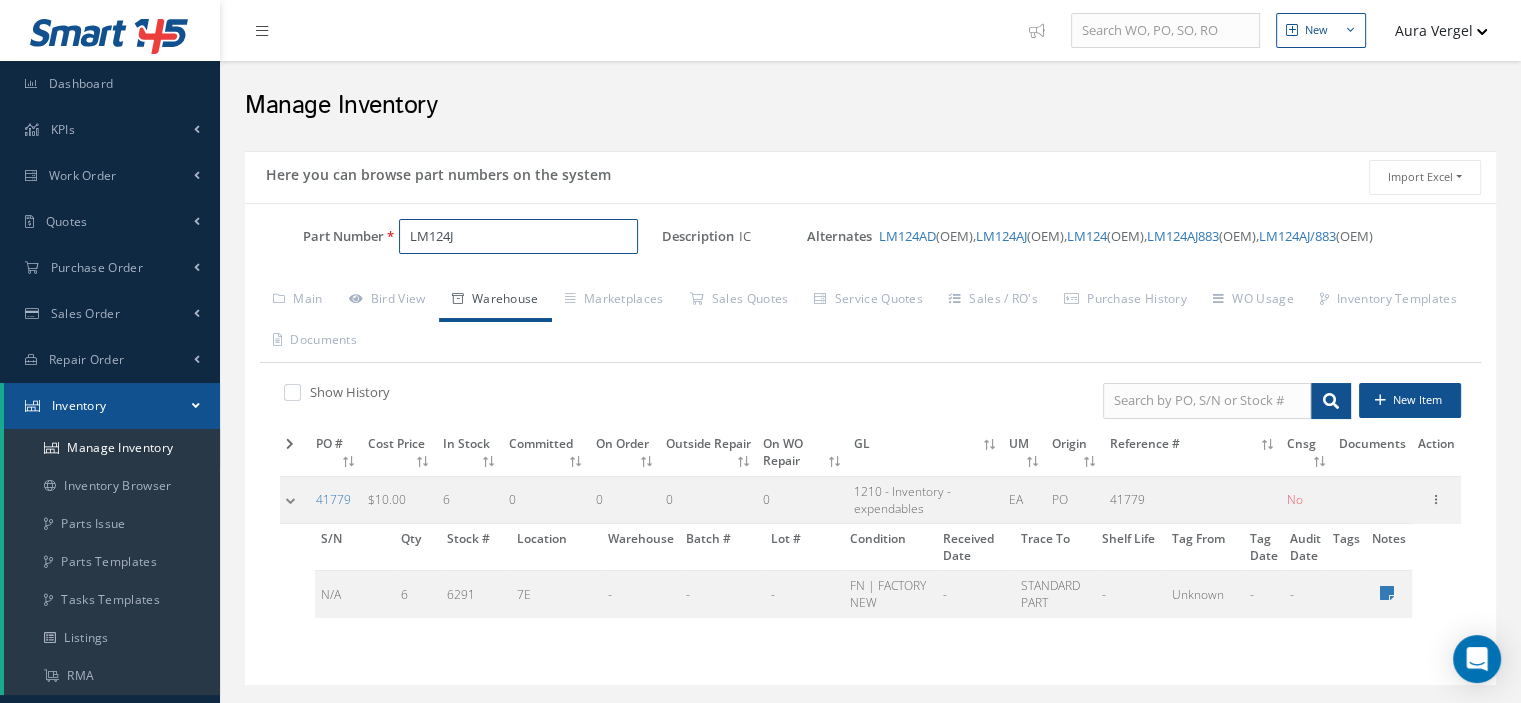drag, startPoint x: 472, startPoint y: 243, endPoint x: 407, endPoint y: 237, distance: 65.27634 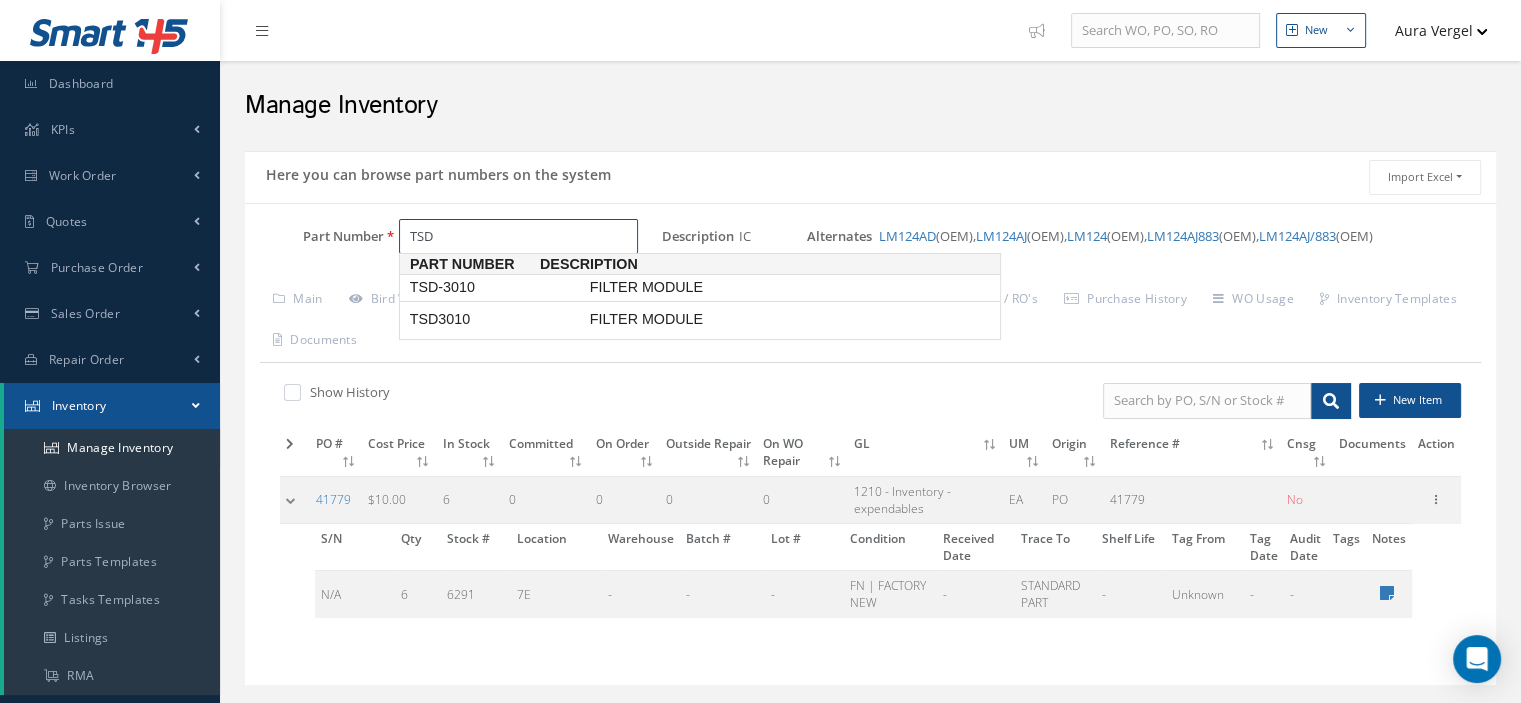 click on "TSD-3010" at bounding box center [496, 287] 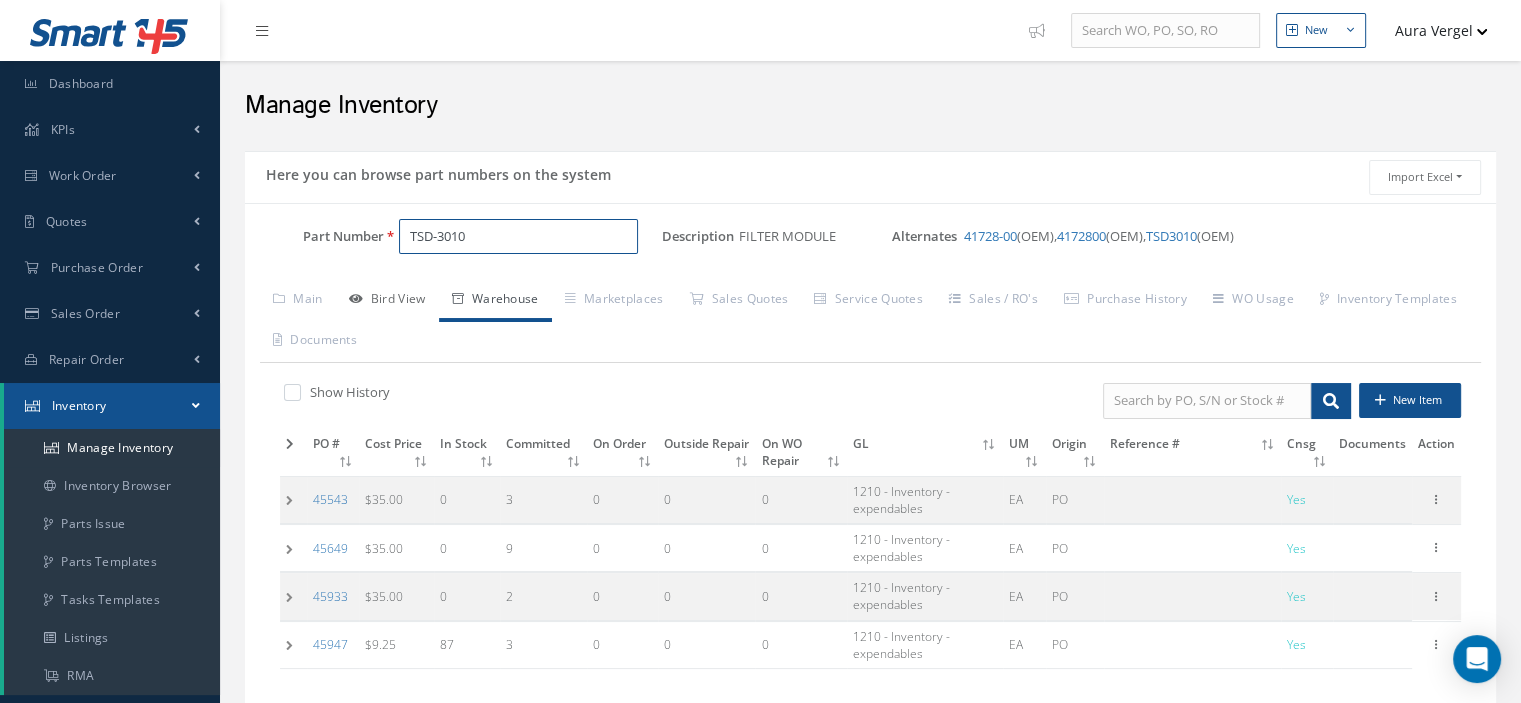 scroll, scrollTop: 100, scrollLeft: 0, axis: vertical 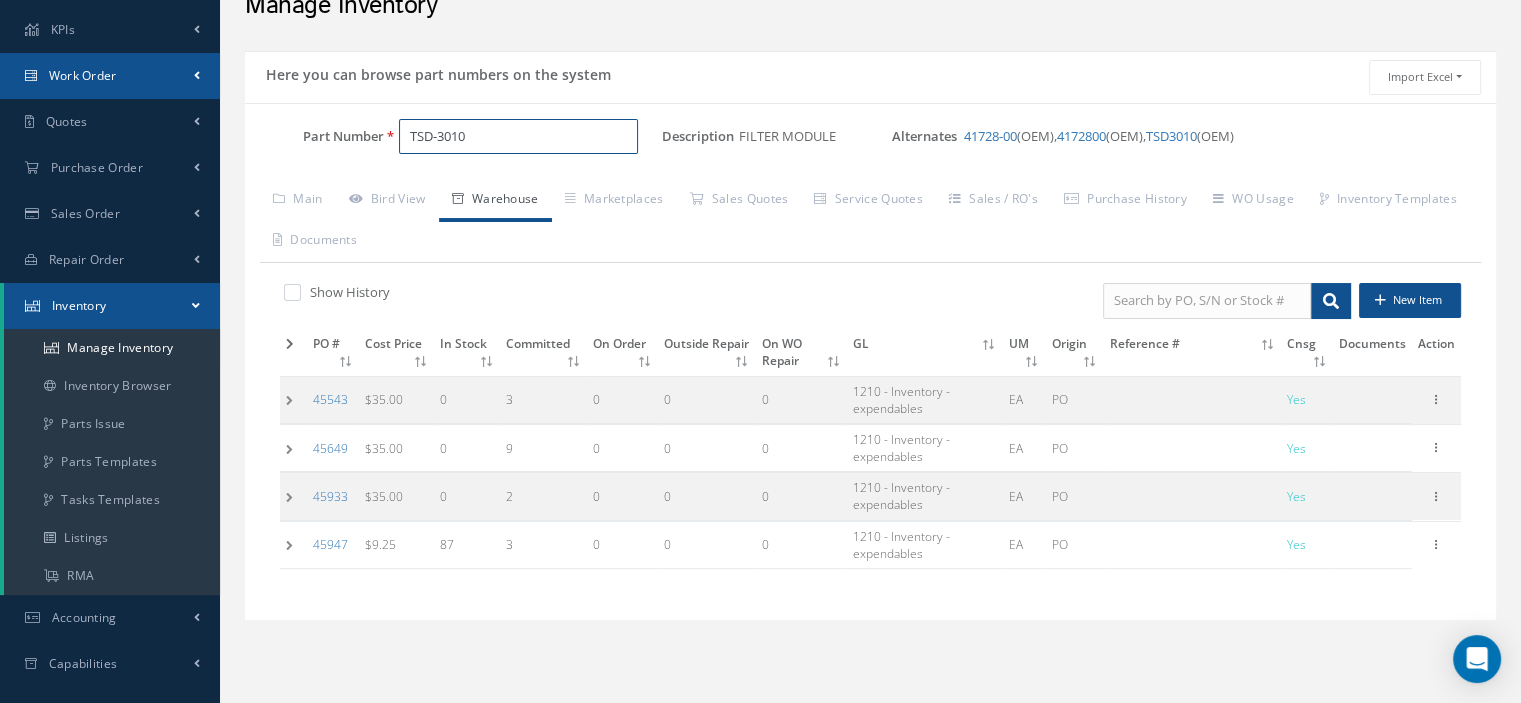 type on "TSD-3010" 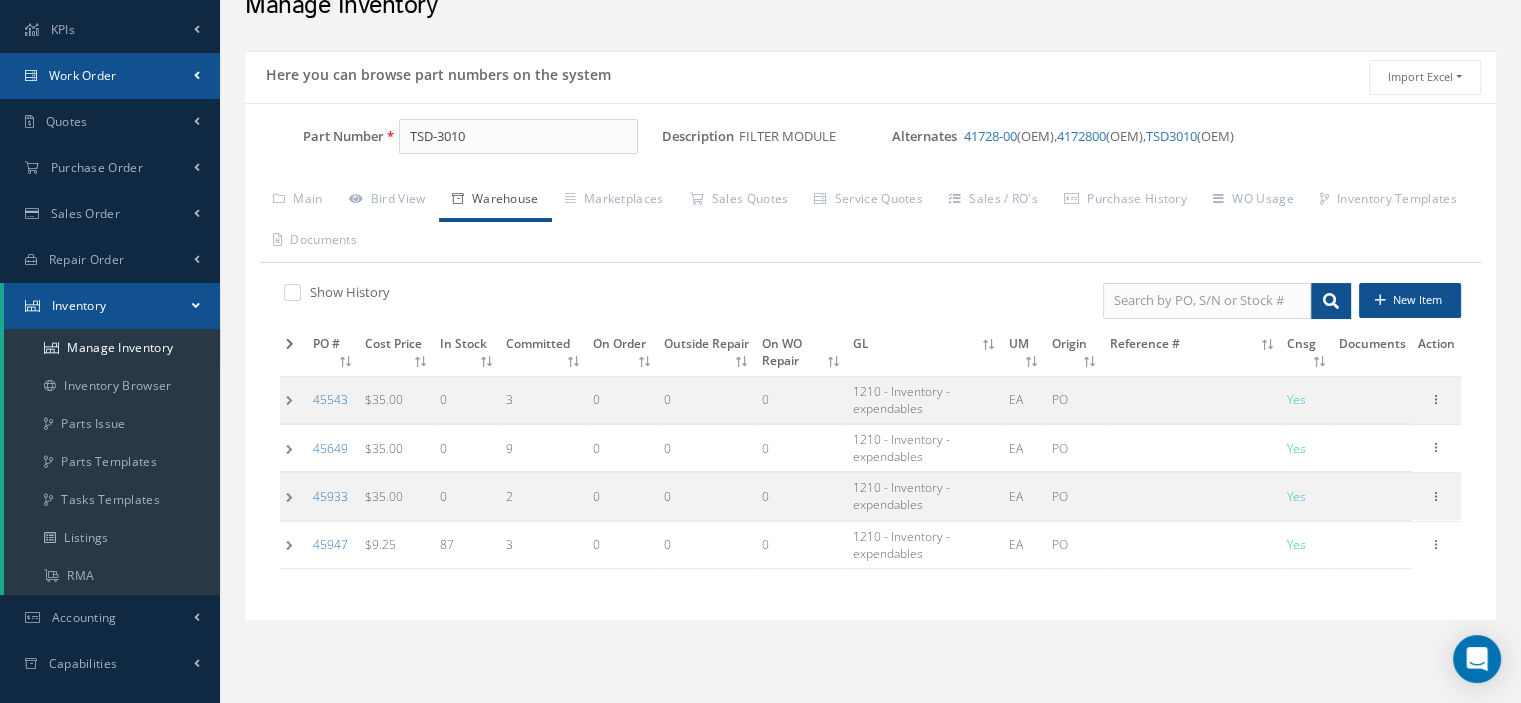 click on "Work Order" at bounding box center (110, 76) 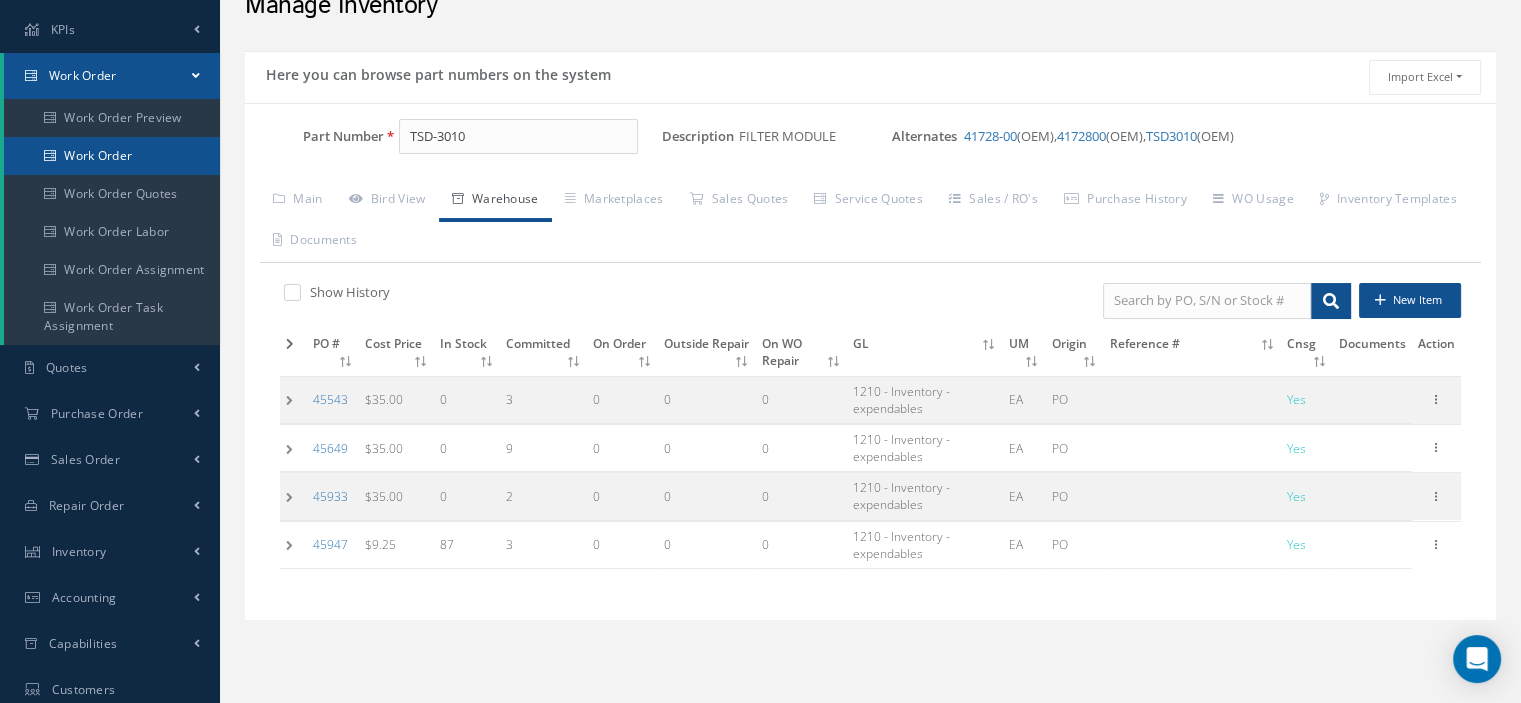 click on "Work Order" at bounding box center [112, 156] 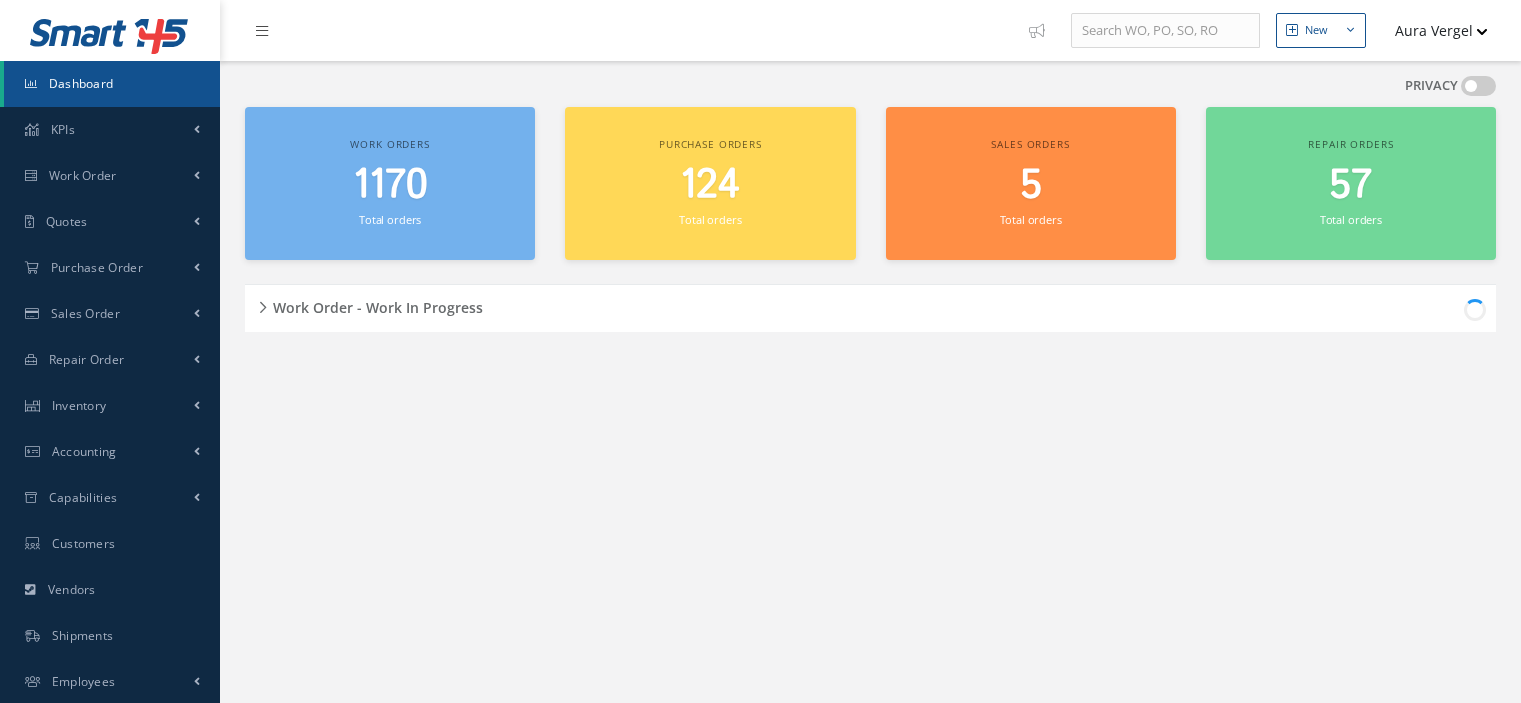 scroll, scrollTop: 0, scrollLeft: 0, axis: both 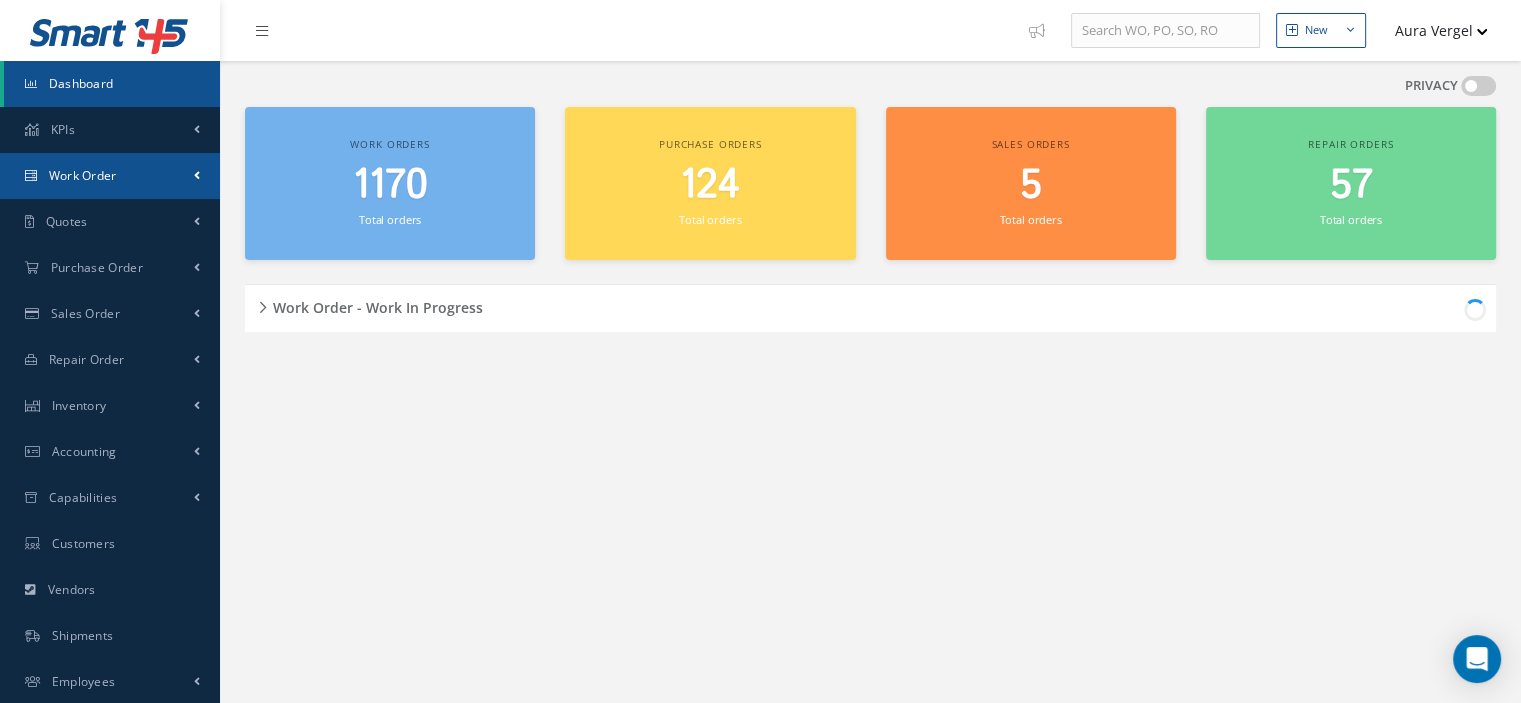 click on "Work Order" at bounding box center [83, 175] 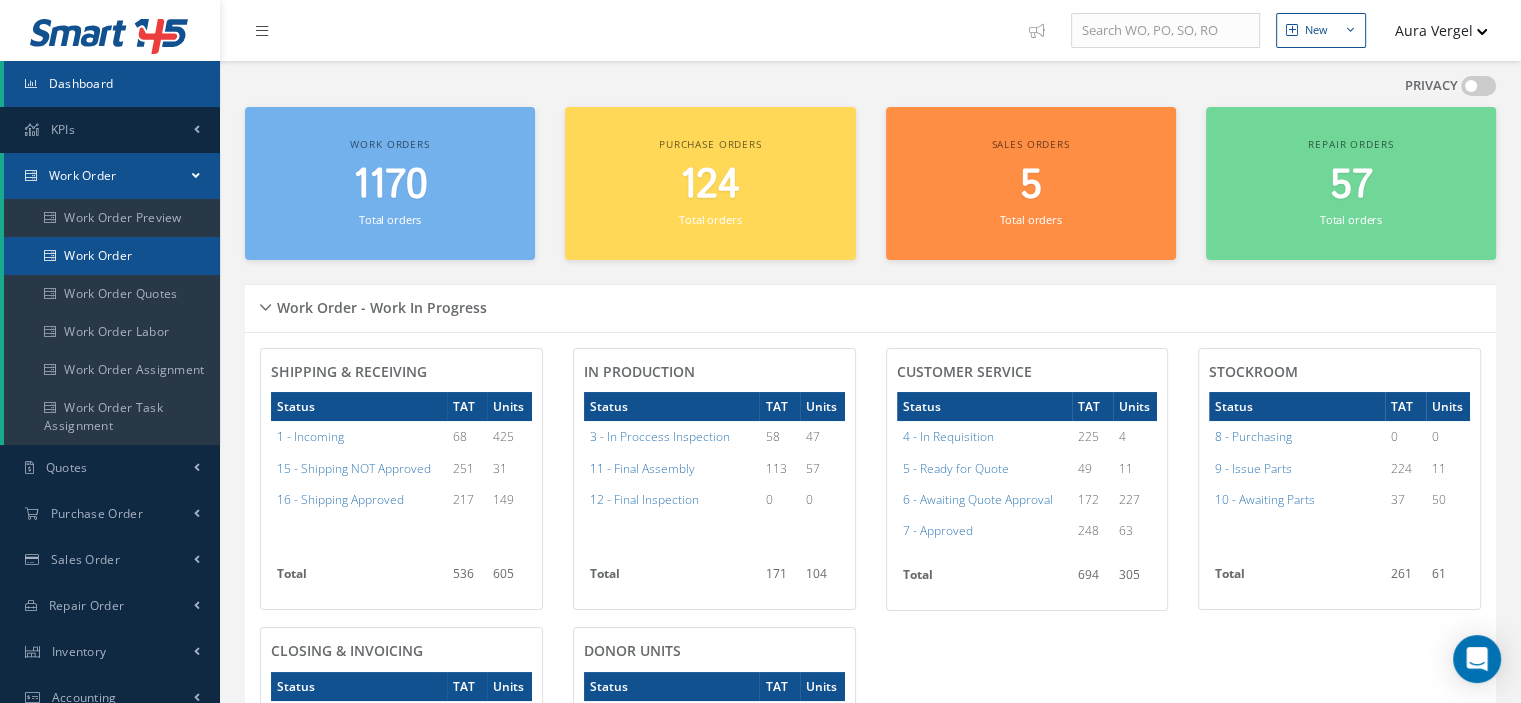 click on "Work Order" at bounding box center [112, 256] 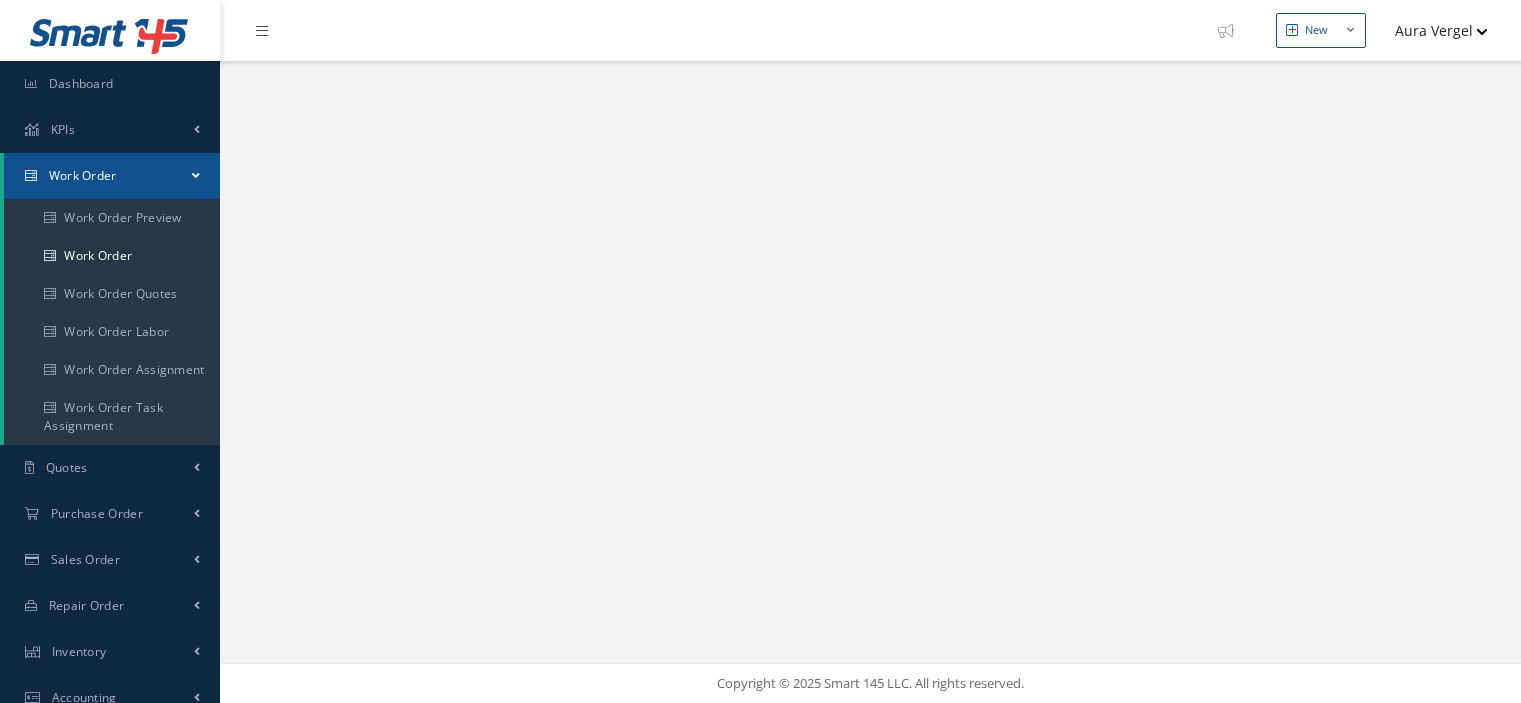 scroll, scrollTop: 0, scrollLeft: 0, axis: both 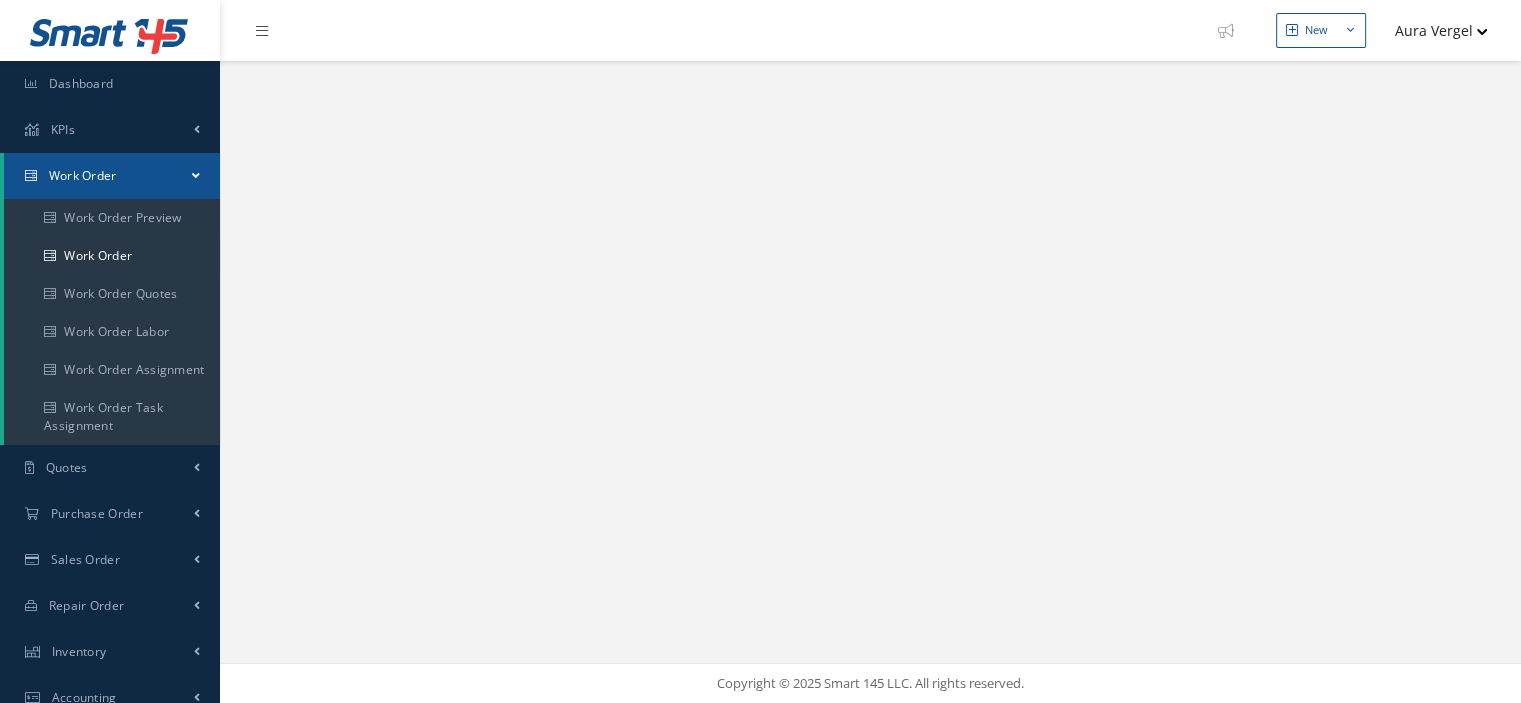 select on "25" 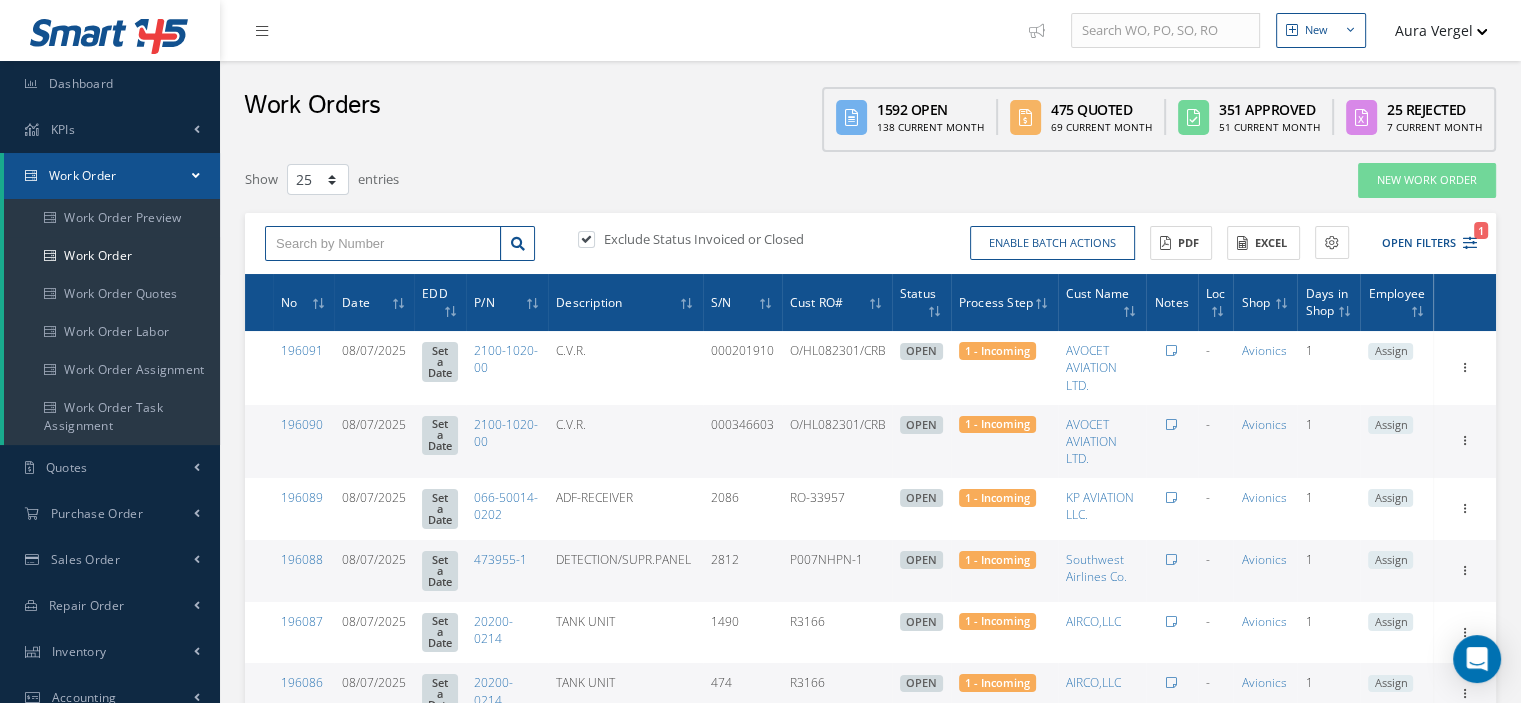 click at bounding box center (383, 244) 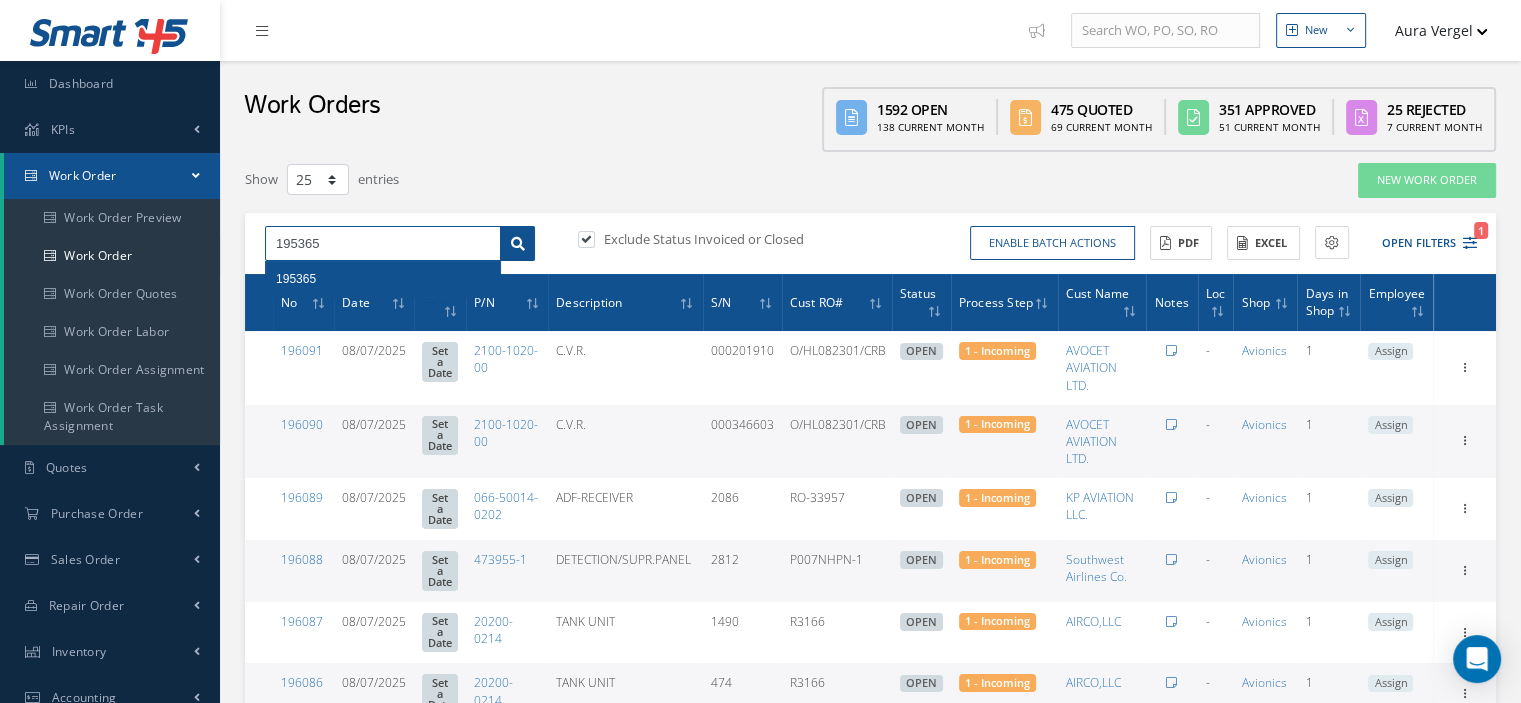 type on "195365" 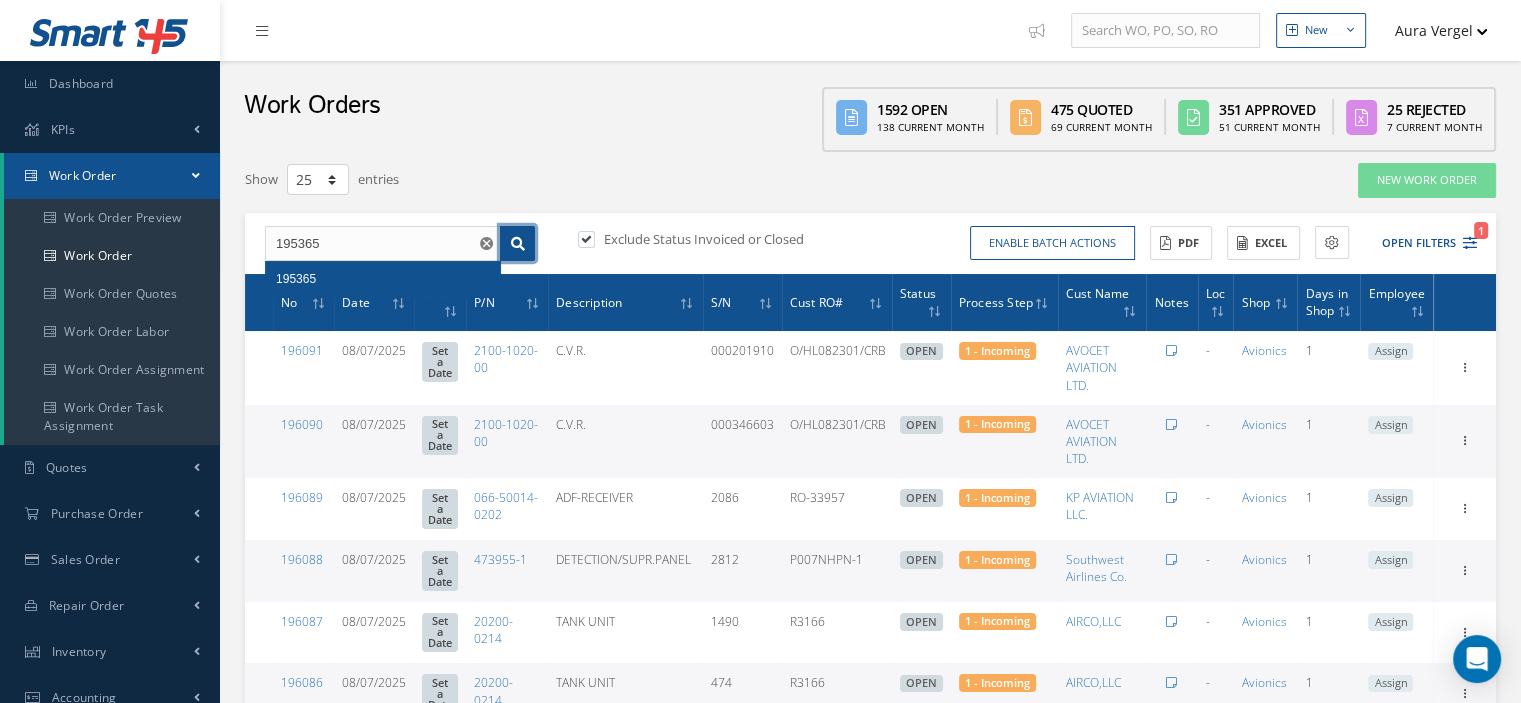 click at bounding box center (518, 244) 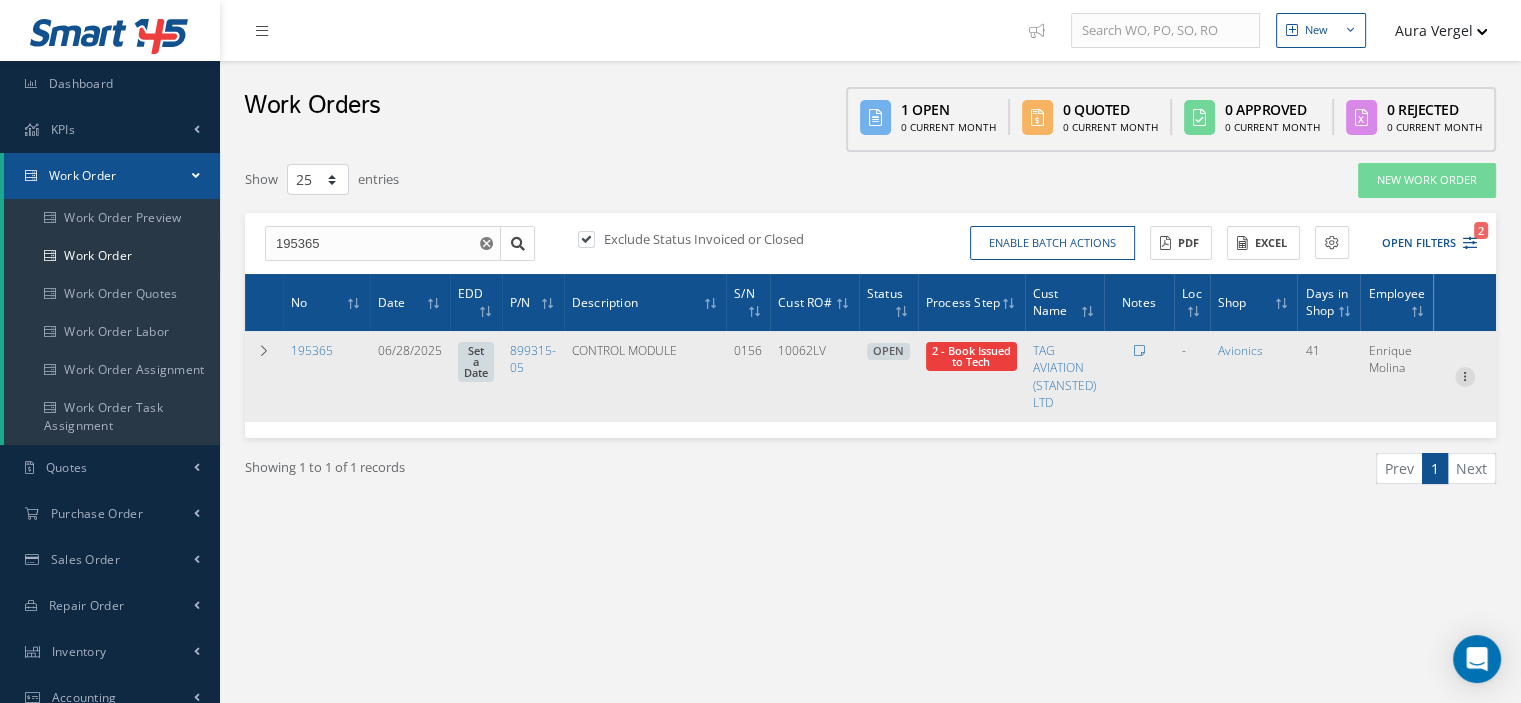 click at bounding box center (1465, 375) 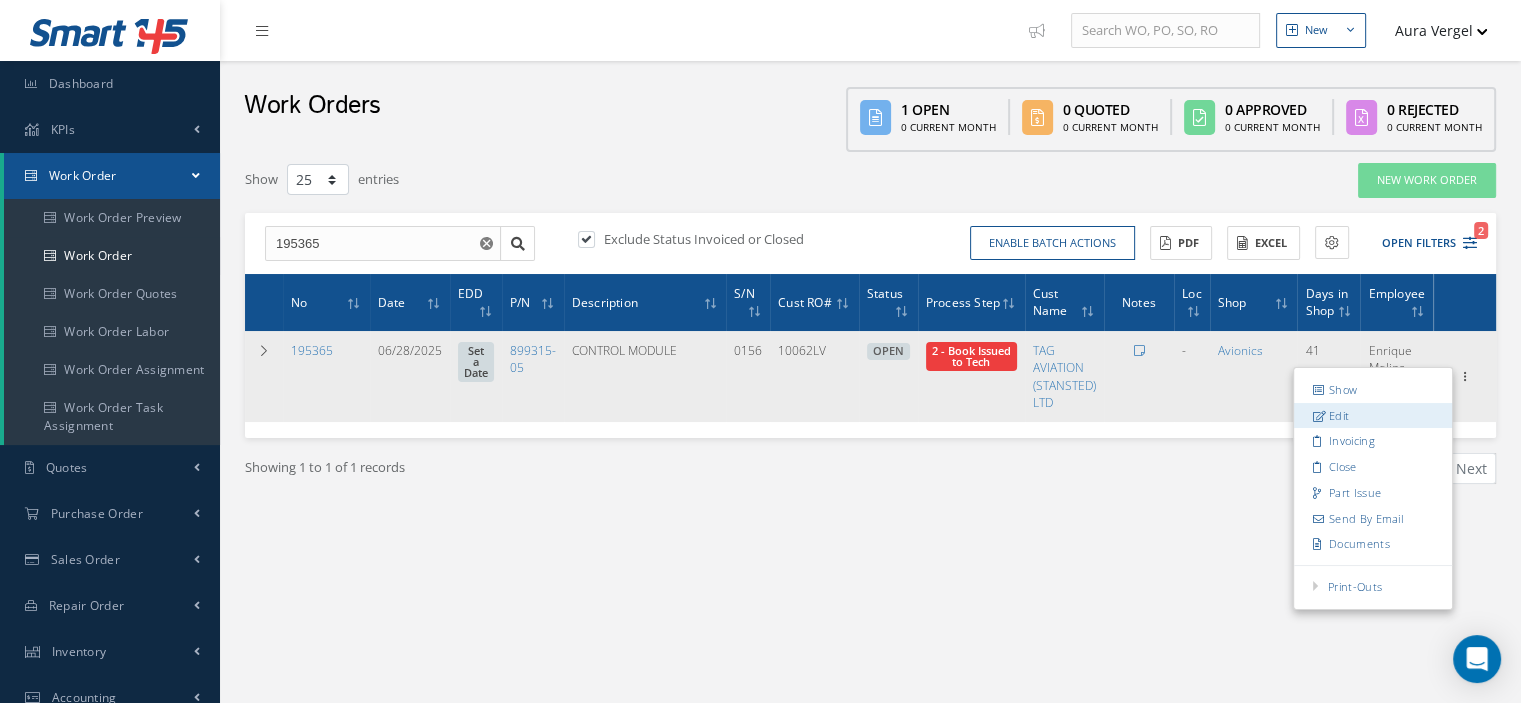 click on "Edit" at bounding box center (1373, 415) 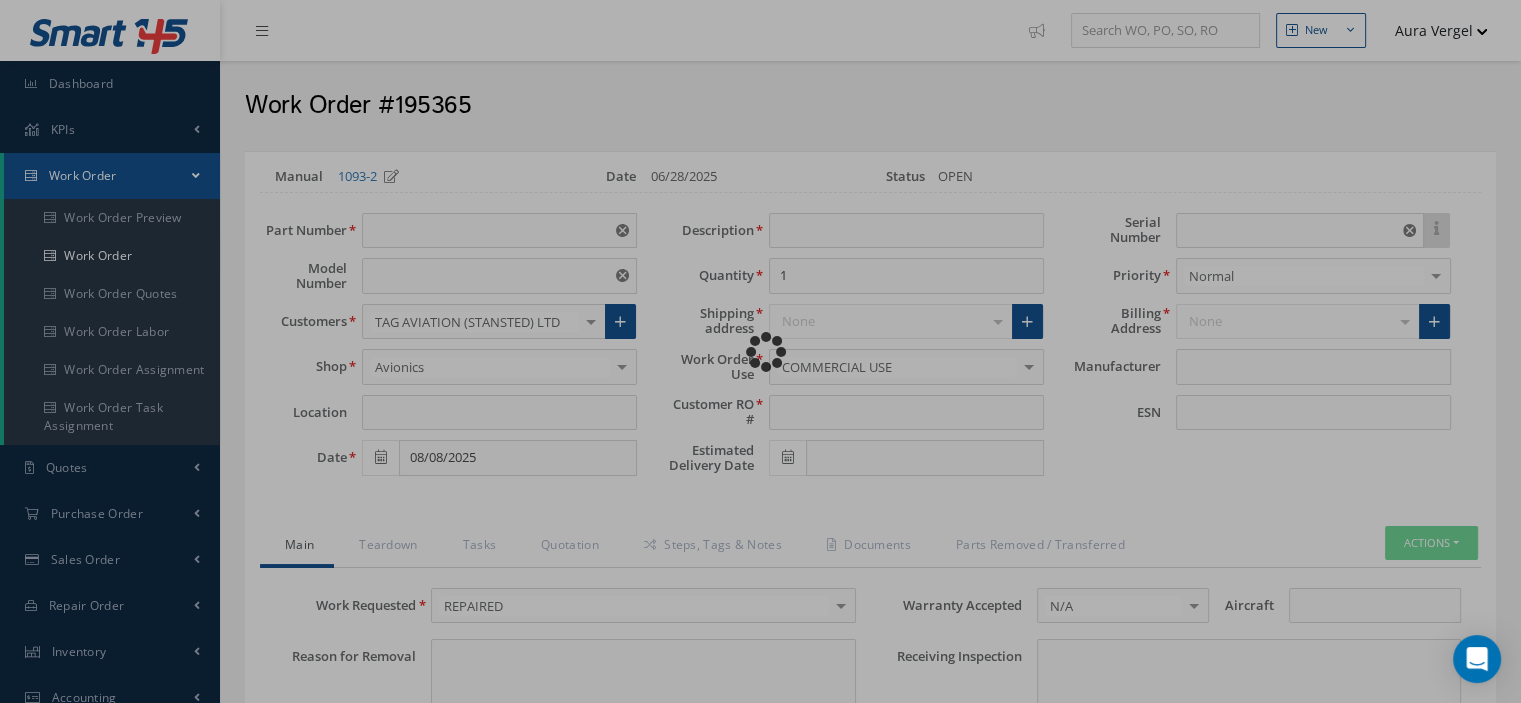 type on "899315-05" 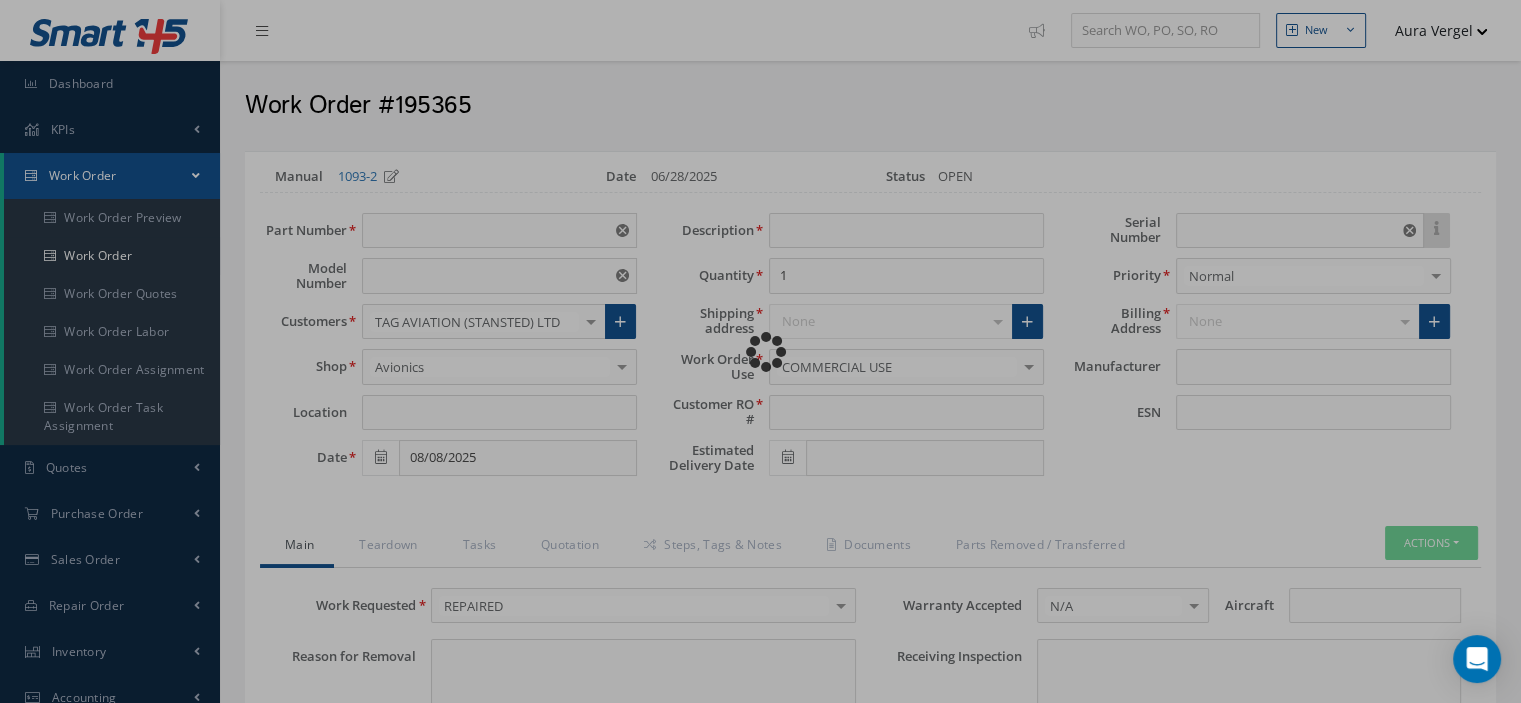 type on "VARIOUS" 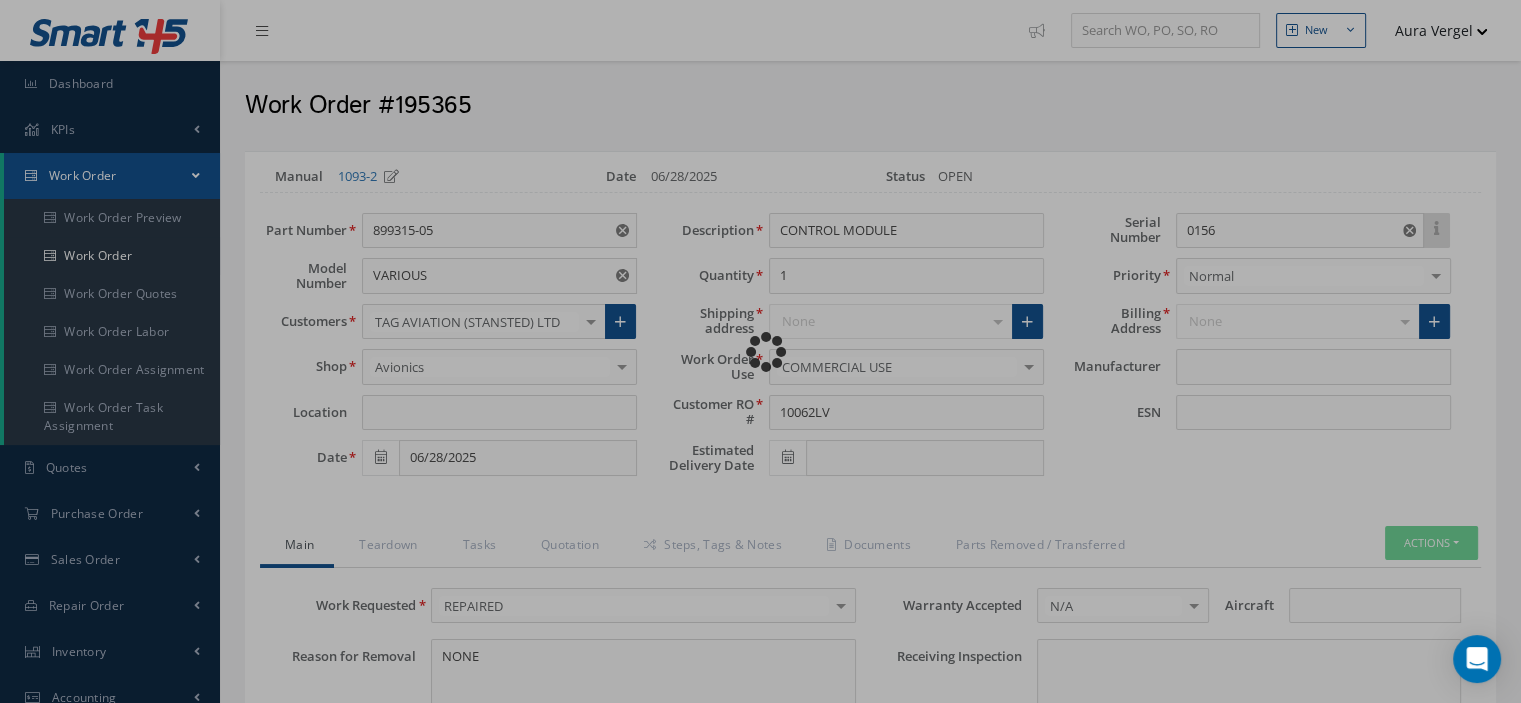 type on "KIDDE AEROSPACE" 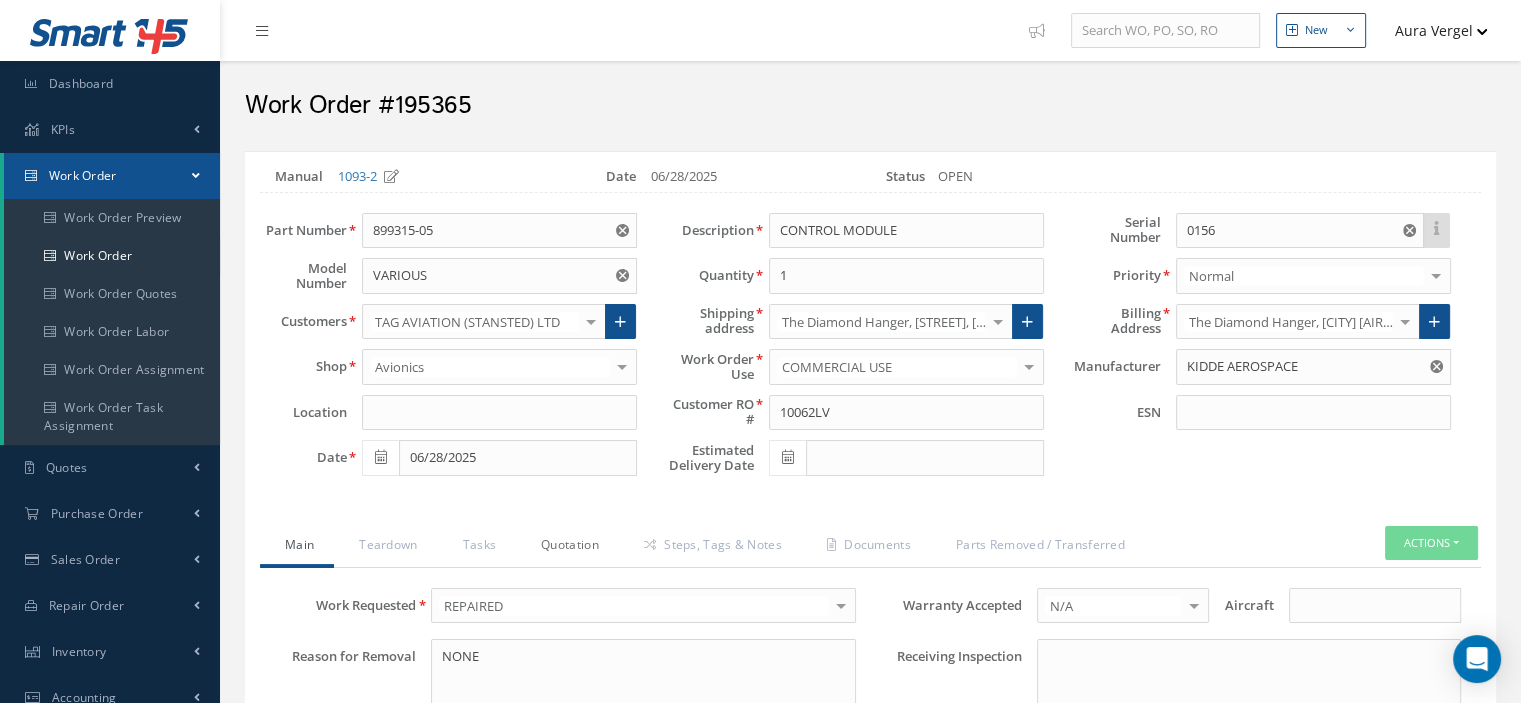 click on "Quotation" at bounding box center [567, 547] 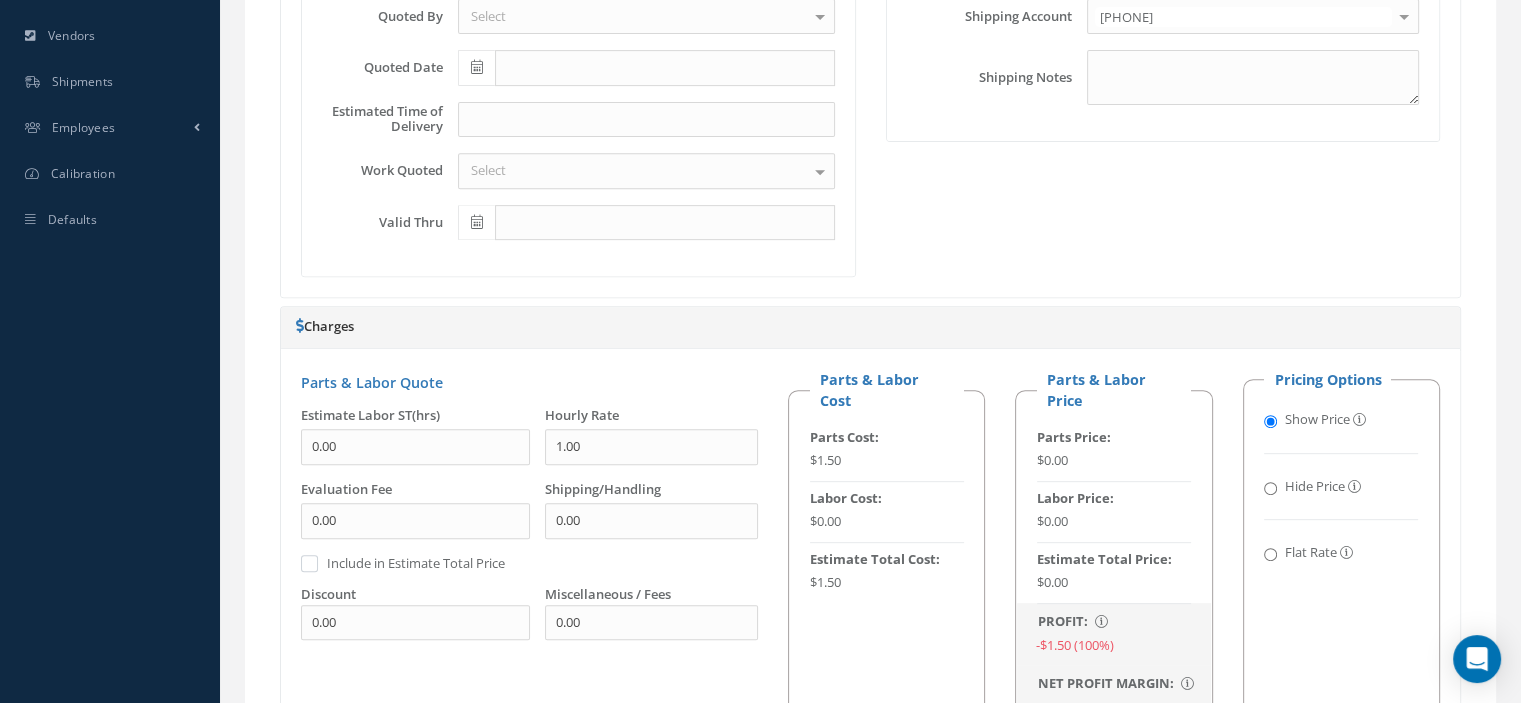 scroll, scrollTop: 1400, scrollLeft: 0, axis: vertical 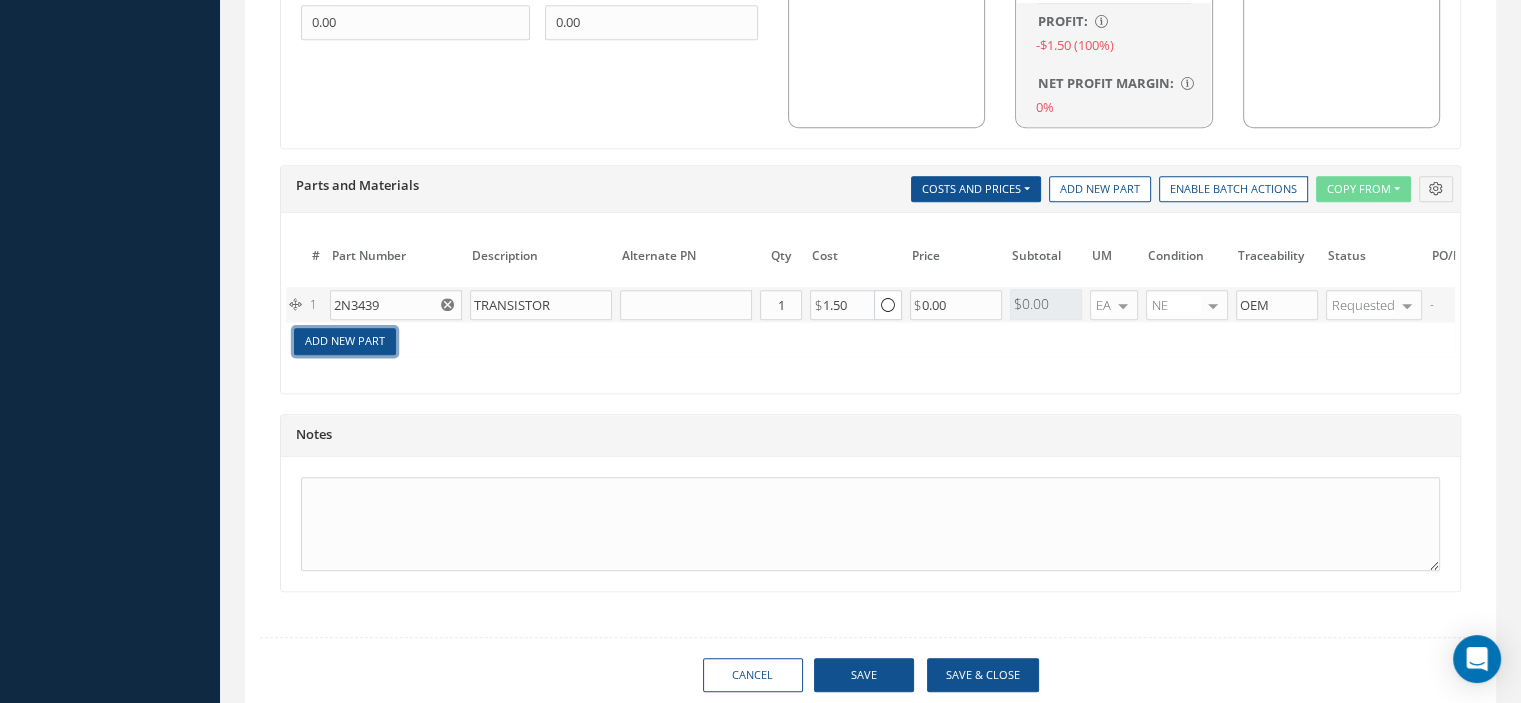 click on "Add New Part" at bounding box center [345, 341] 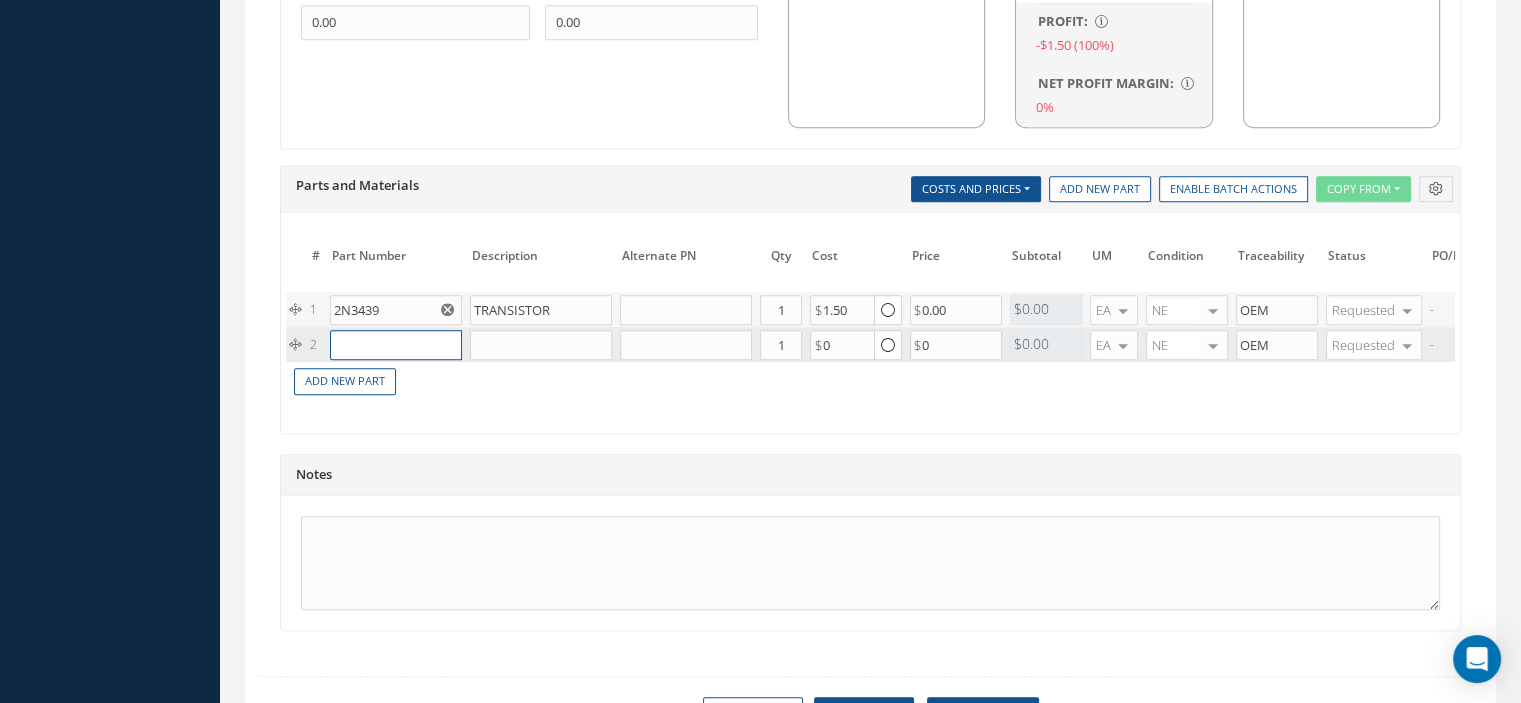 click at bounding box center (396, 345) 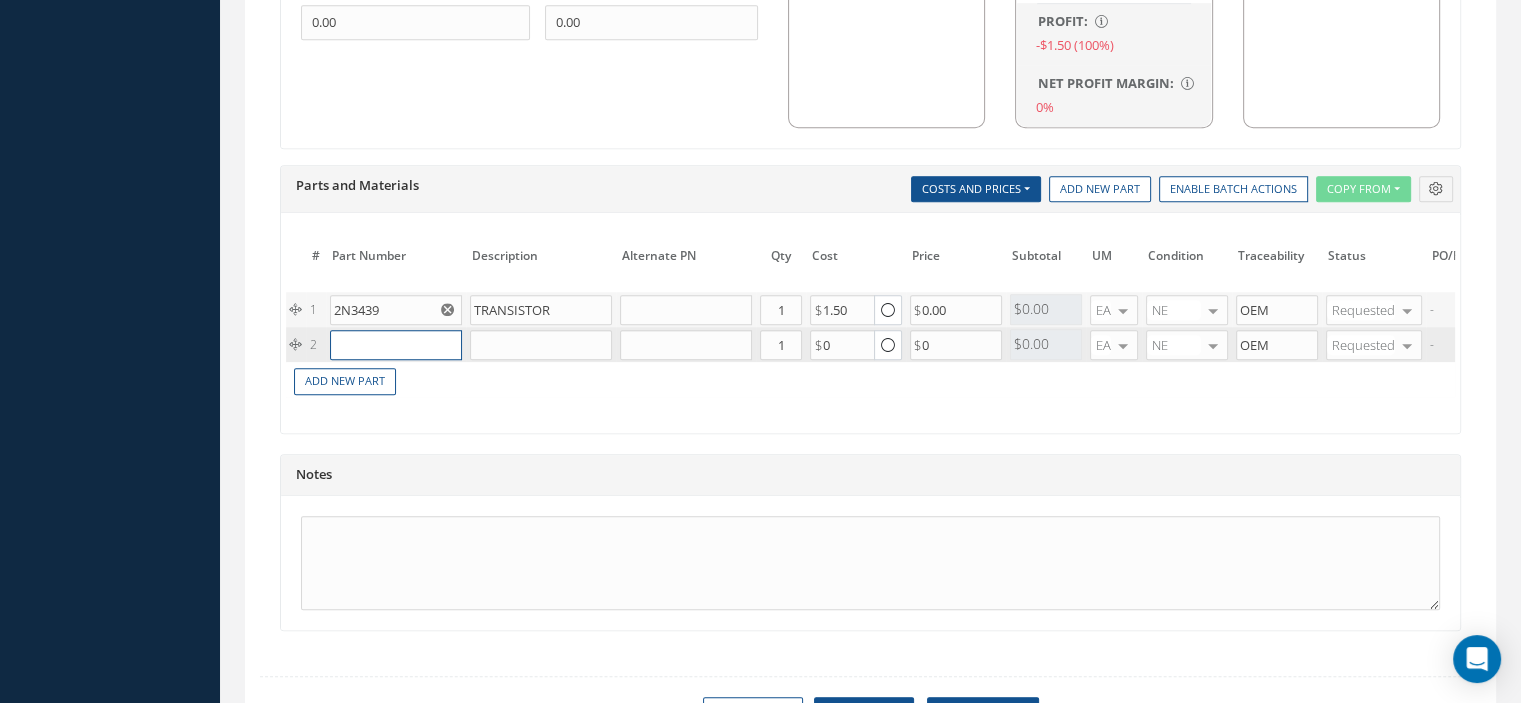 paste on "MS25237-327" 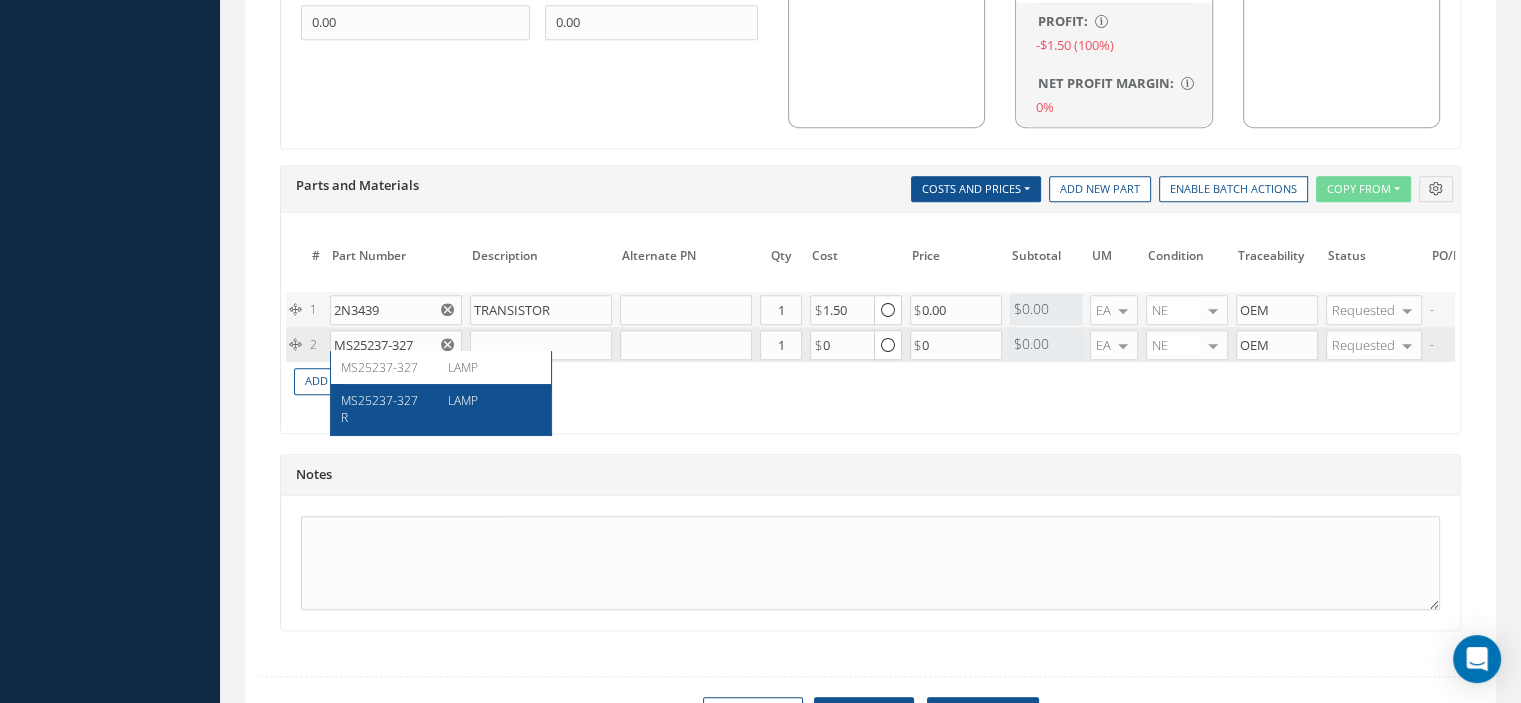click on "LAMP" at bounding box center [487, 409] 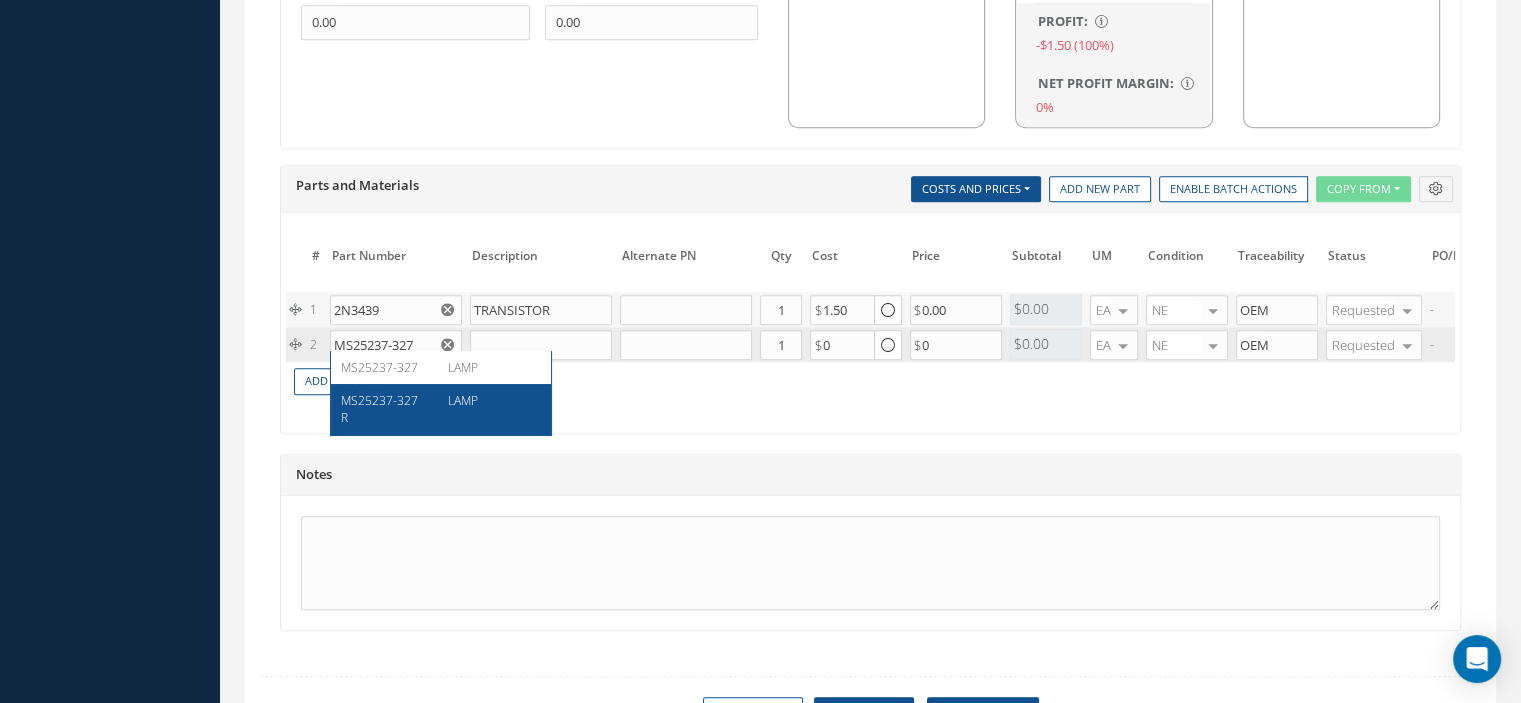 type on "MS25237-327R" 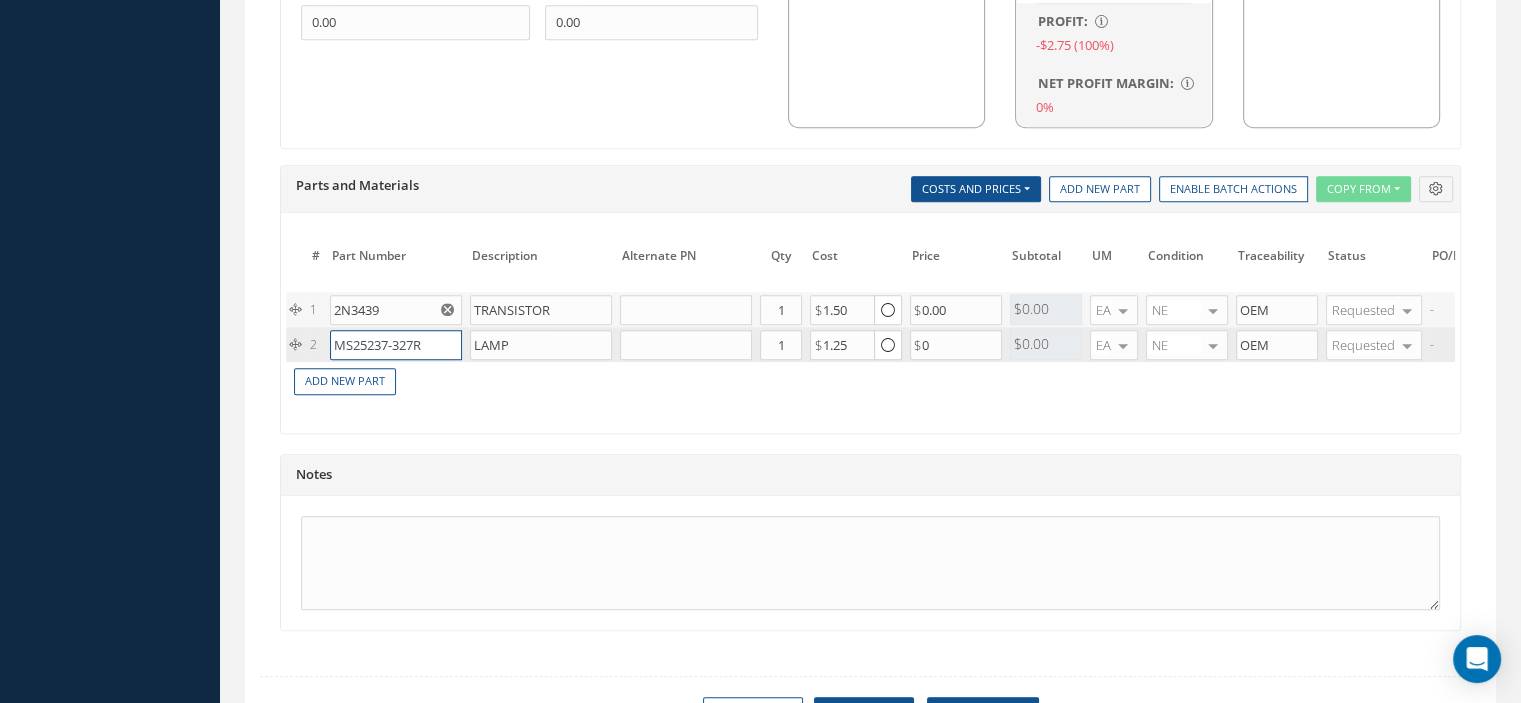 click on "MS25237-327R" at bounding box center [396, 345] 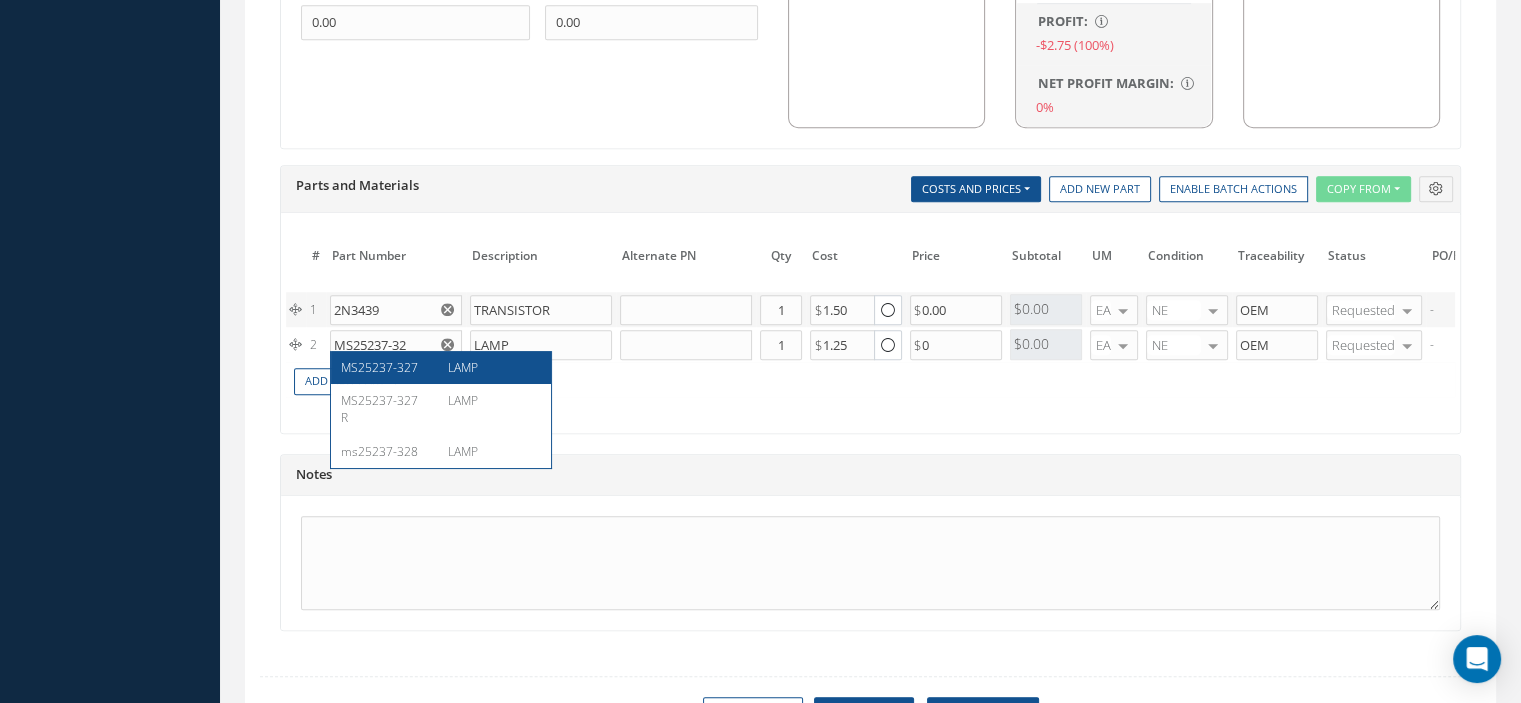 click on "MS25237-327" at bounding box center [387, 367] 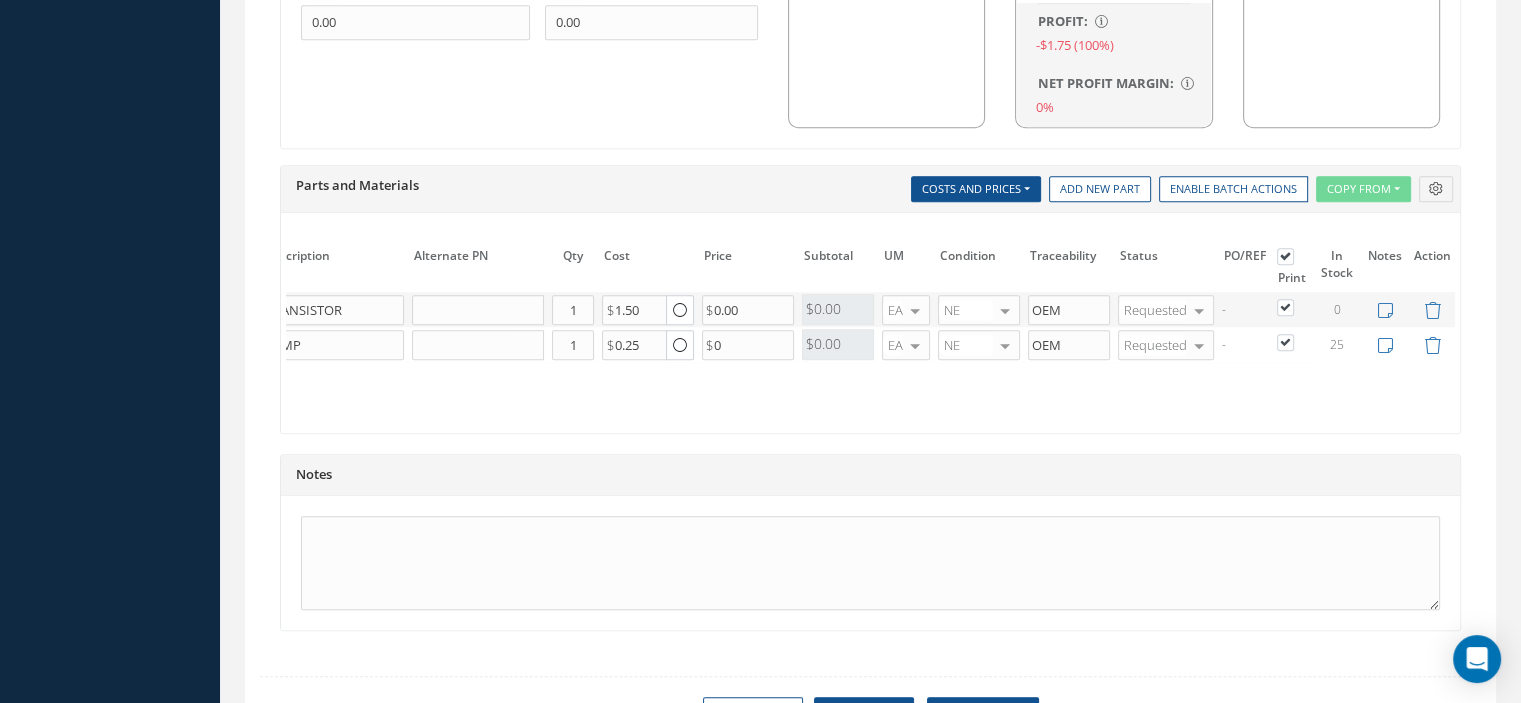 scroll, scrollTop: 0, scrollLeft: 119, axis: horizontal 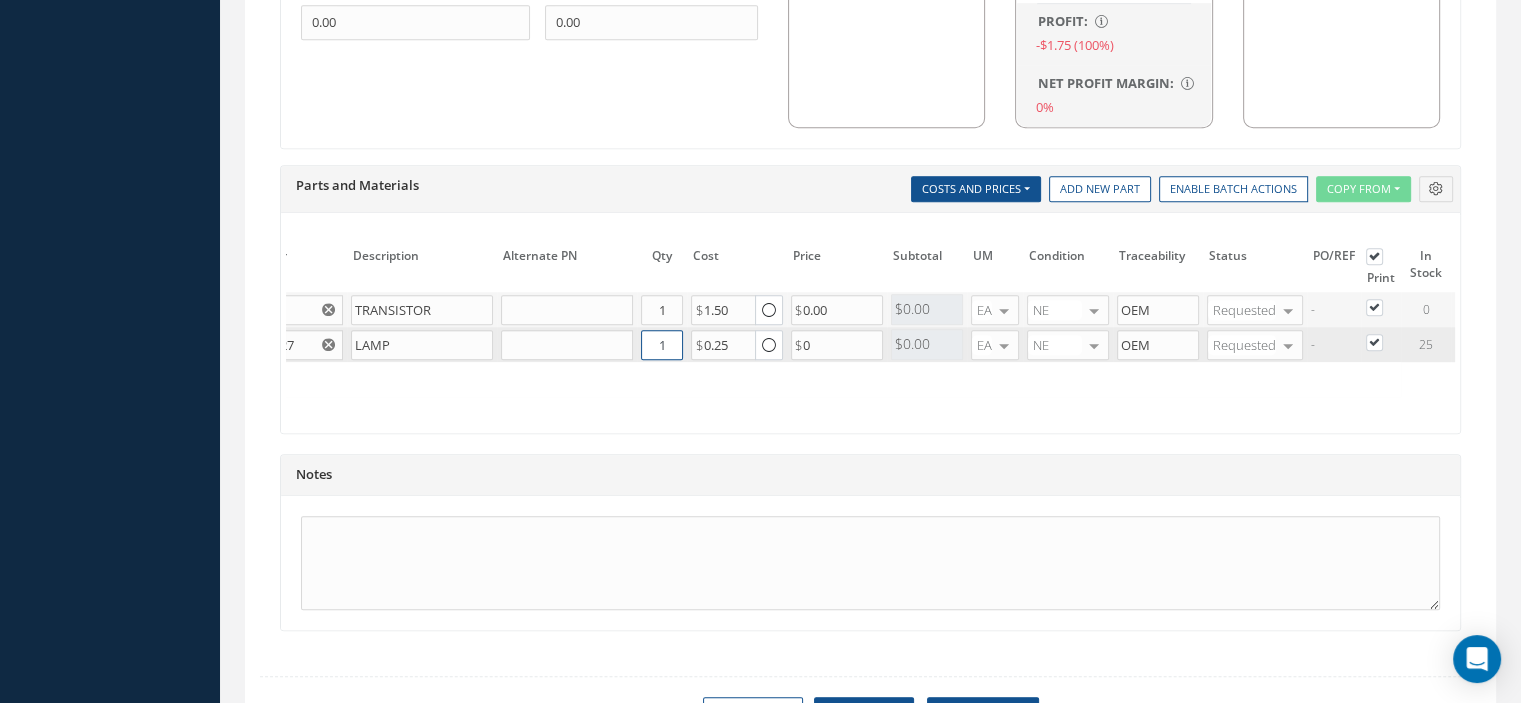 drag, startPoint x: 665, startPoint y: 337, endPoint x: 676, endPoint y: 337, distance: 11 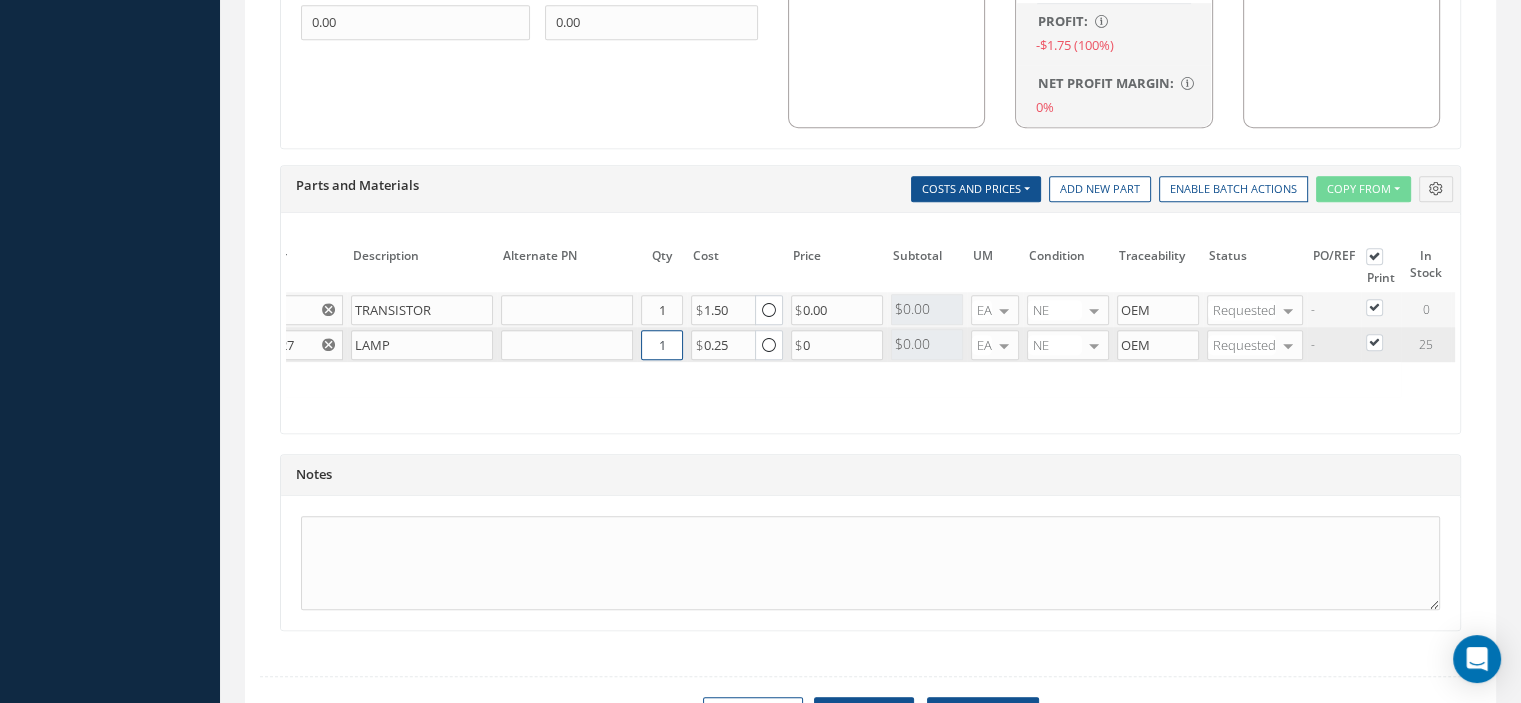 click on "1" at bounding box center (662, 345) 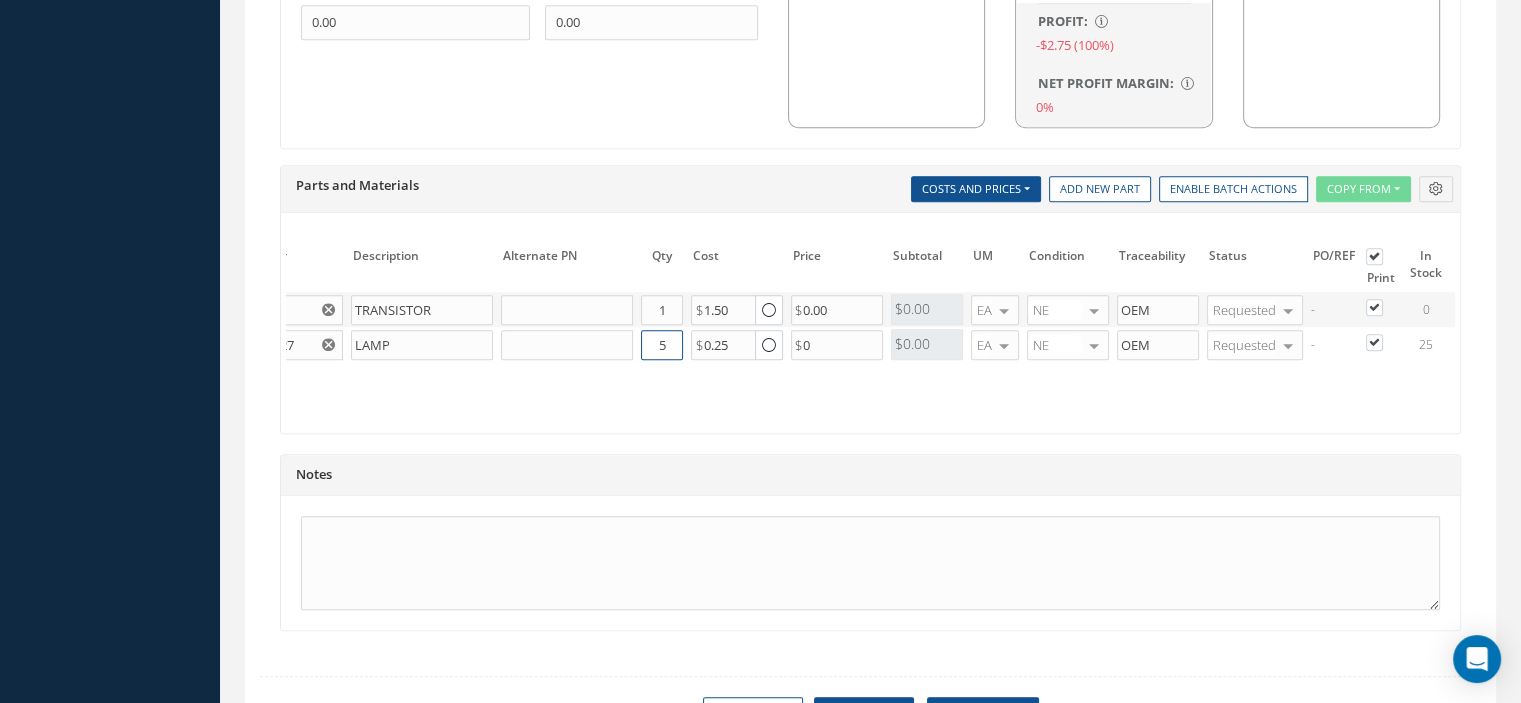 type on "5" 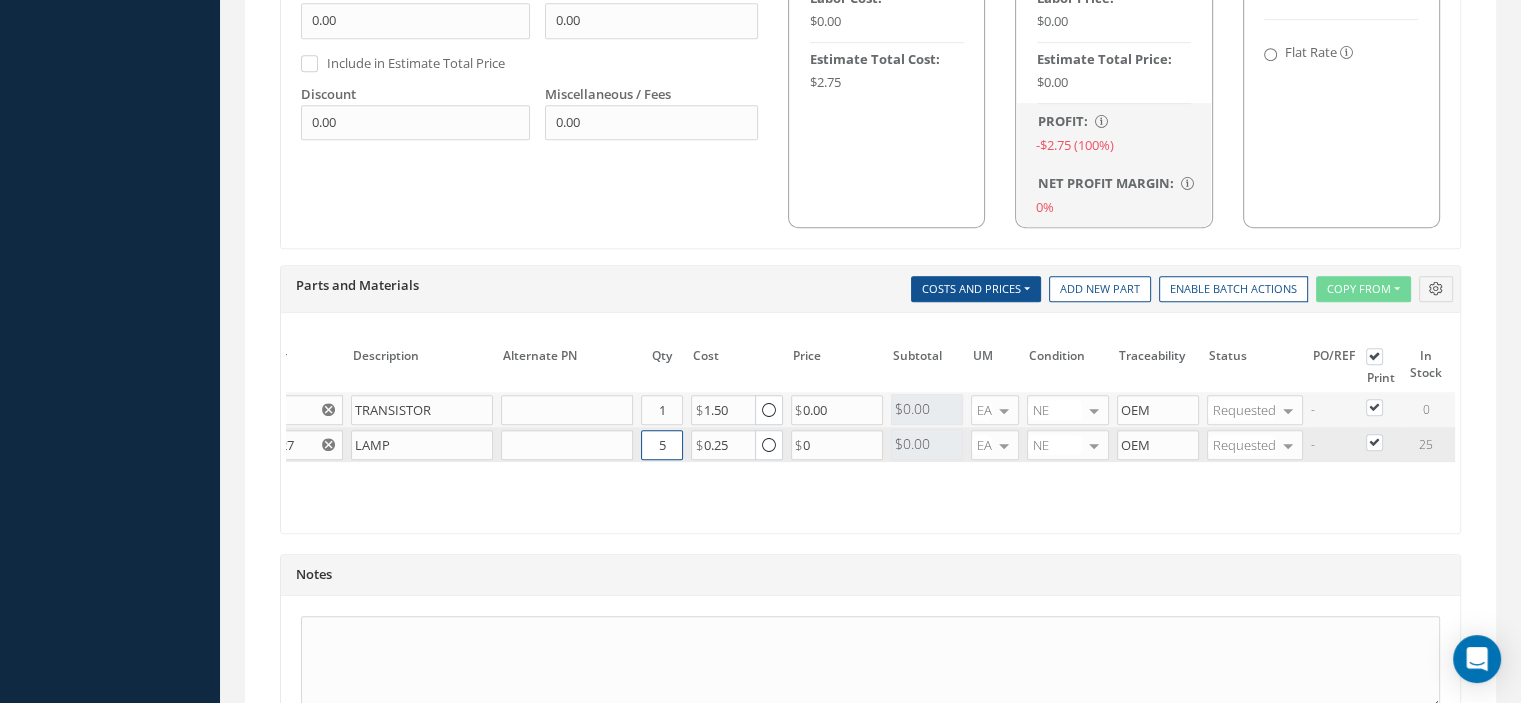 scroll, scrollTop: 1500, scrollLeft: 0, axis: vertical 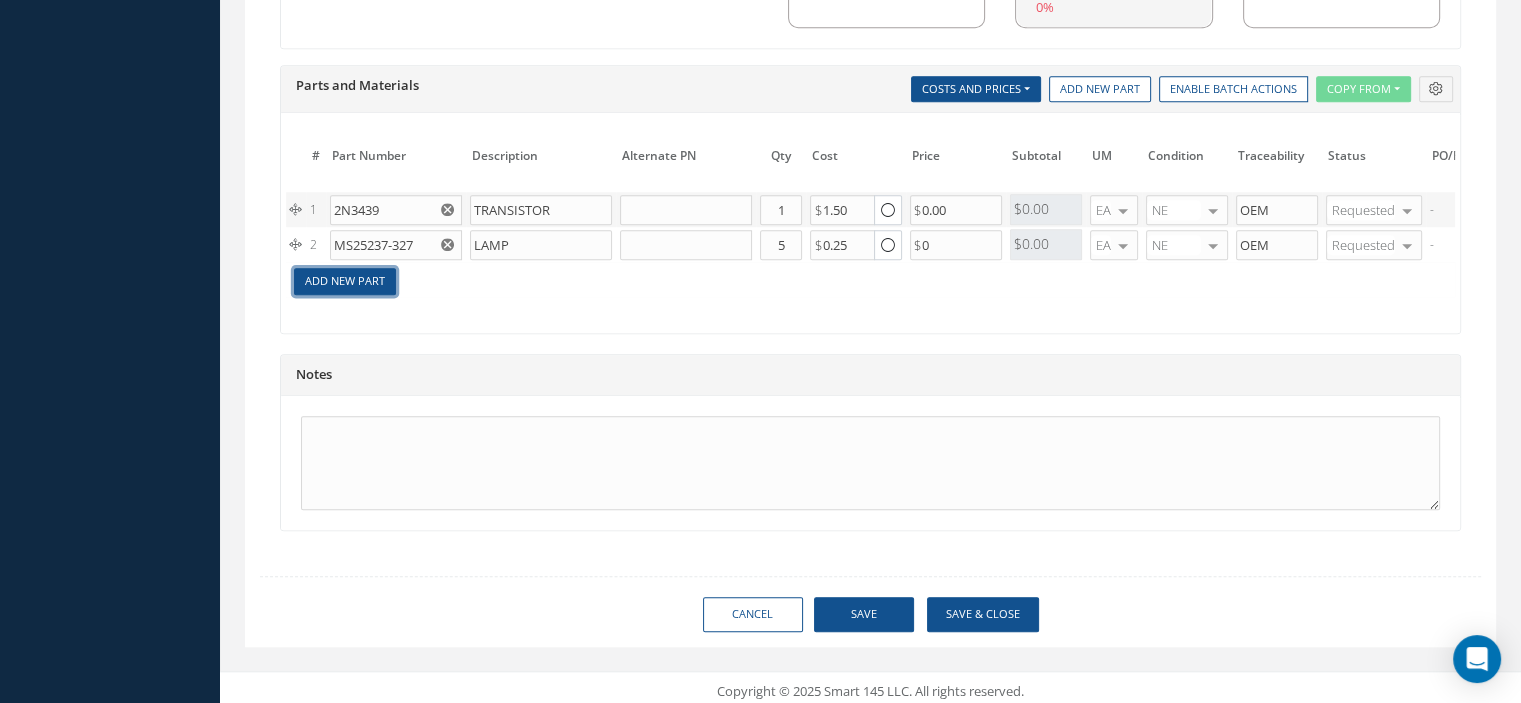 click on "Add New Part" at bounding box center [345, 281] 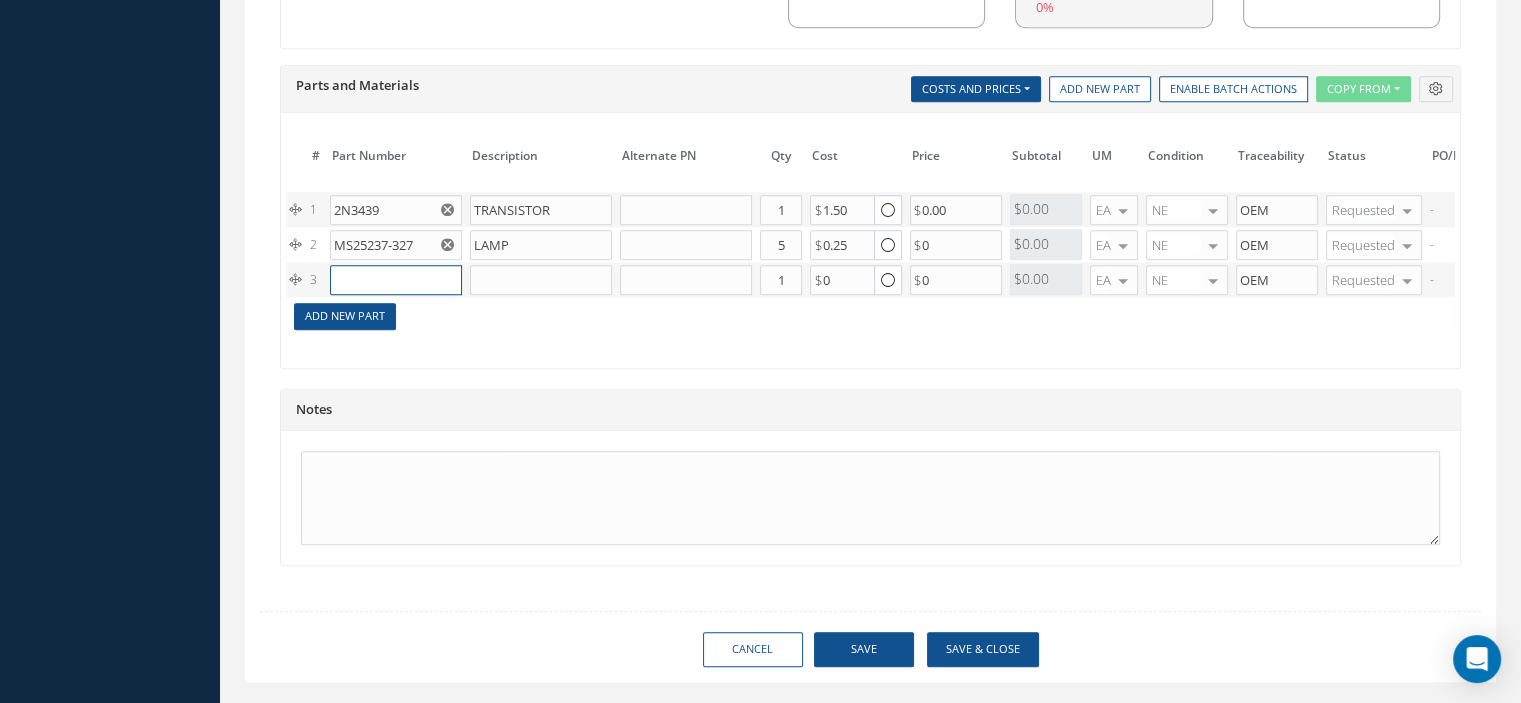 click at bounding box center (396, 280) 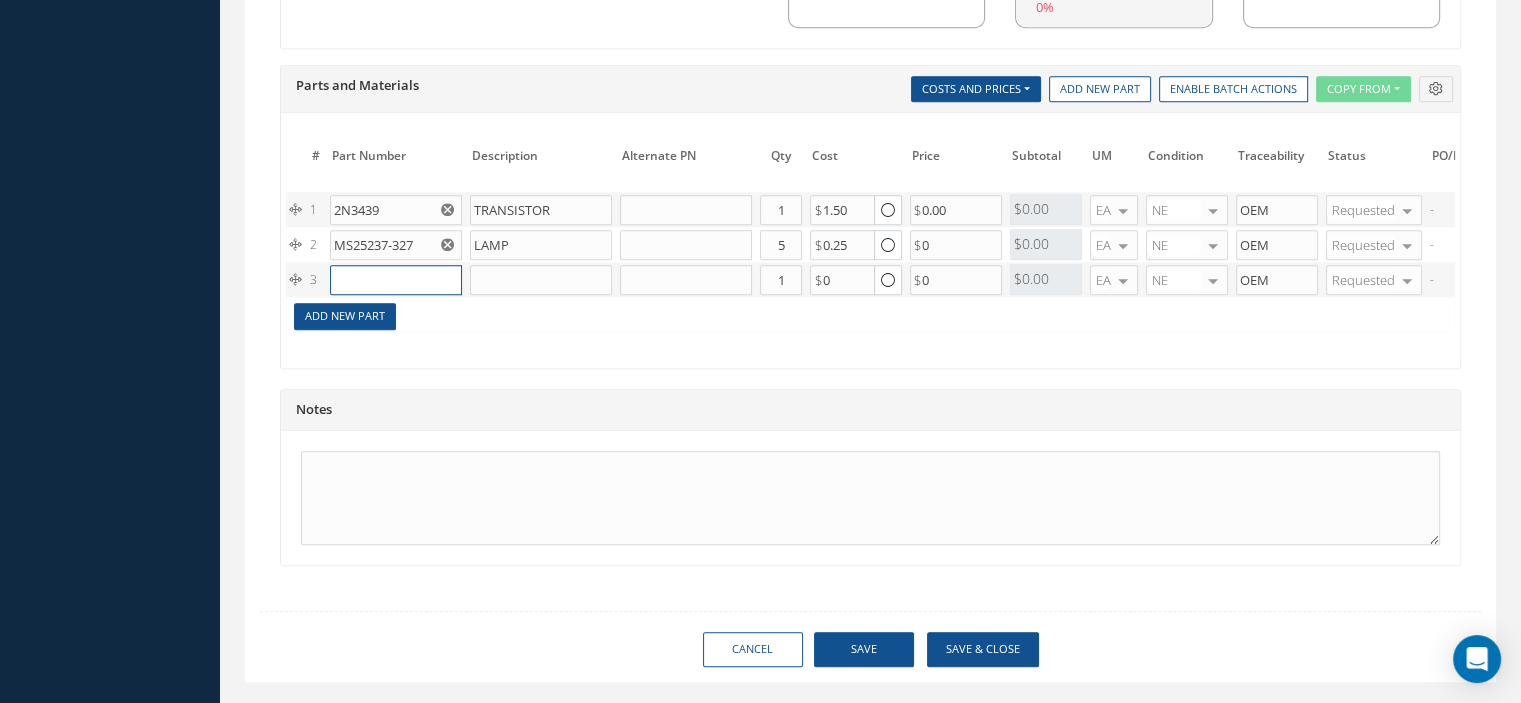 paste on "LM124J" 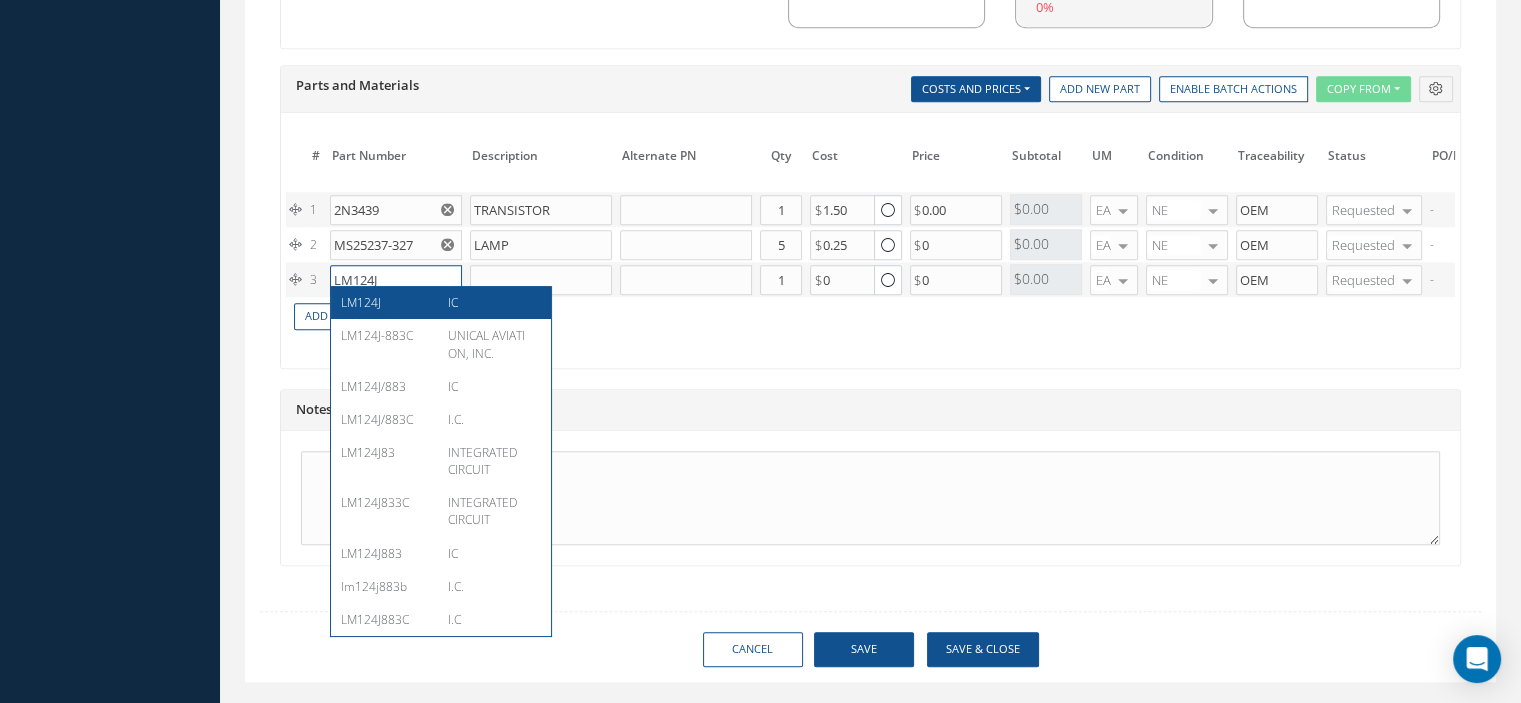 type on "LM124J" 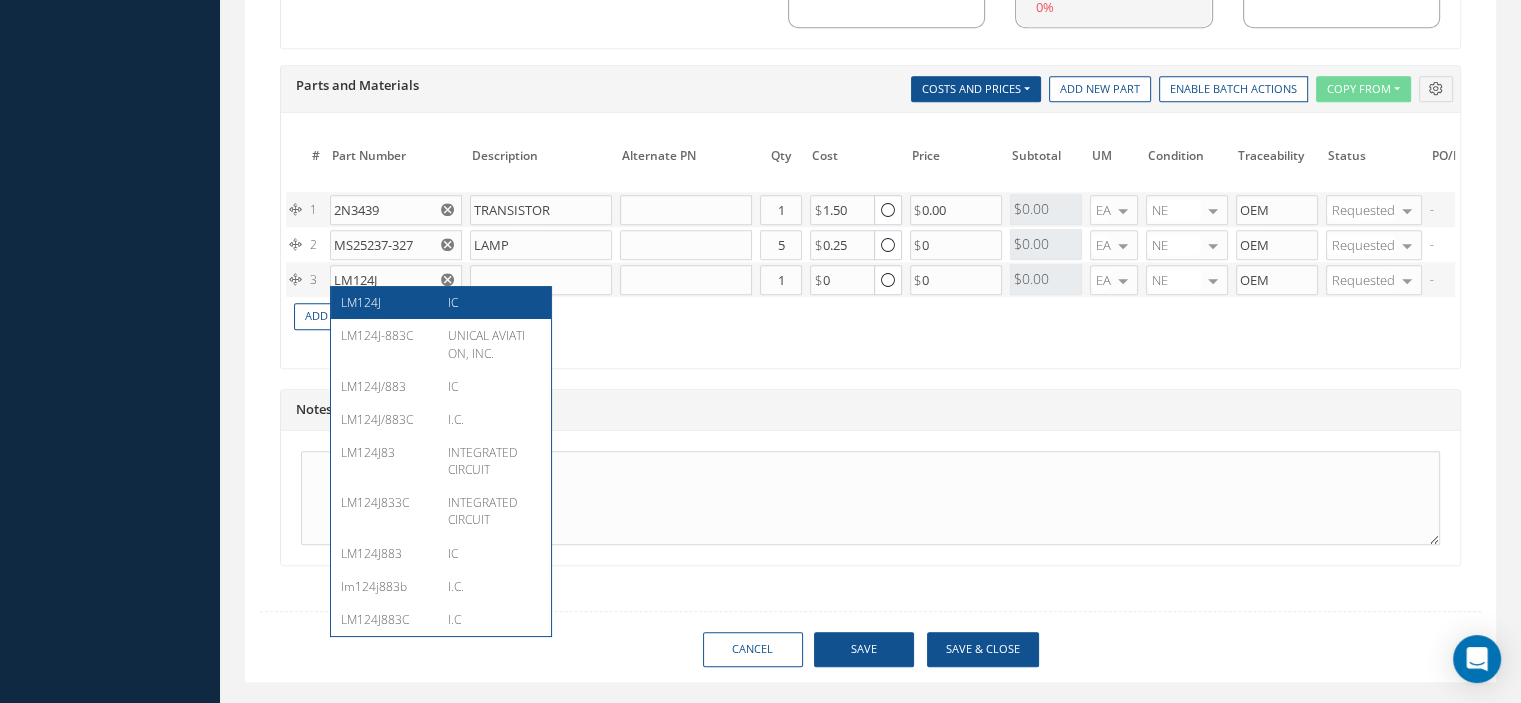 click on "LM124J" at bounding box center (387, 302) 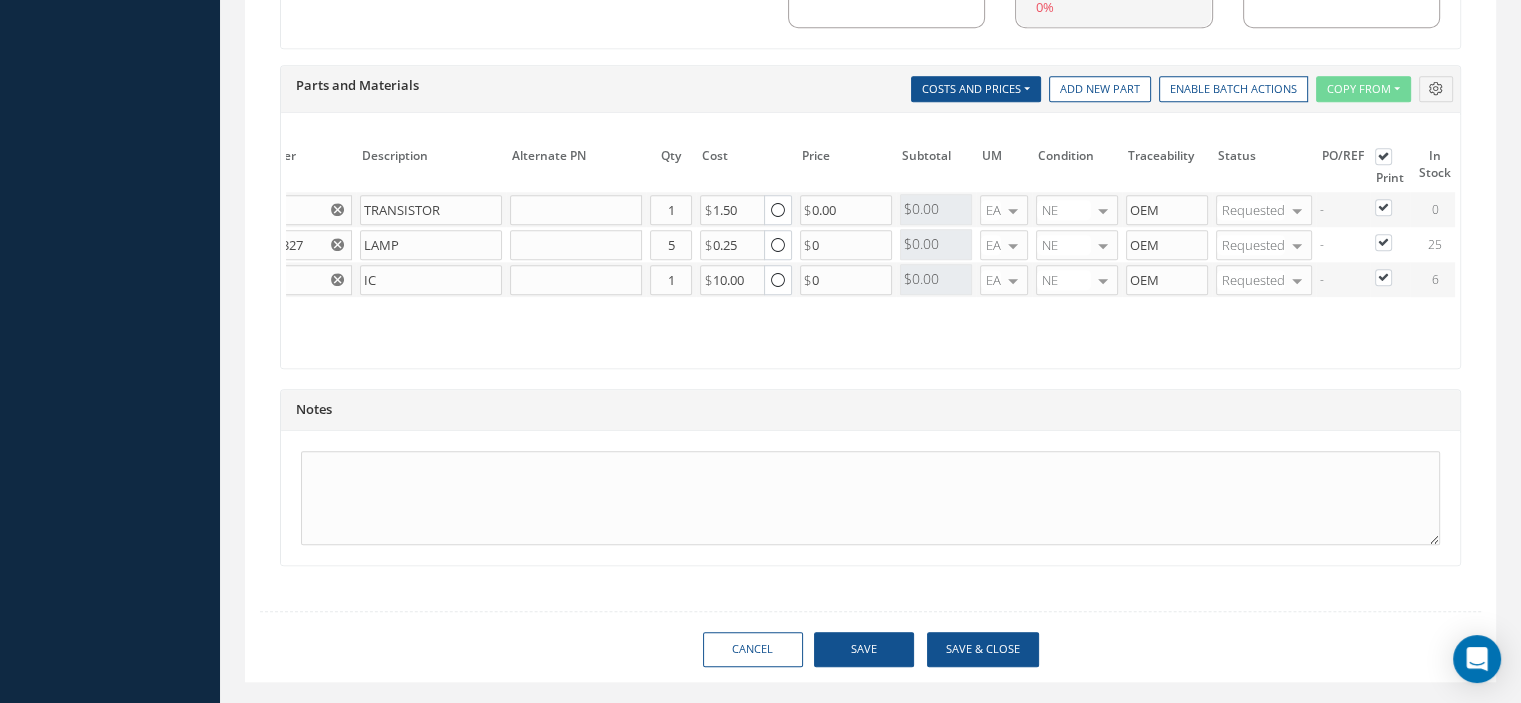 scroll, scrollTop: 0, scrollLeft: 208, axis: horizontal 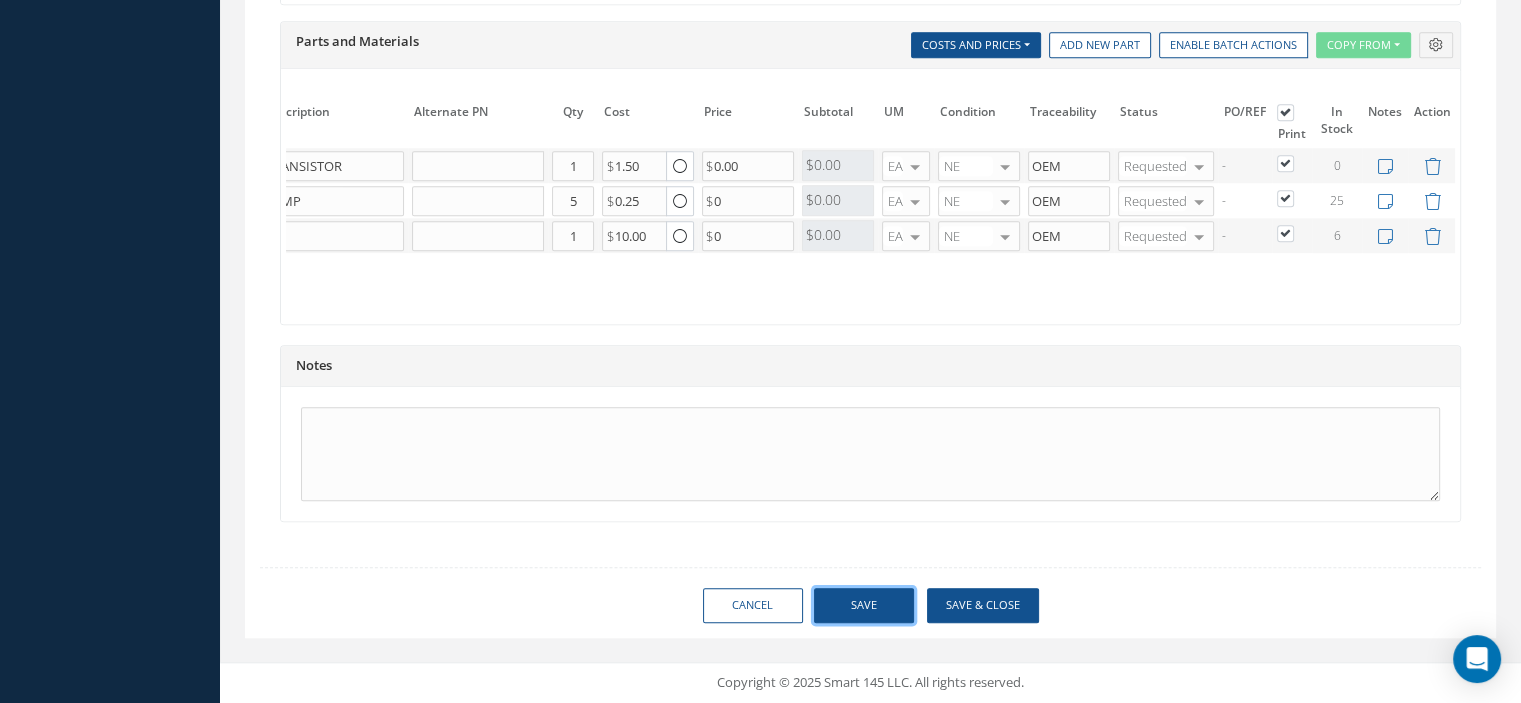 click on "Save" at bounding box center (864, 605) 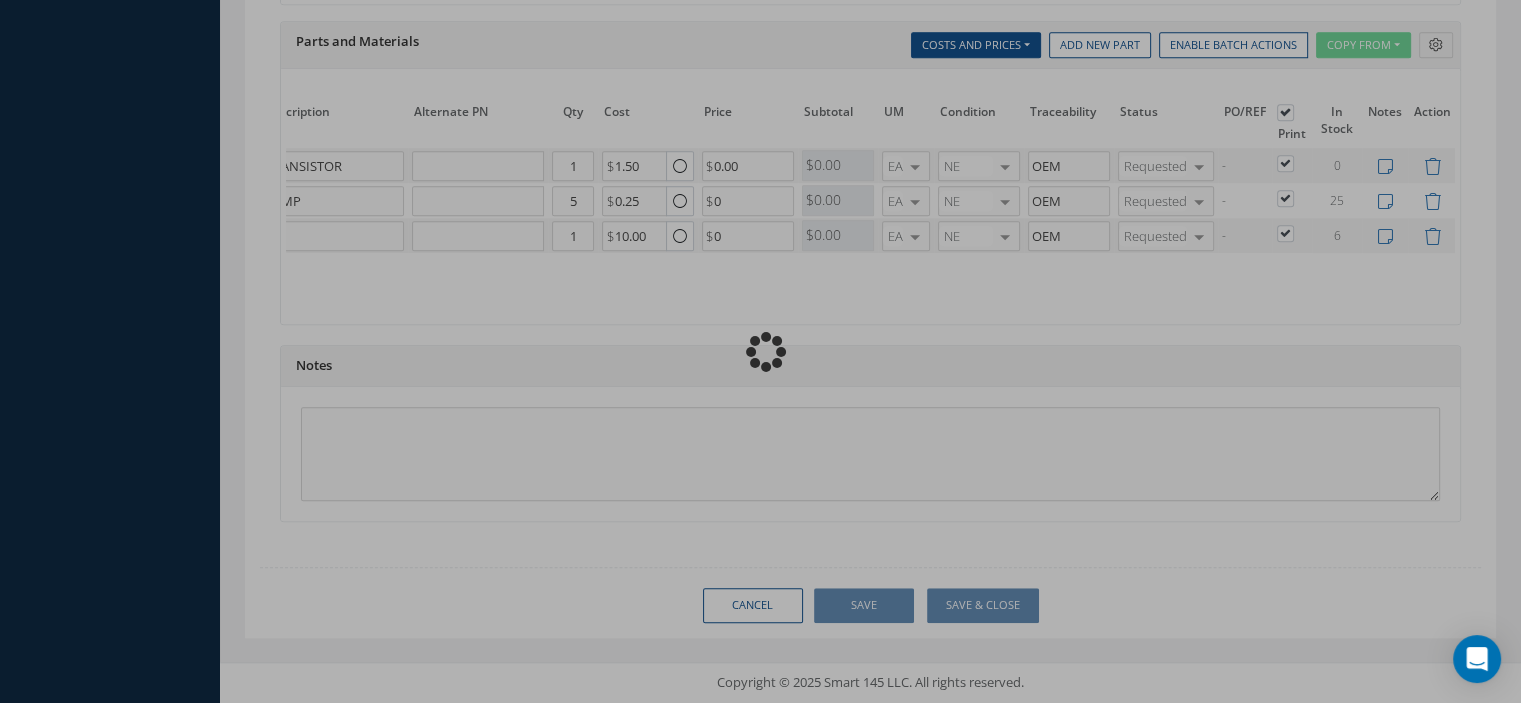 type 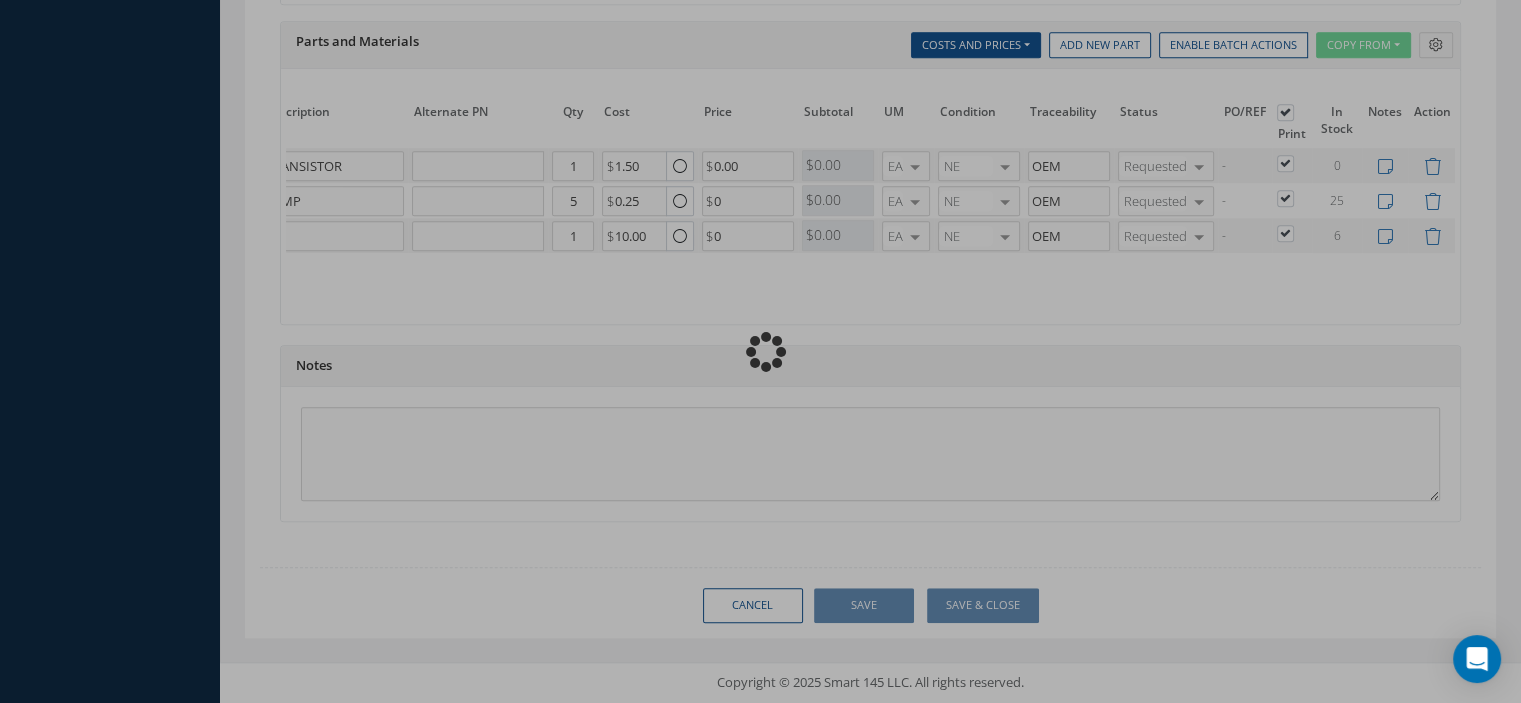type on "0.00" 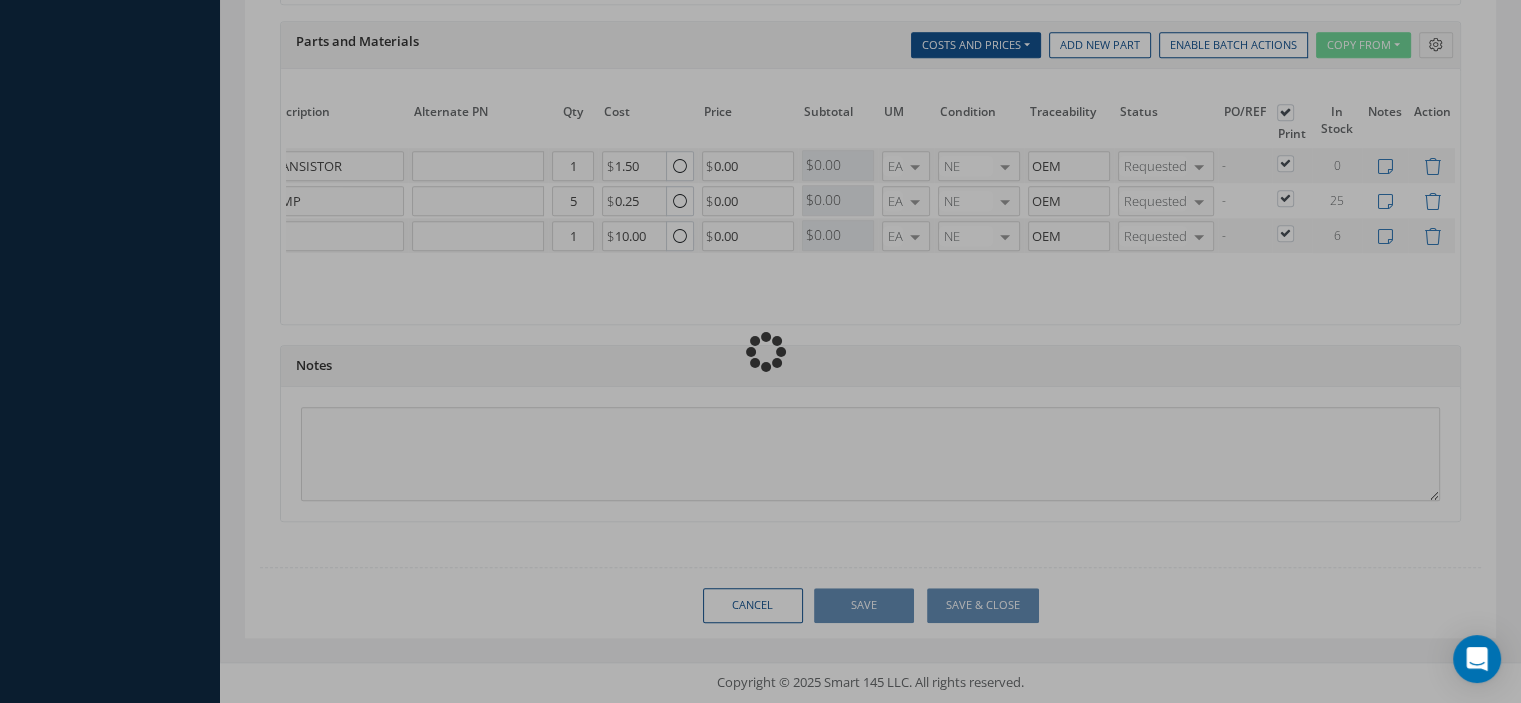 type on "KIDDE AEROSPACE" 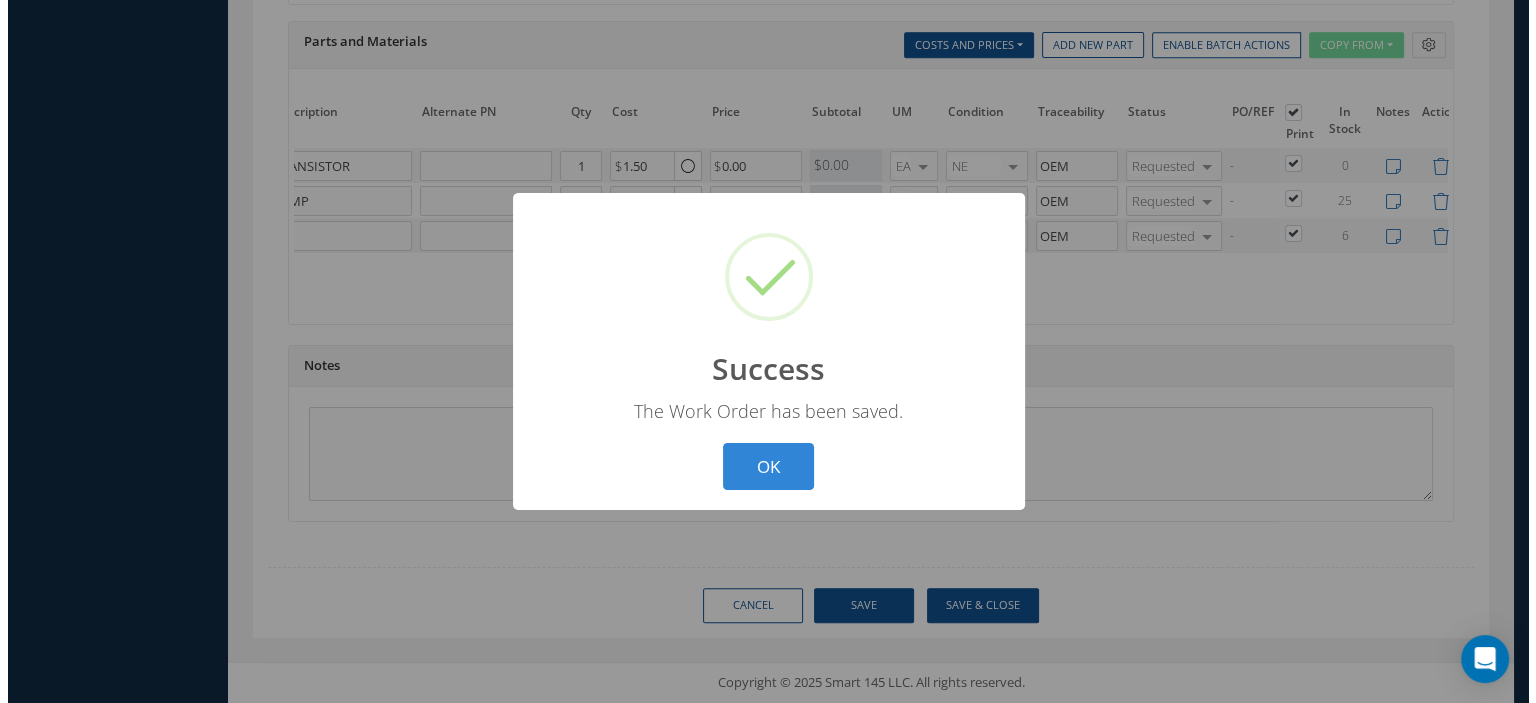 scroll, scrollTop: 1527, scrollLeft: 0, axis: vertical 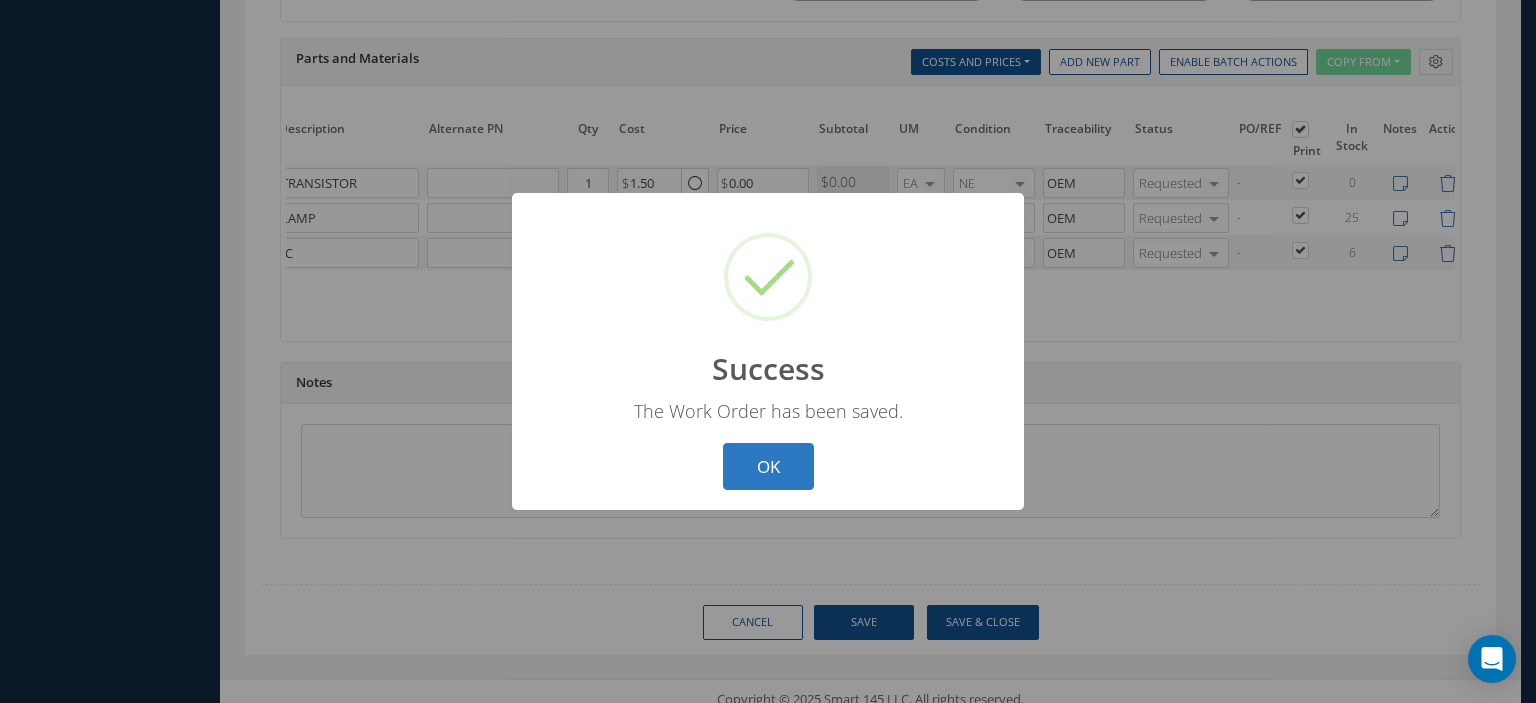 click on "OK" at bounding box center [768, 466] 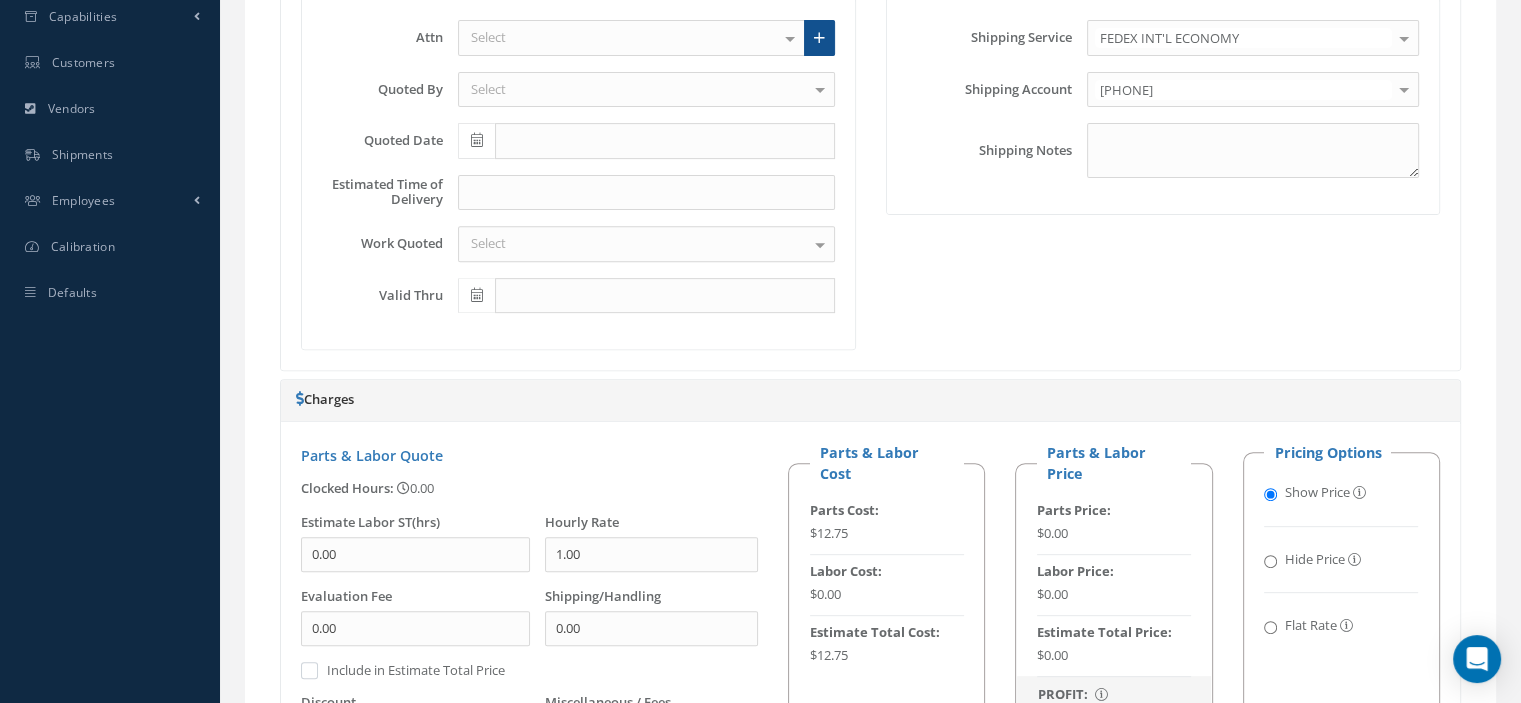 scroll, scrollTop: 27, scrollLeft: 0, axis: vertical 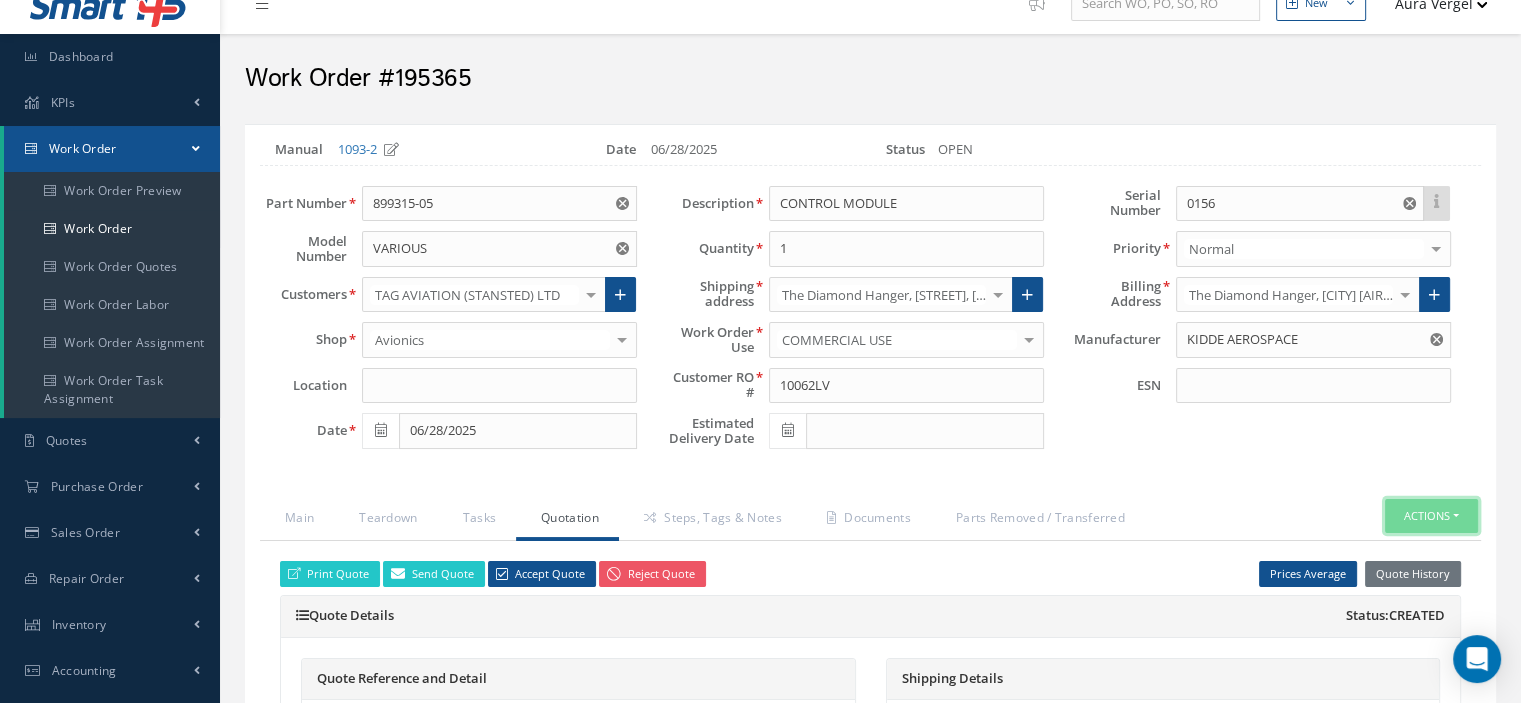 click on "Actions" at bounding box center (1431, 516) 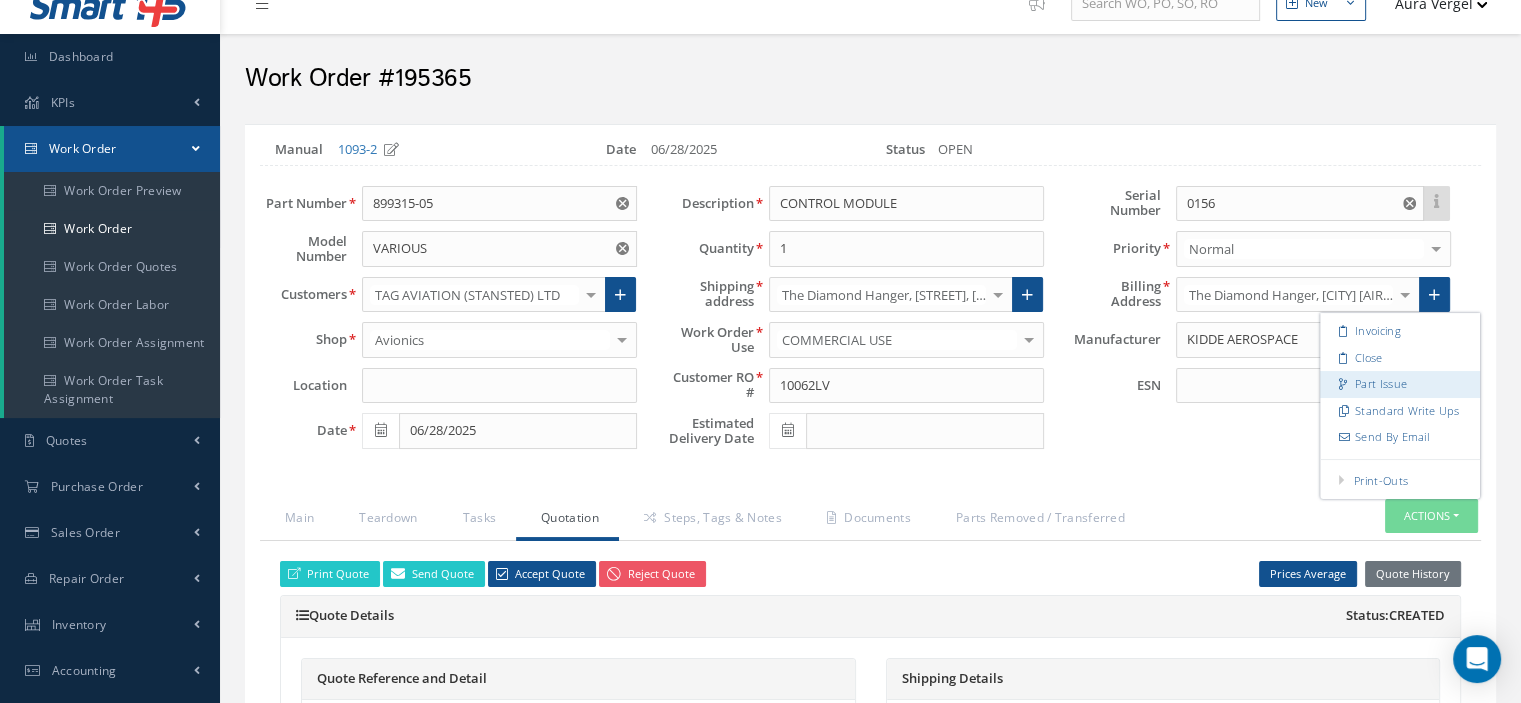 click on "Part Issue" at bounding box center [1400, 384] 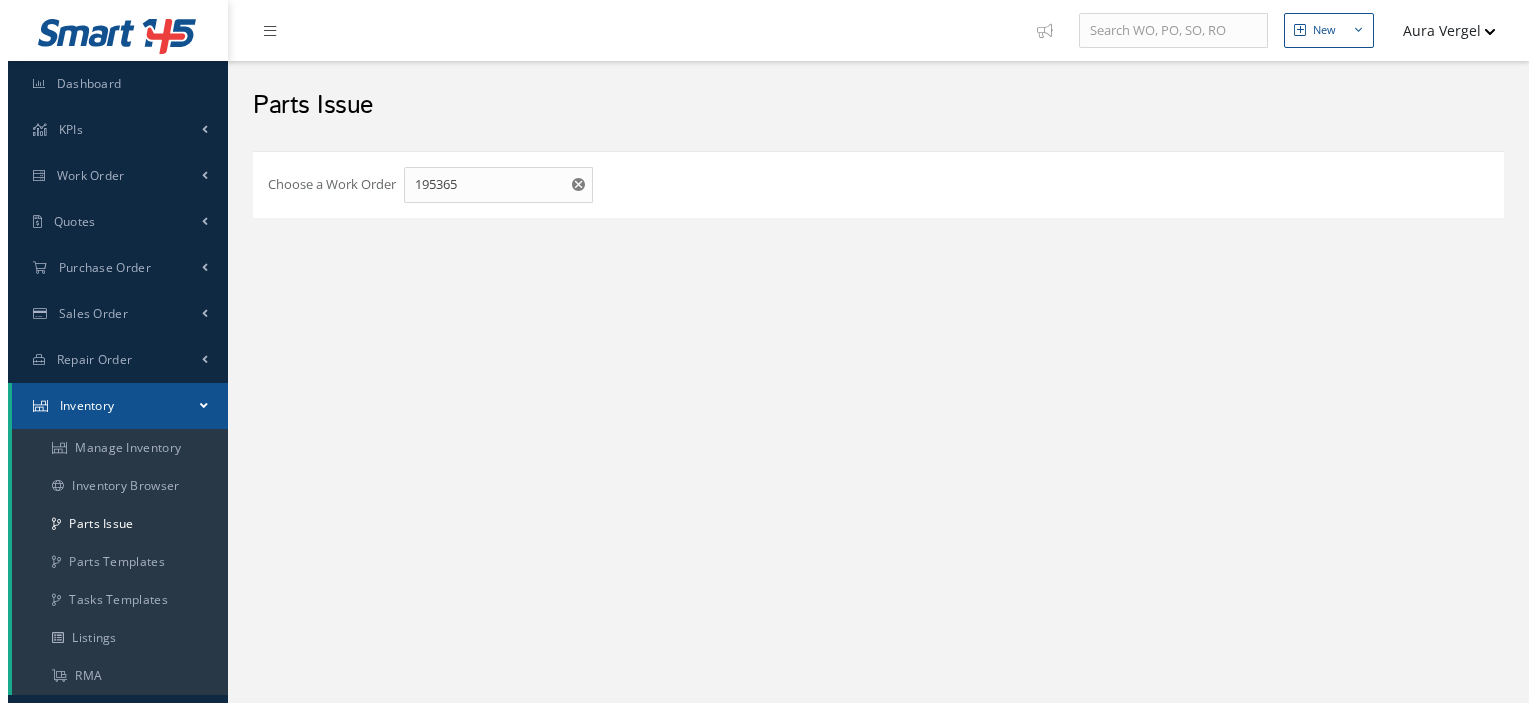 scroll, scrollTop: 0, scrollLeft: 0, axis: both 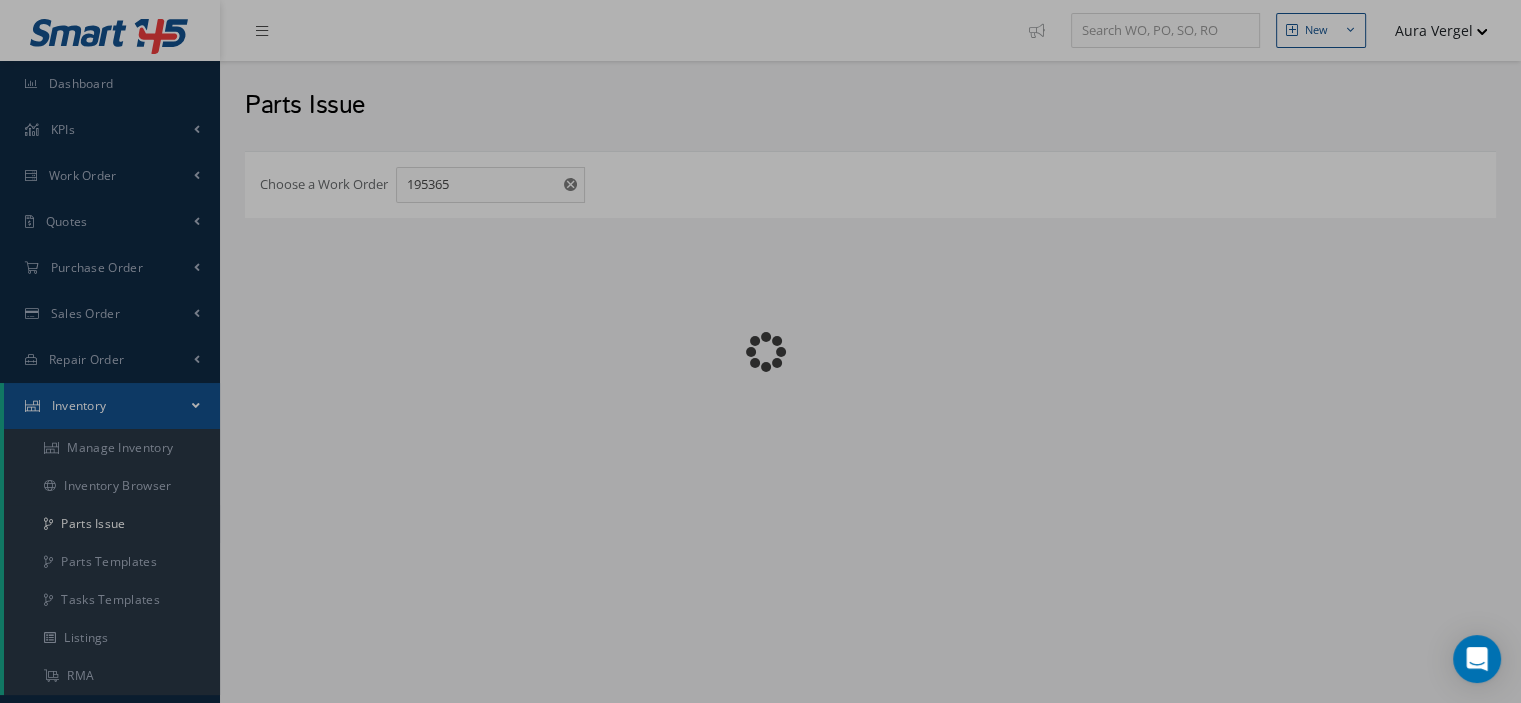 checkbox on "false" 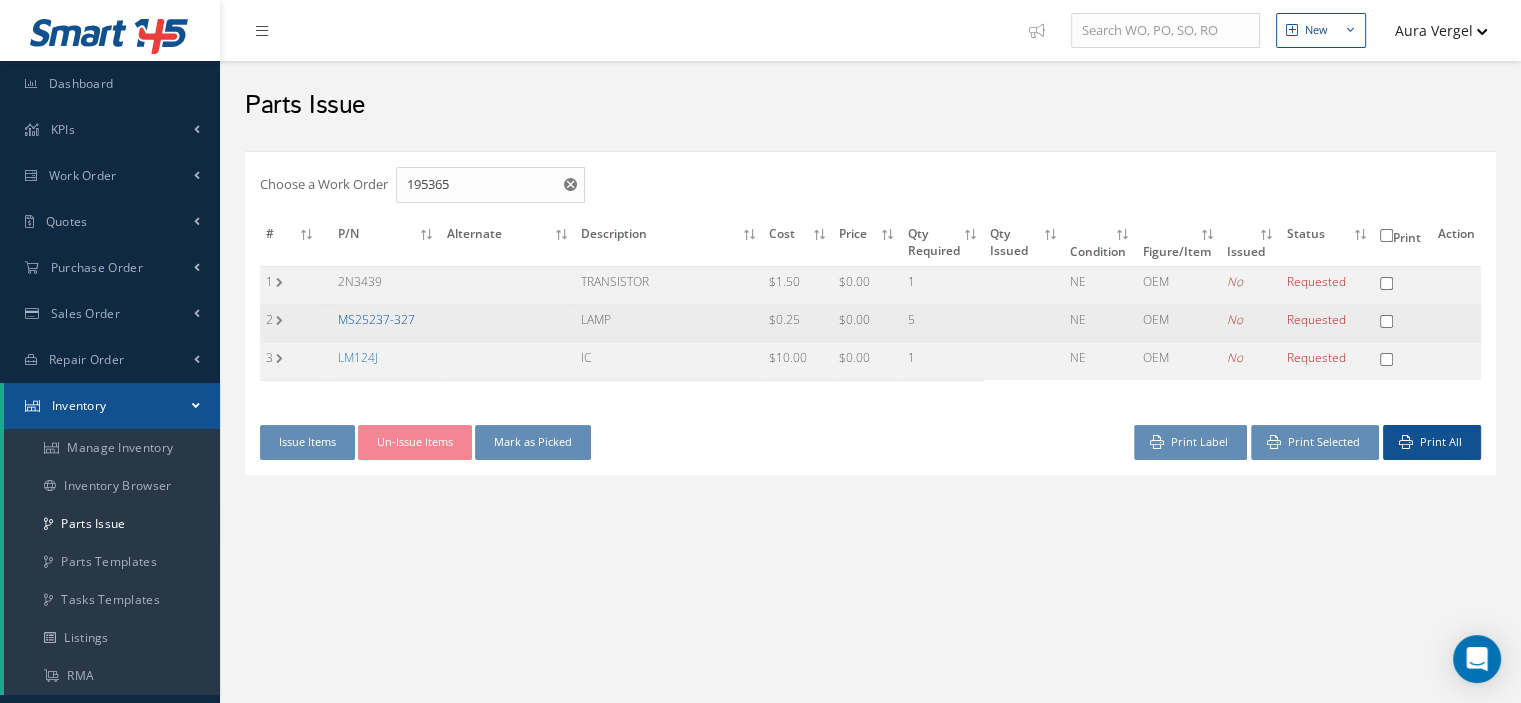 click on "MS25237-327" at bounding box center [376, 319] 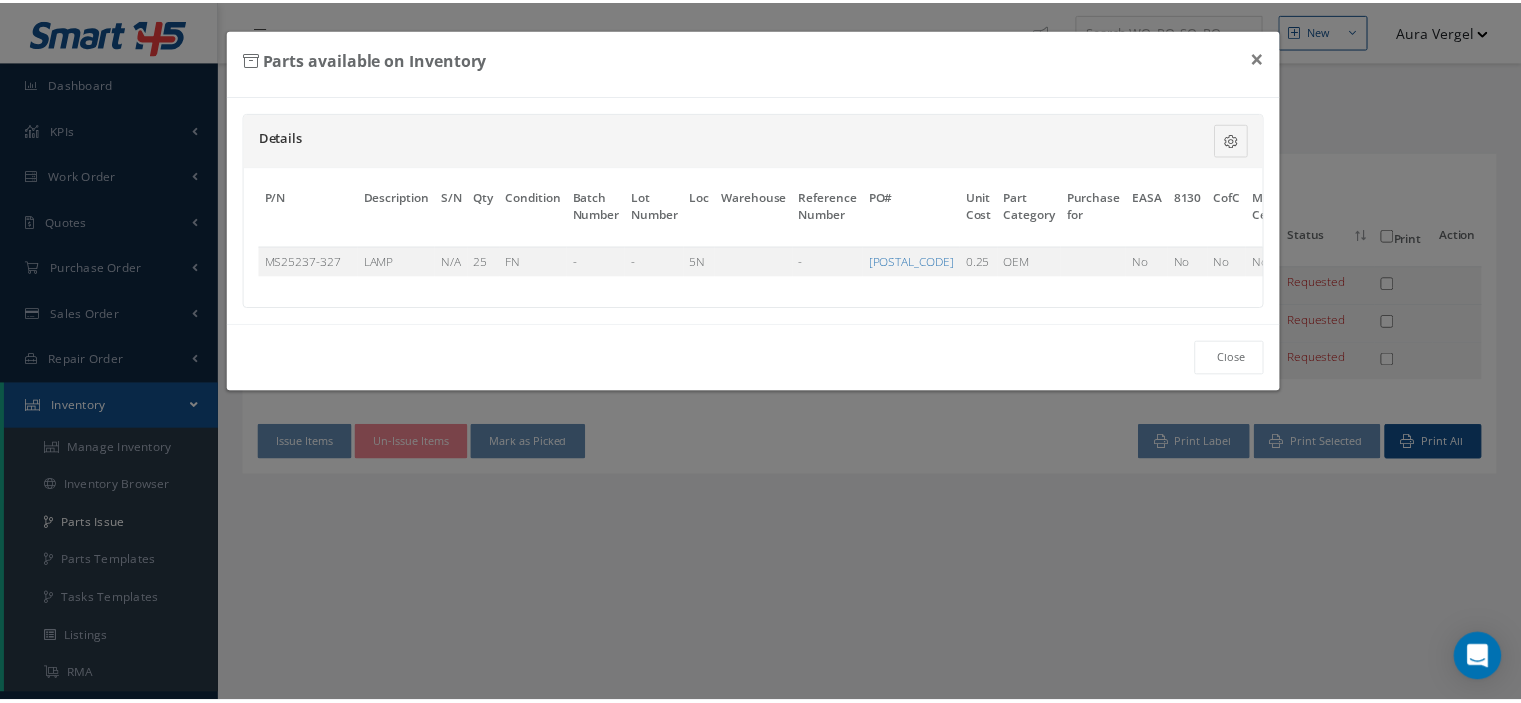 scroll, scrollTop: 0, scrollLeft: 117, axis: horizontal 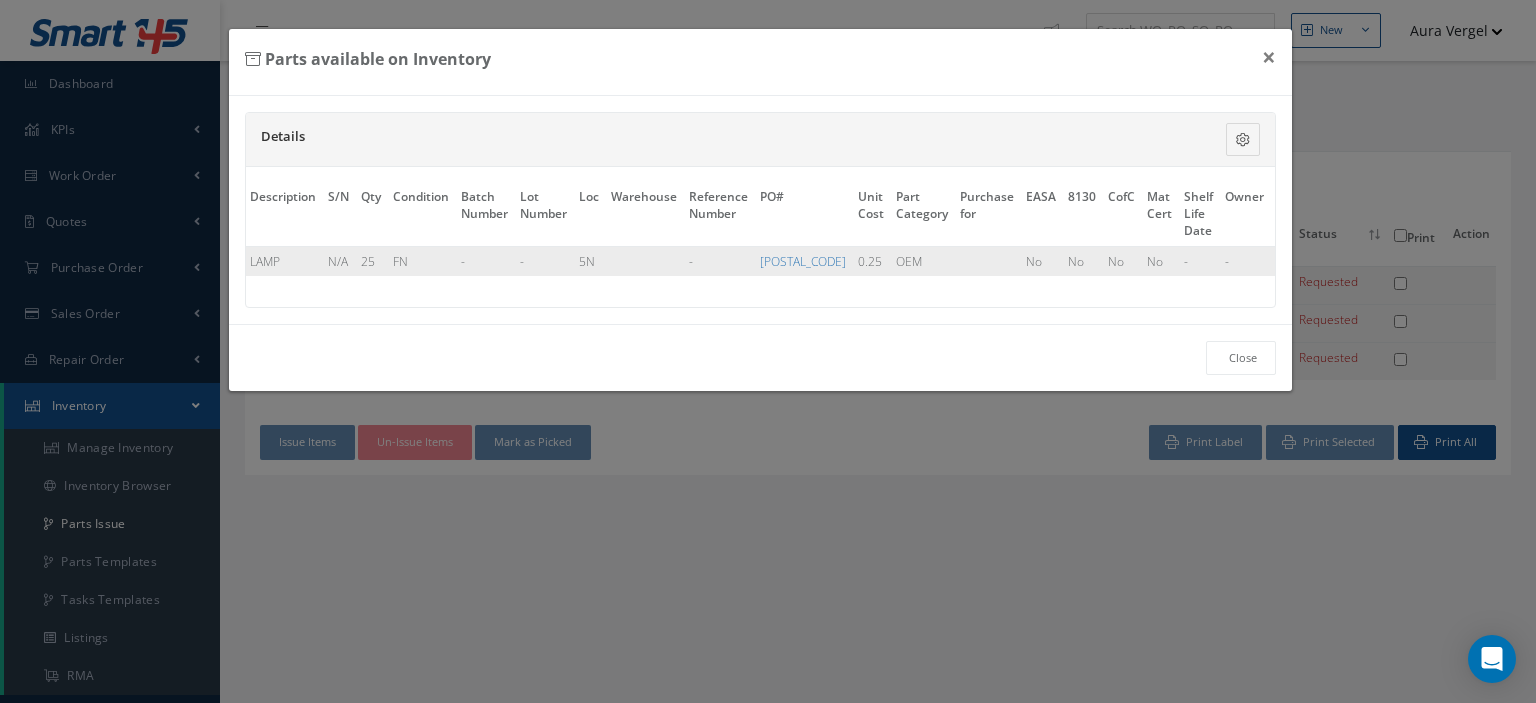 click on "Select" at bounding box center [1293, 261] 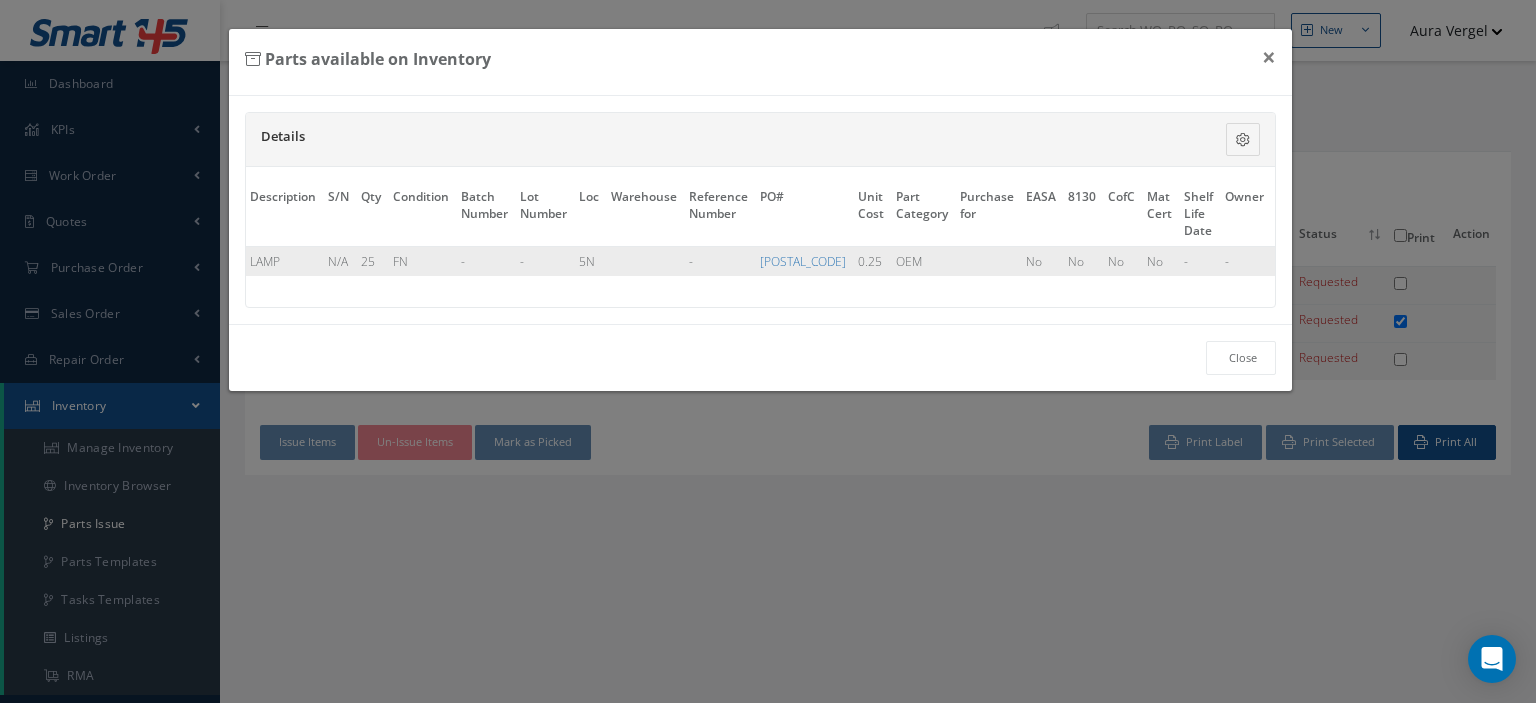 checkbox on "true" 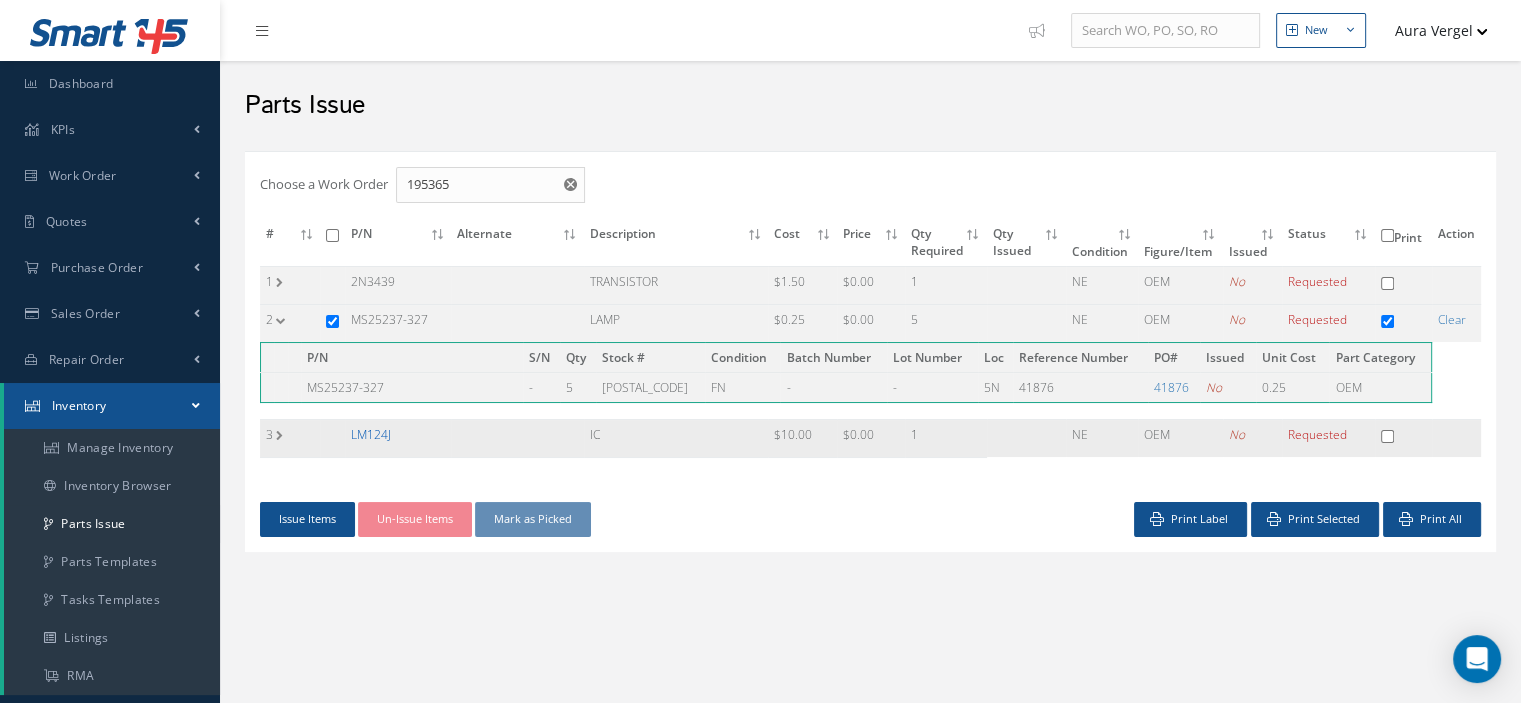 click on "LM124J" at bounding box center [371, 434] 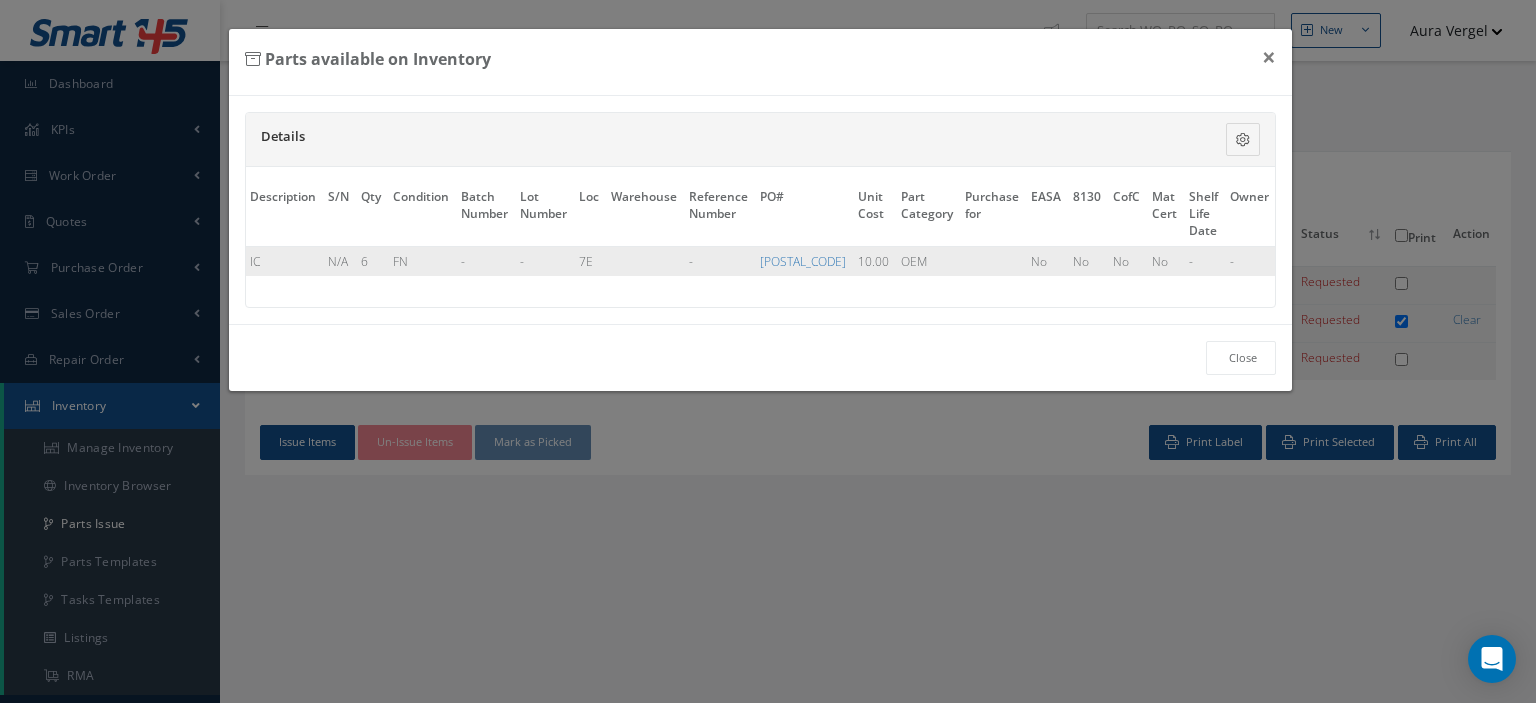 click on "Select" at bounding box center [1298, 261] 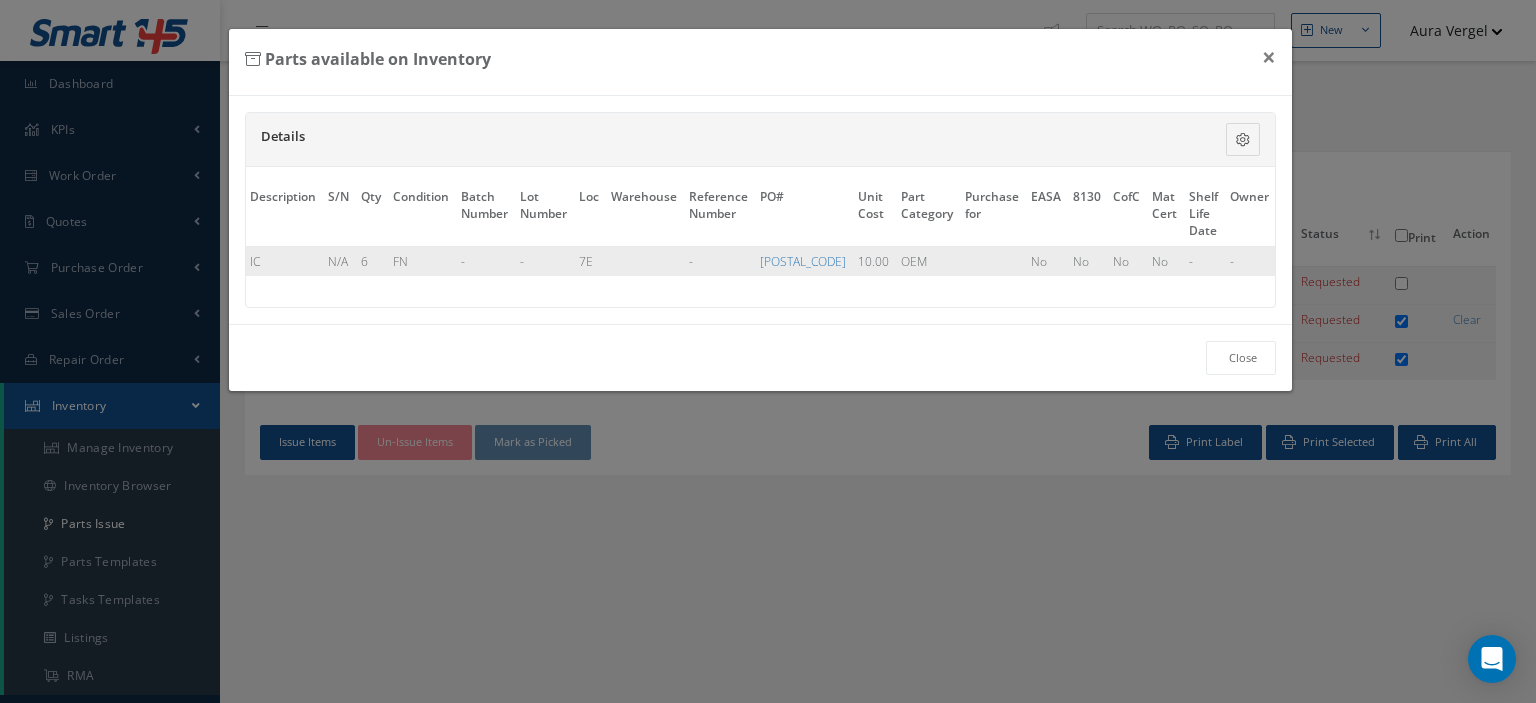 checkbox on "true" 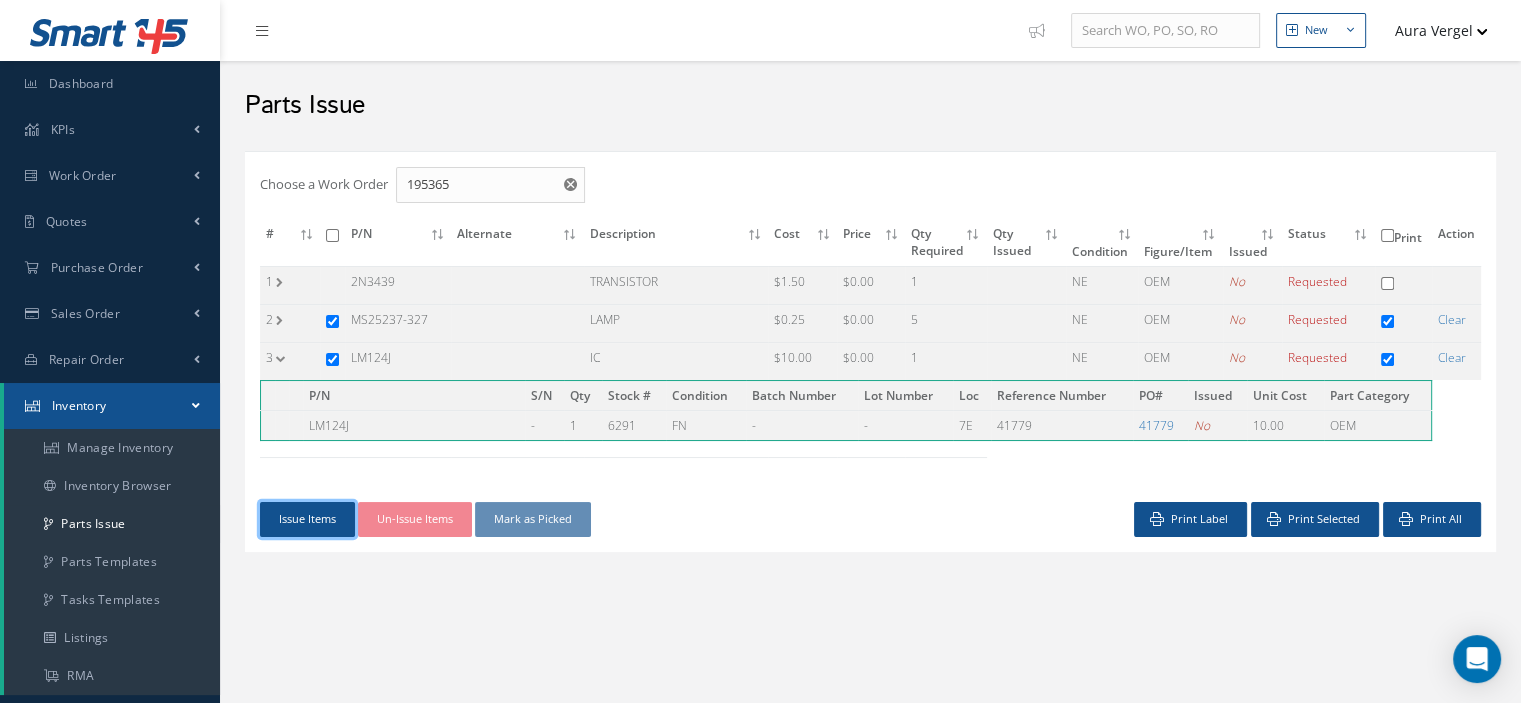 click on "Issue Items" at bounding box center (307, 519) 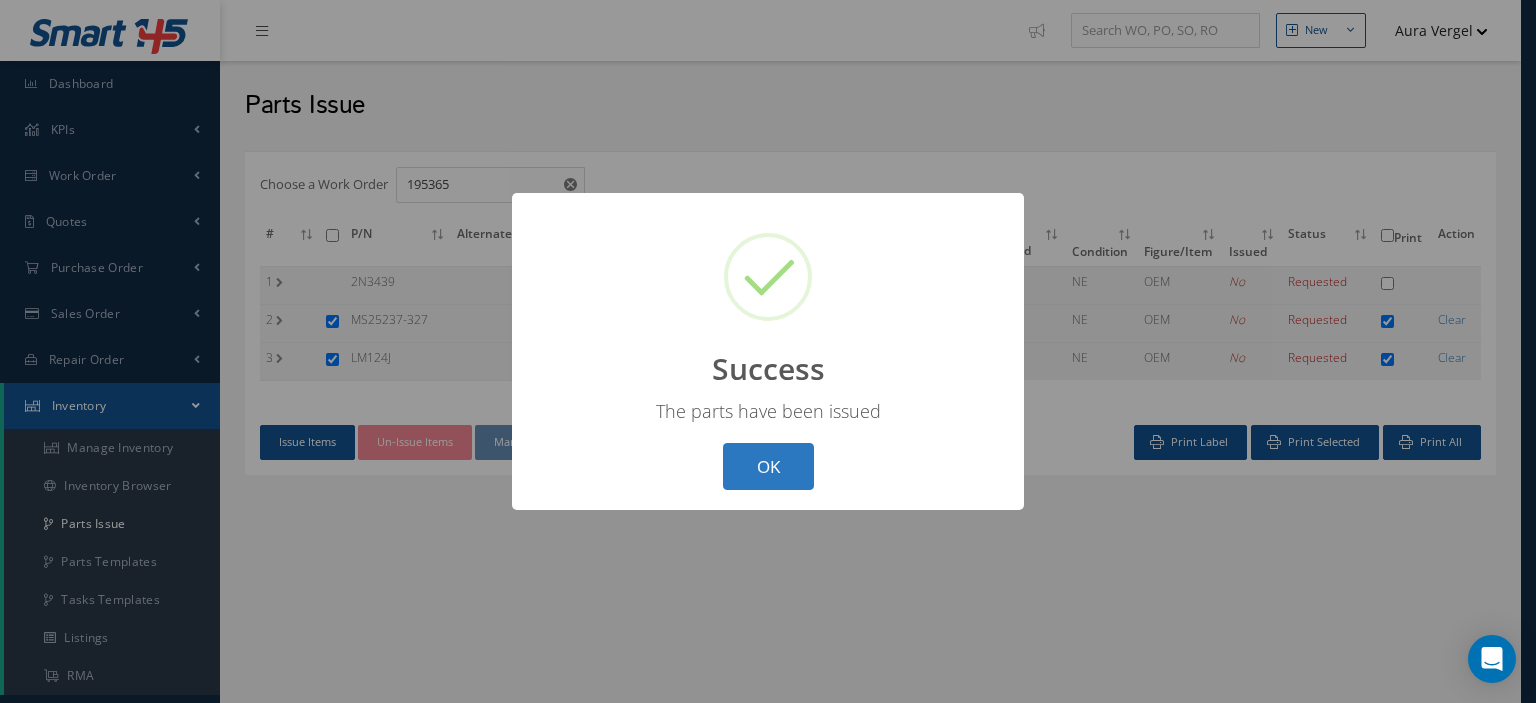 click on "OK" at bounding box center [768, 466] 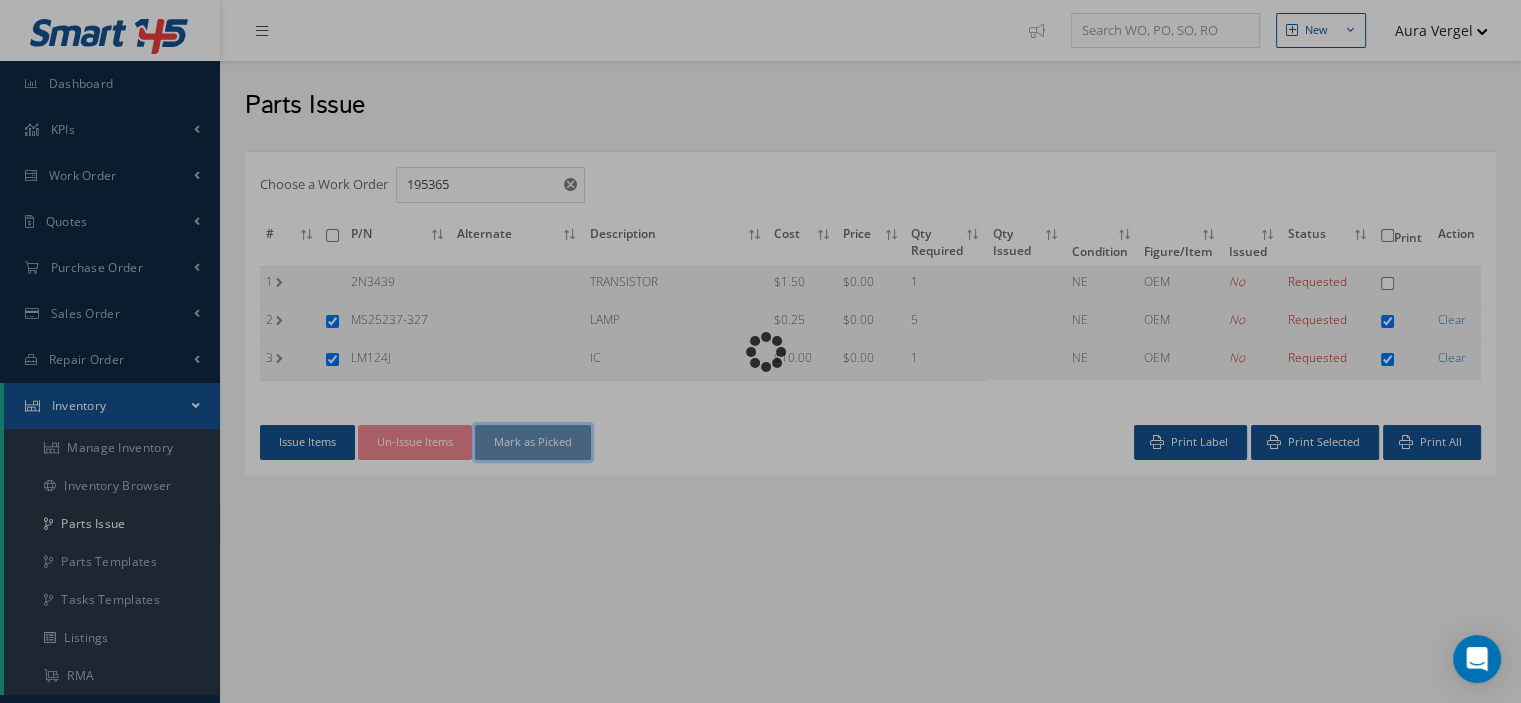 click on "Mark as Picked" at bounding box center (533, 442) 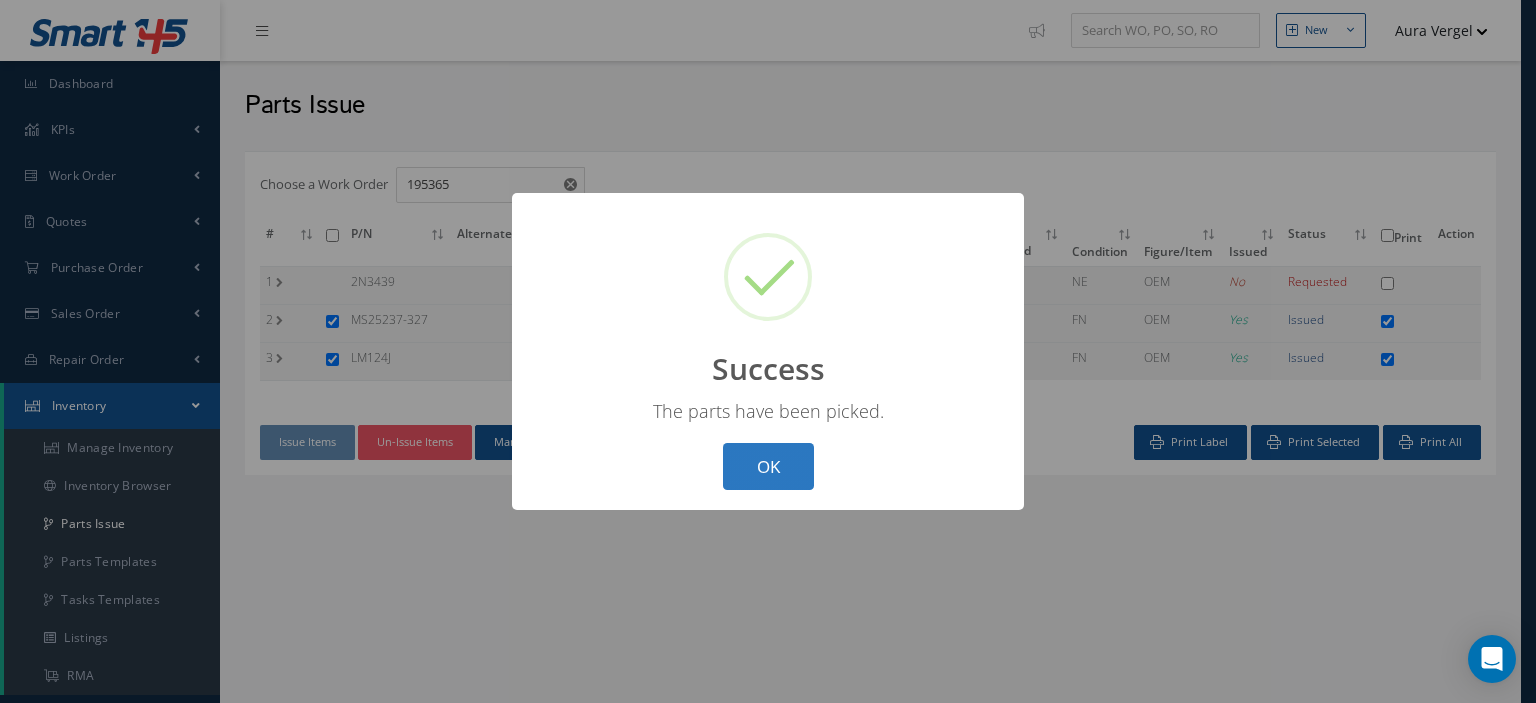 click on "OK" at bounding box center (768, 466) 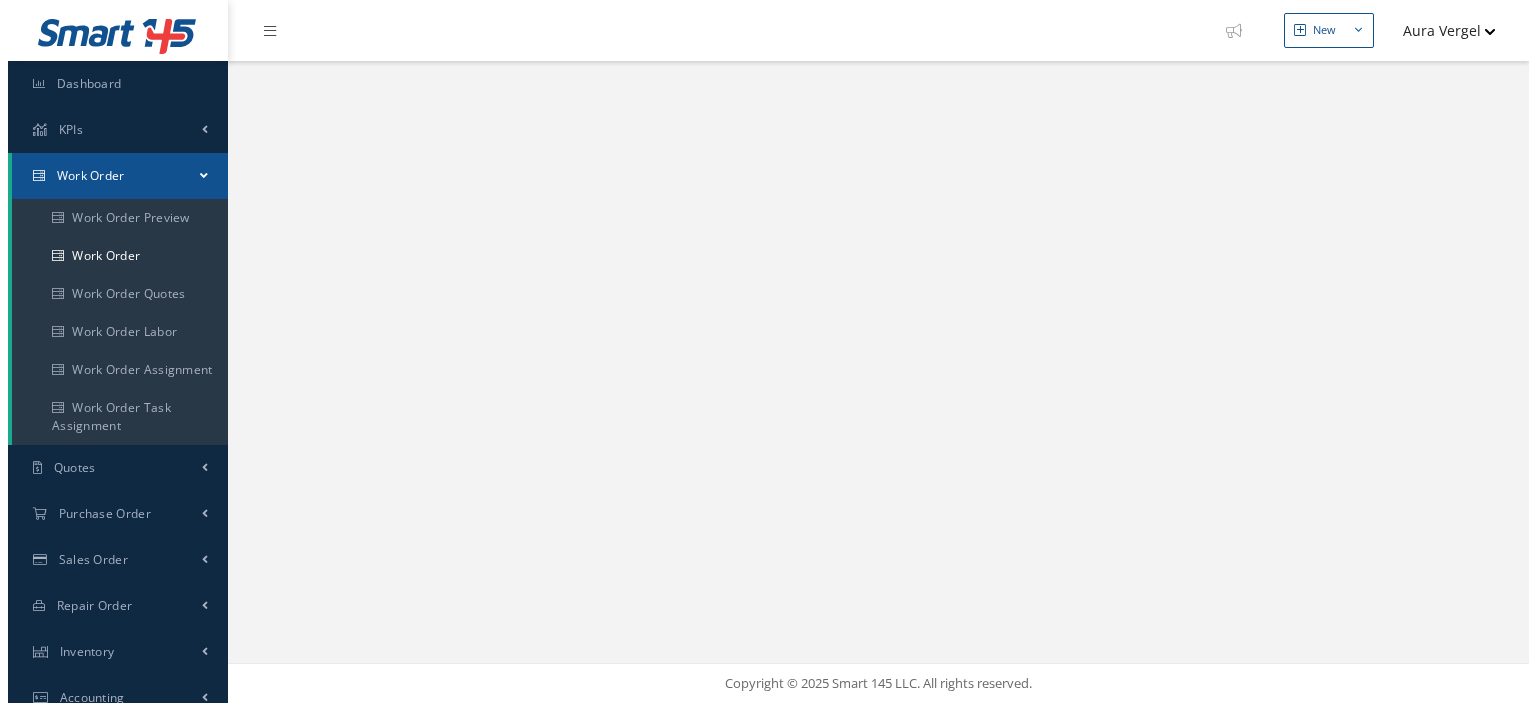 scroll, scrollTop: 0, scrollLeft: 0, axis: both 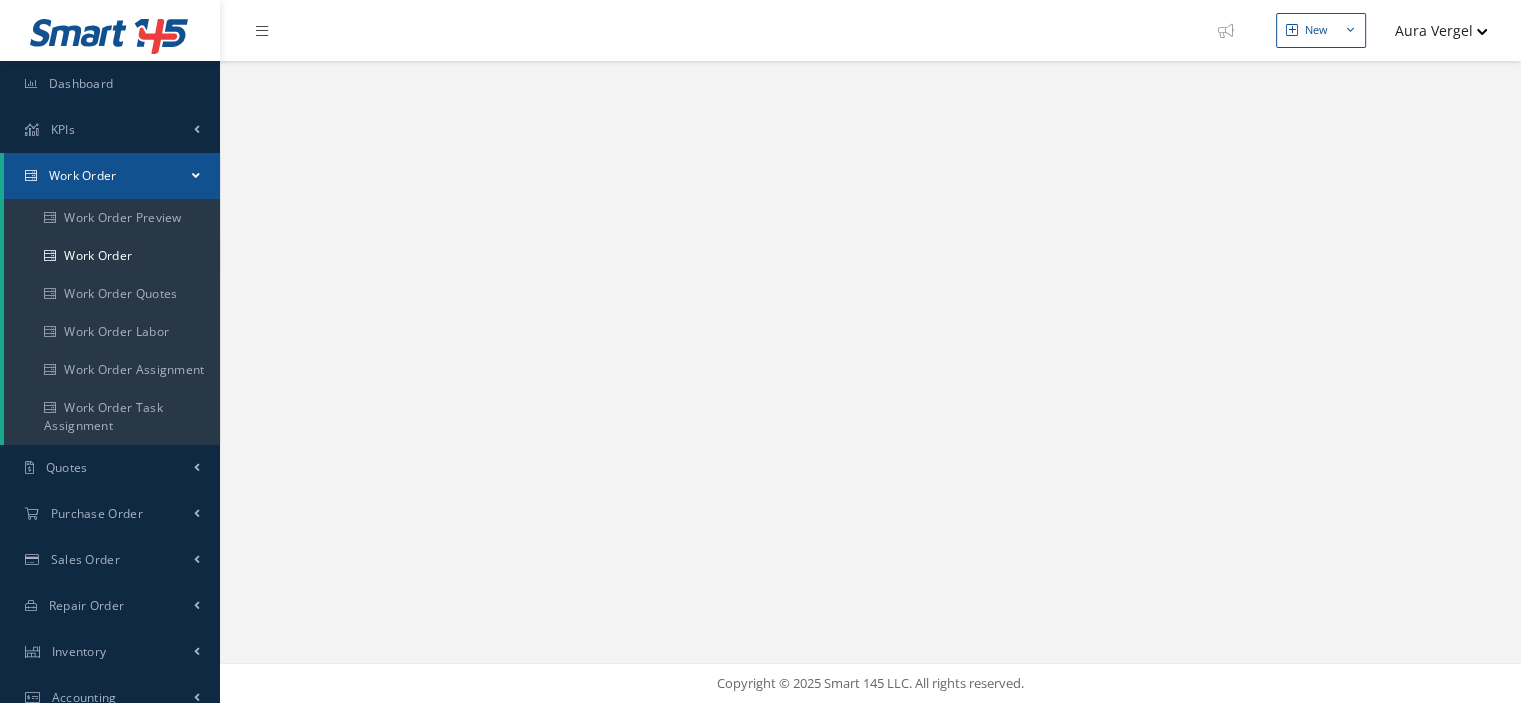 select on "25" 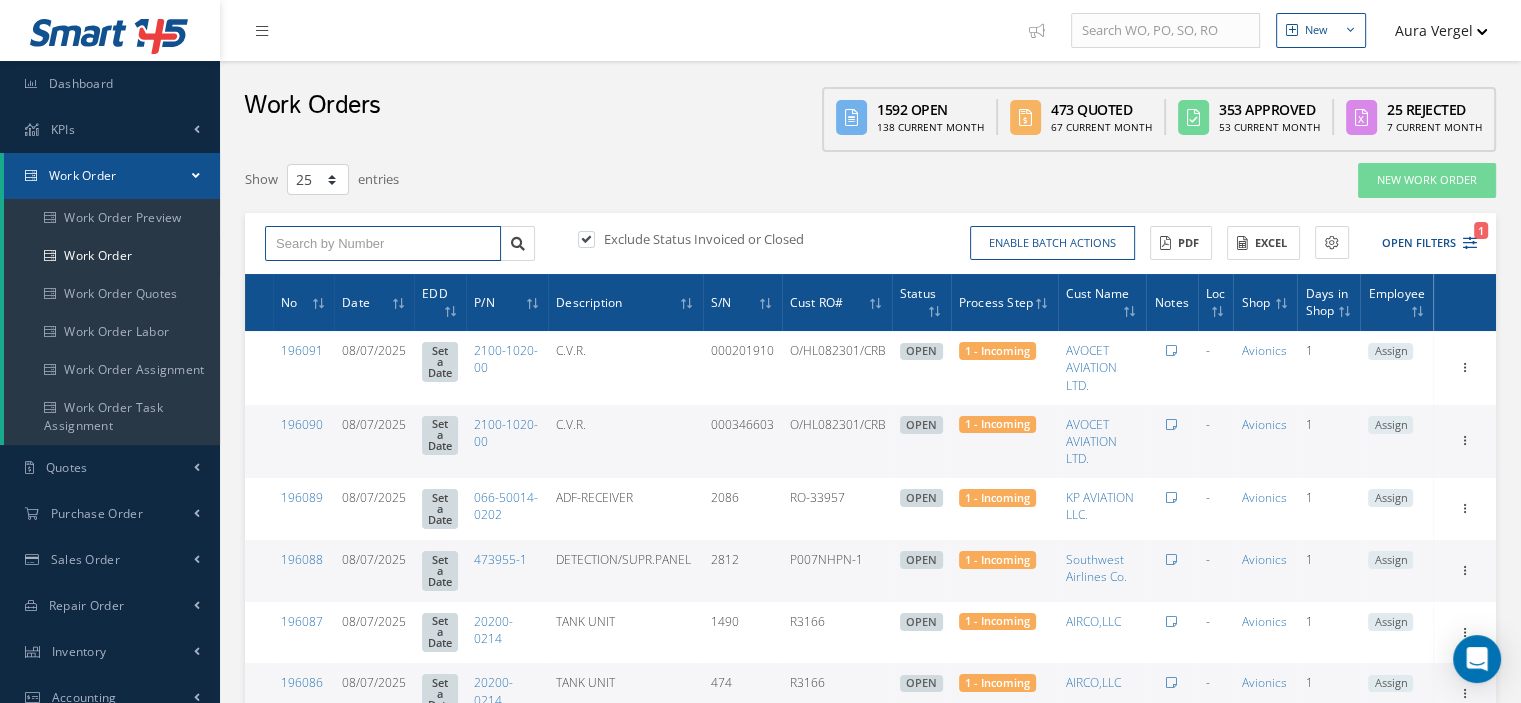 click at bounding box center (383, 244) 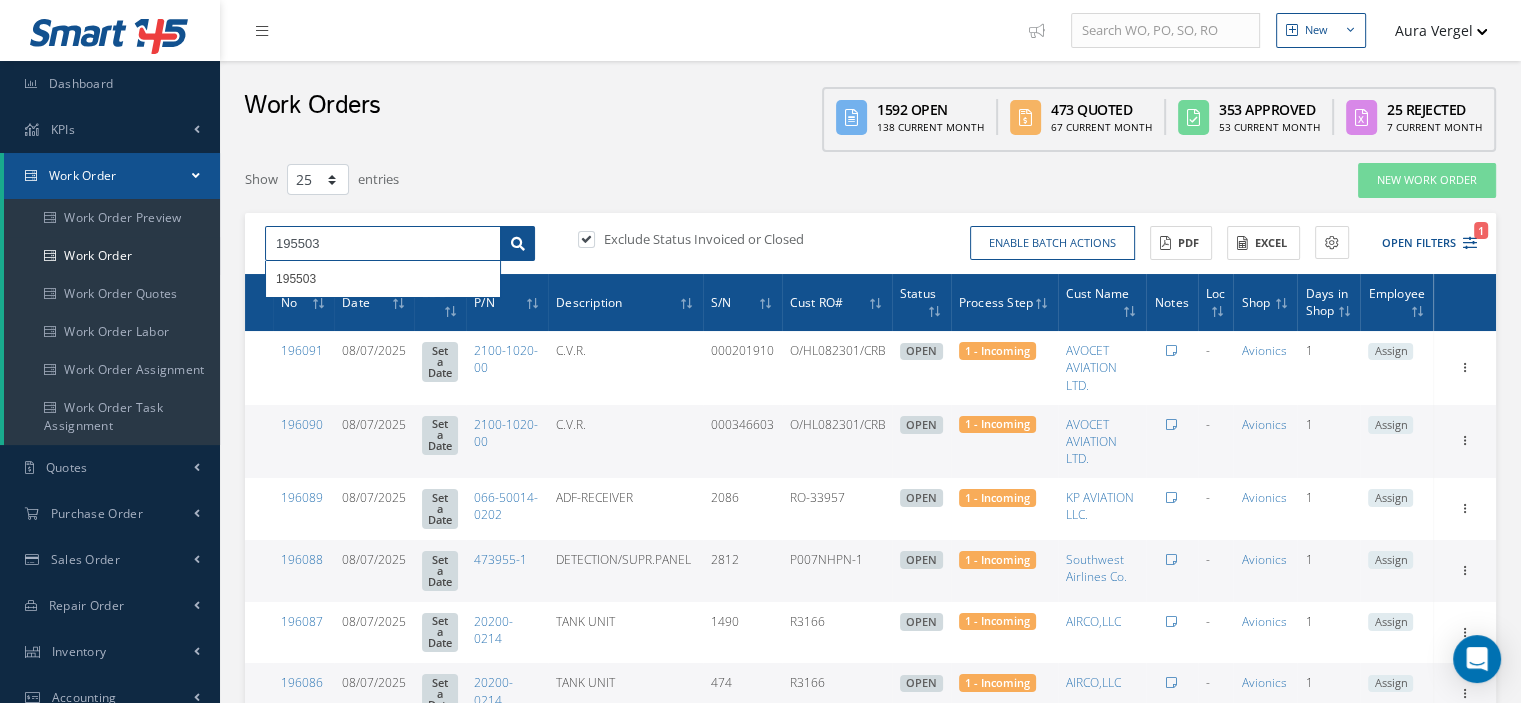 type on "195503" 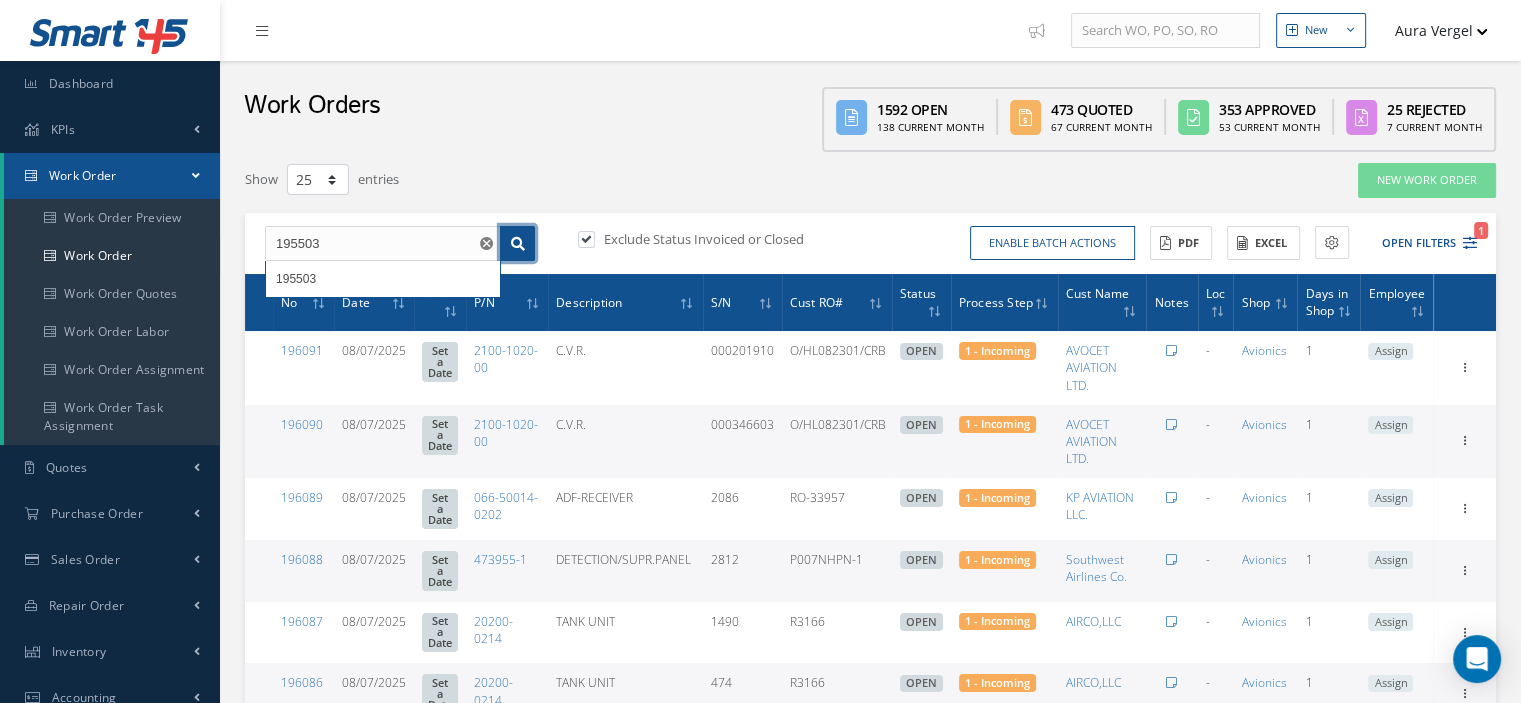 click at bounding box center (518, 244) 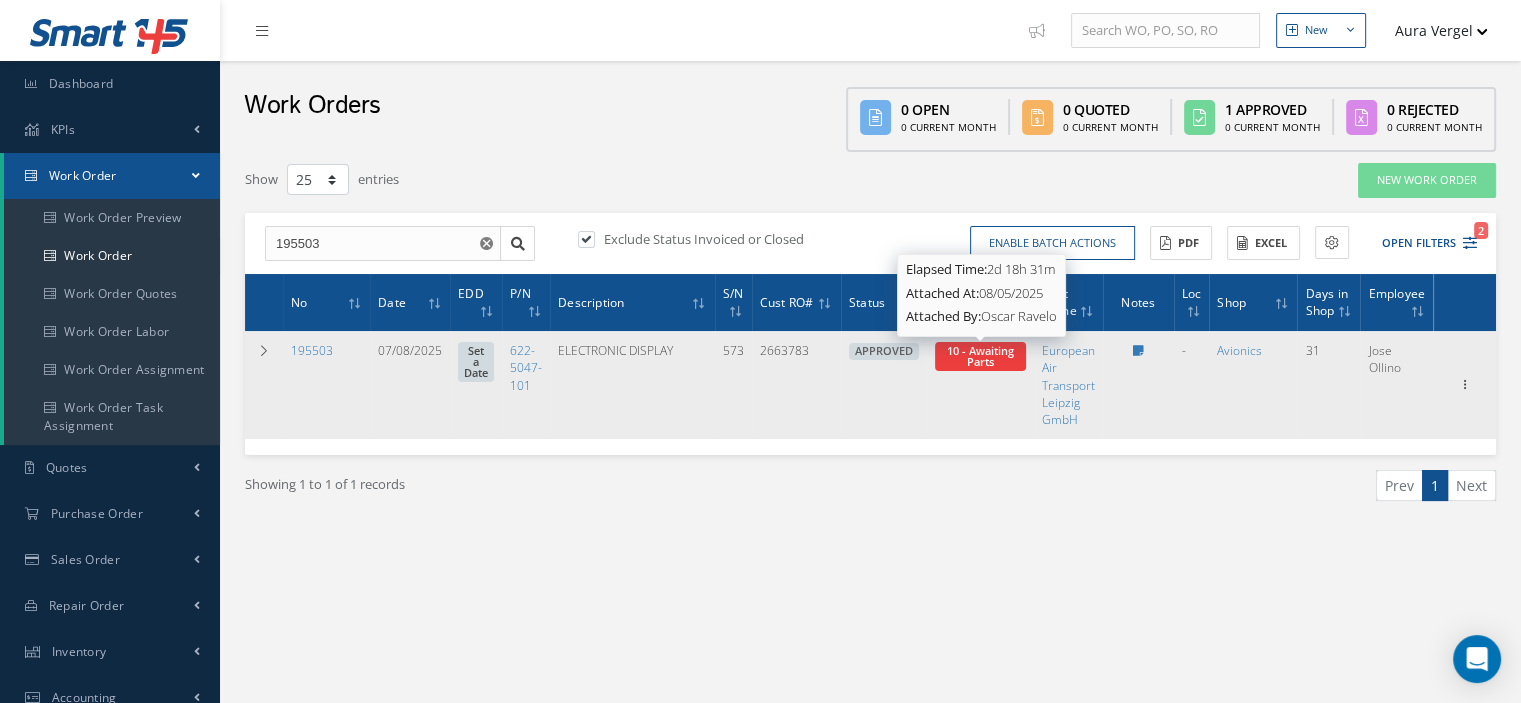 click on "10 - Awaiting Parts" at bounding box center (980, 356) 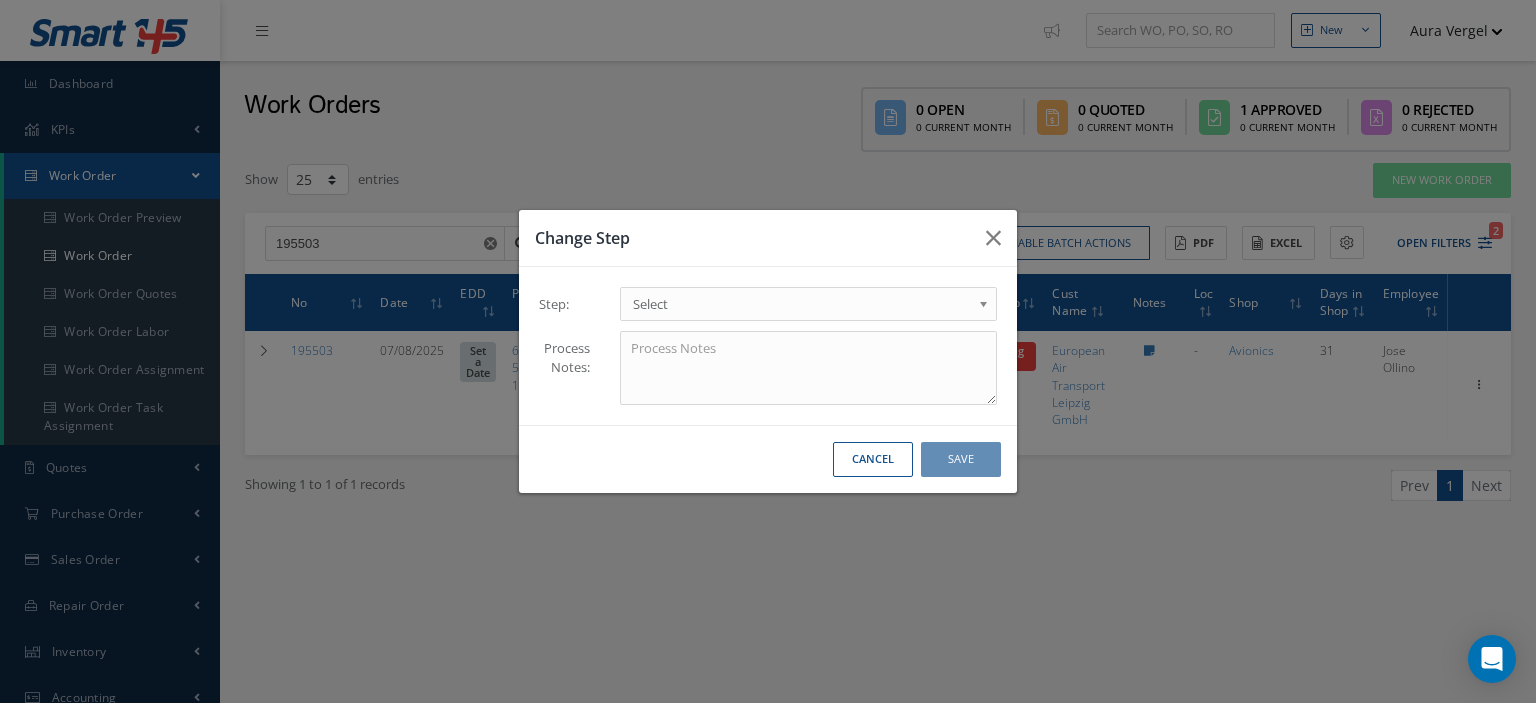click at bounding box center (987, 309) 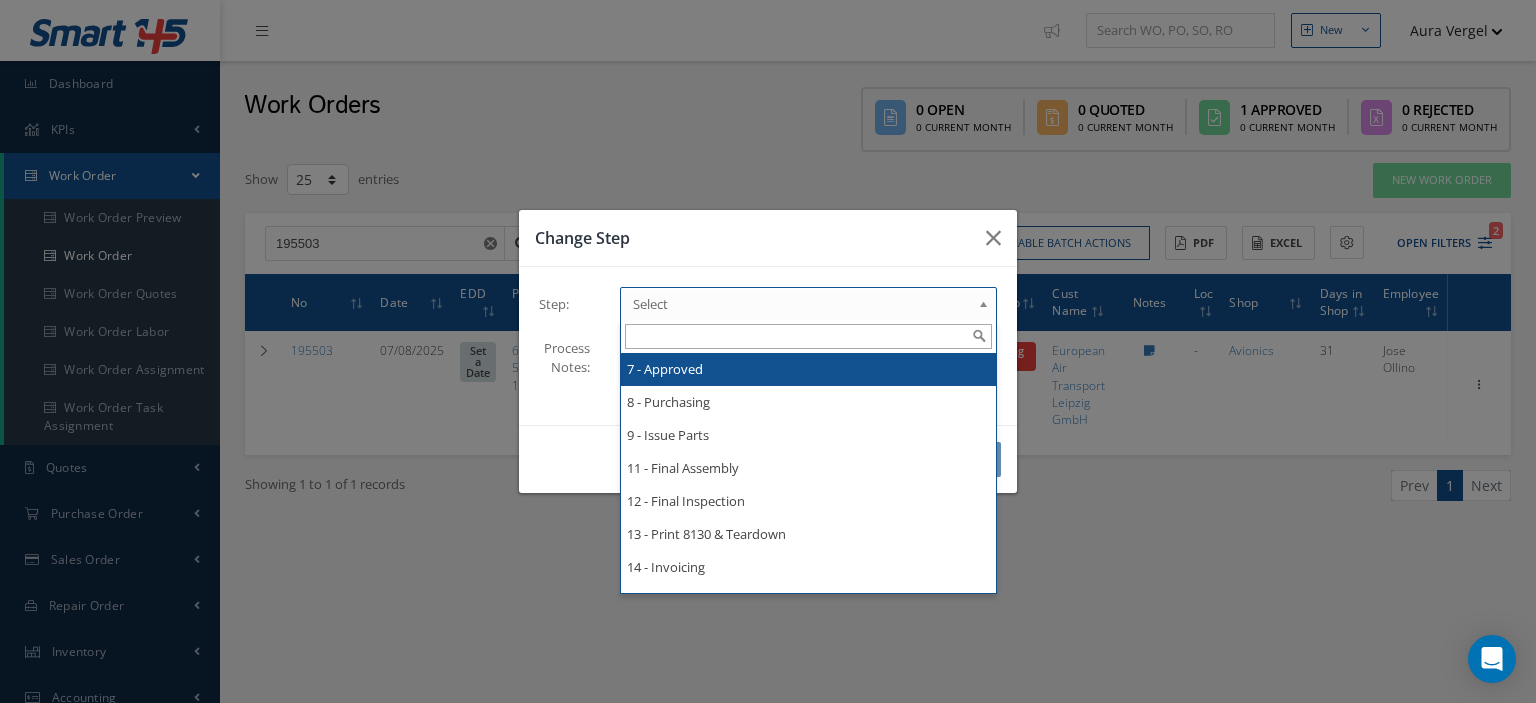 scroll, scrollTop: 296, scrollLeft: 0, axis: vertical 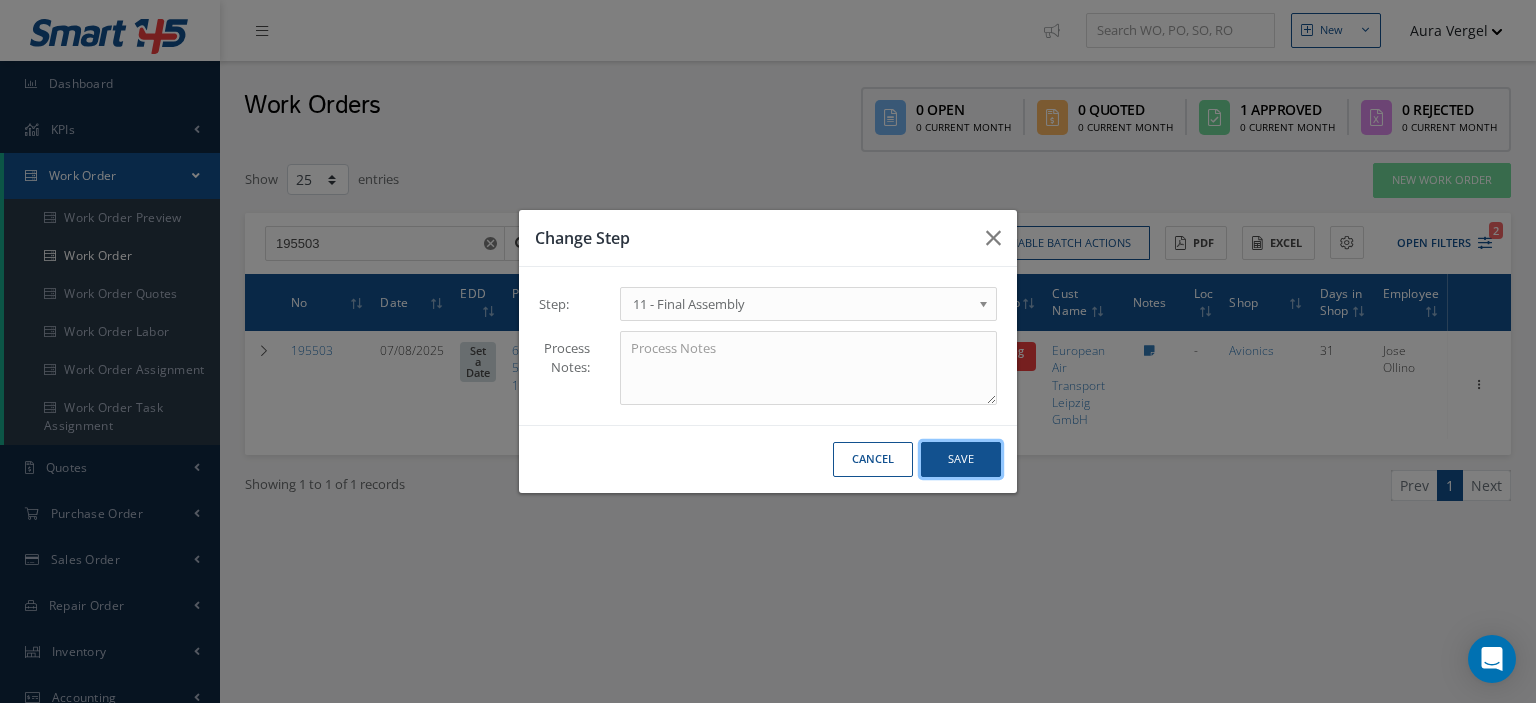 click on "Save" at bounding box center (961, 459) 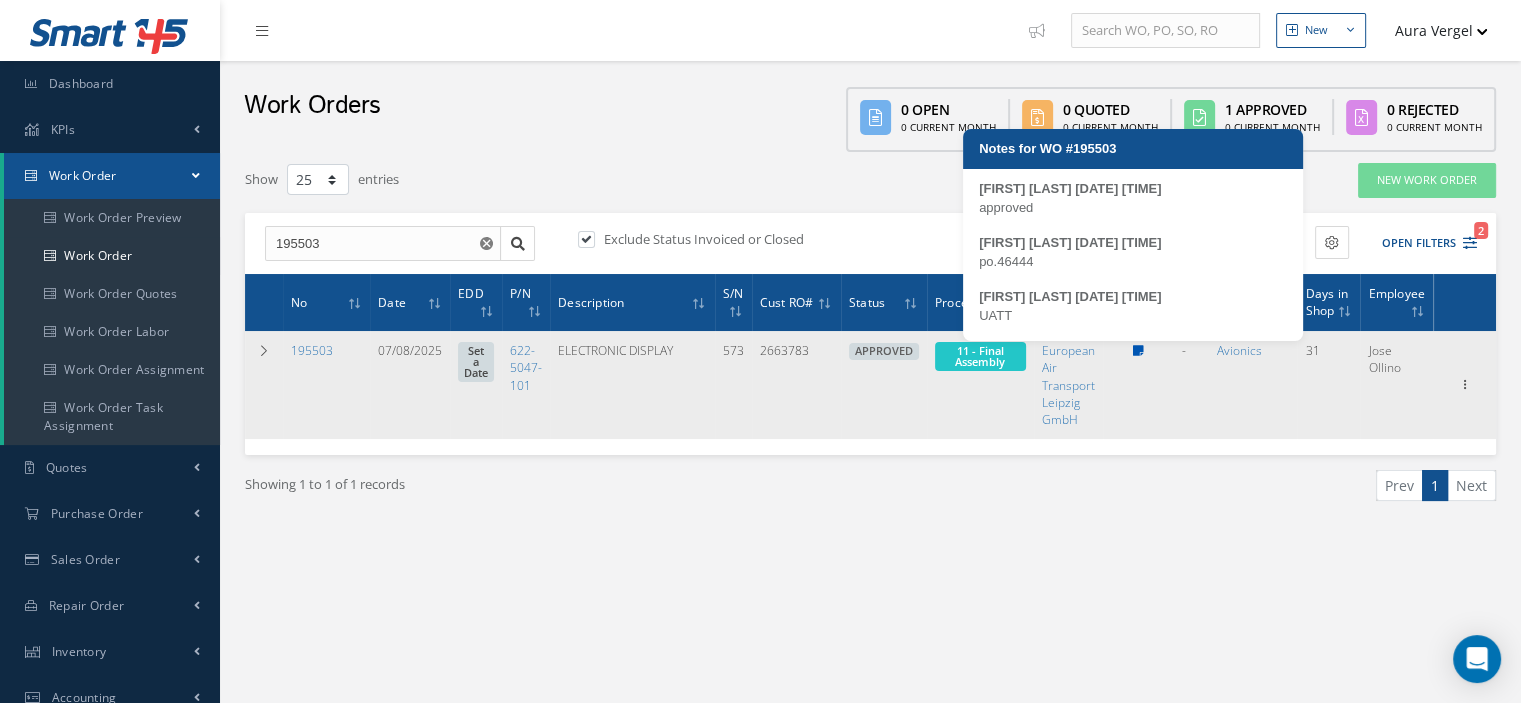click at bounding box center [1138, 351] 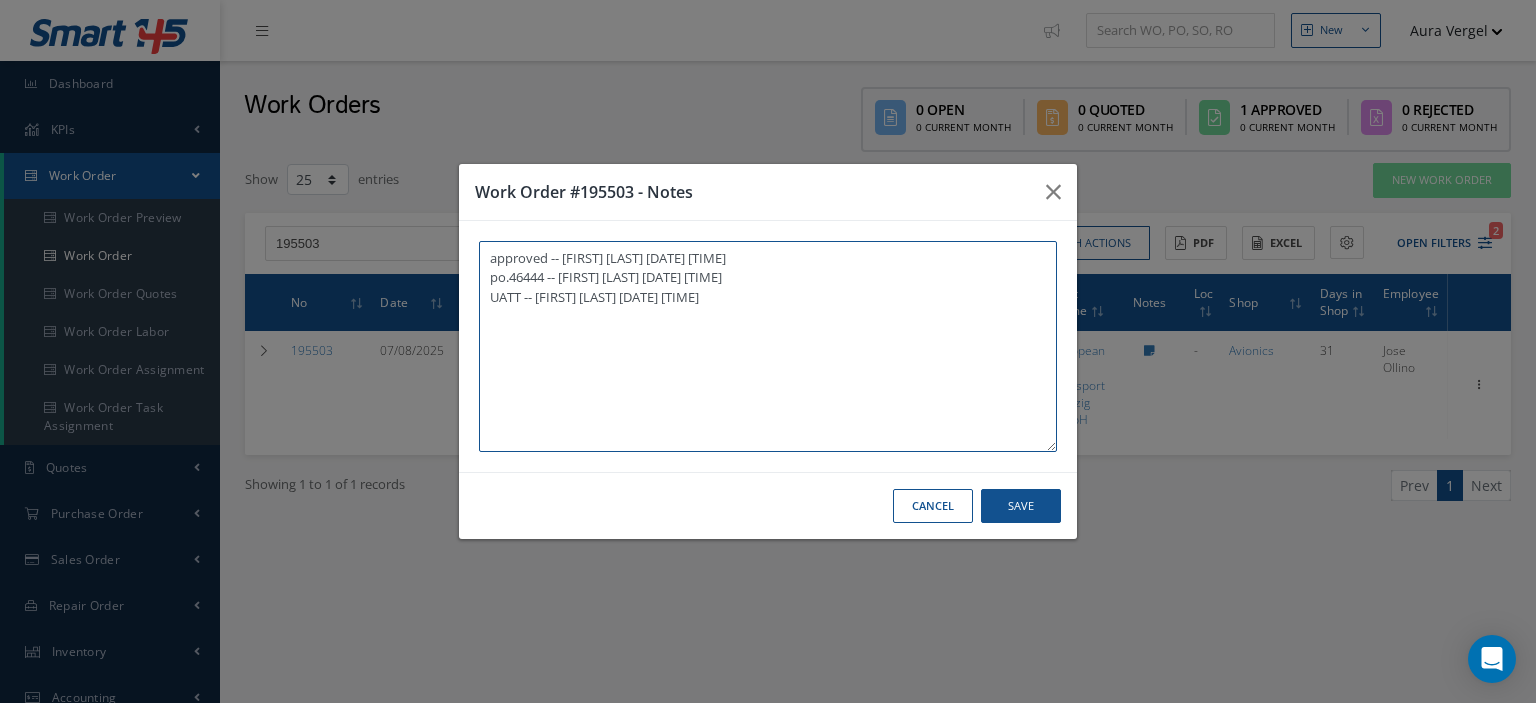 paste on "I already  gave them   to the technician" 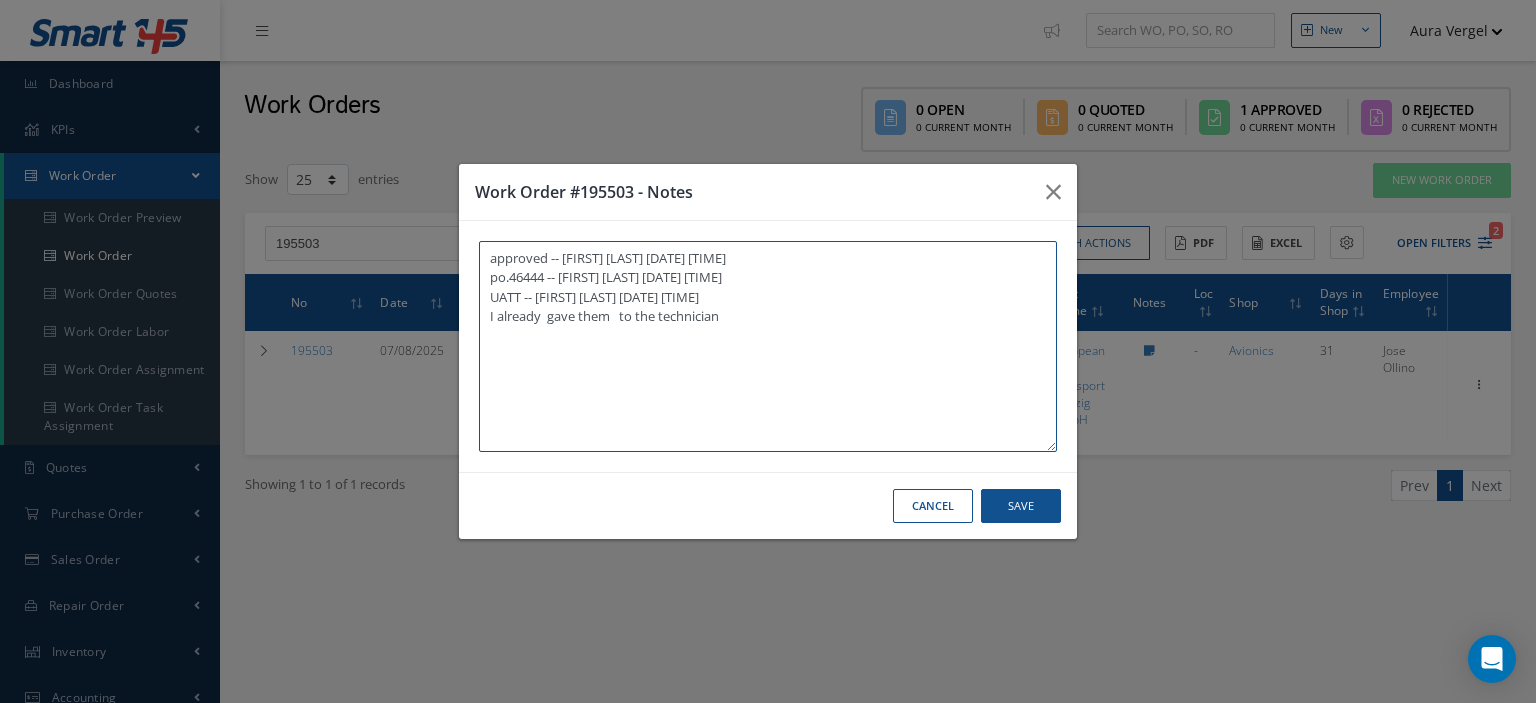 type on "approved -- [FIRST] [LAST] [DATE] [TIME]
po.46444 -- [FIRST] [LAST] [DATE] [TIME]
UATT -- [FIRST] [LAST] [DATE] [TIME]
I already  gave them   to the technician" 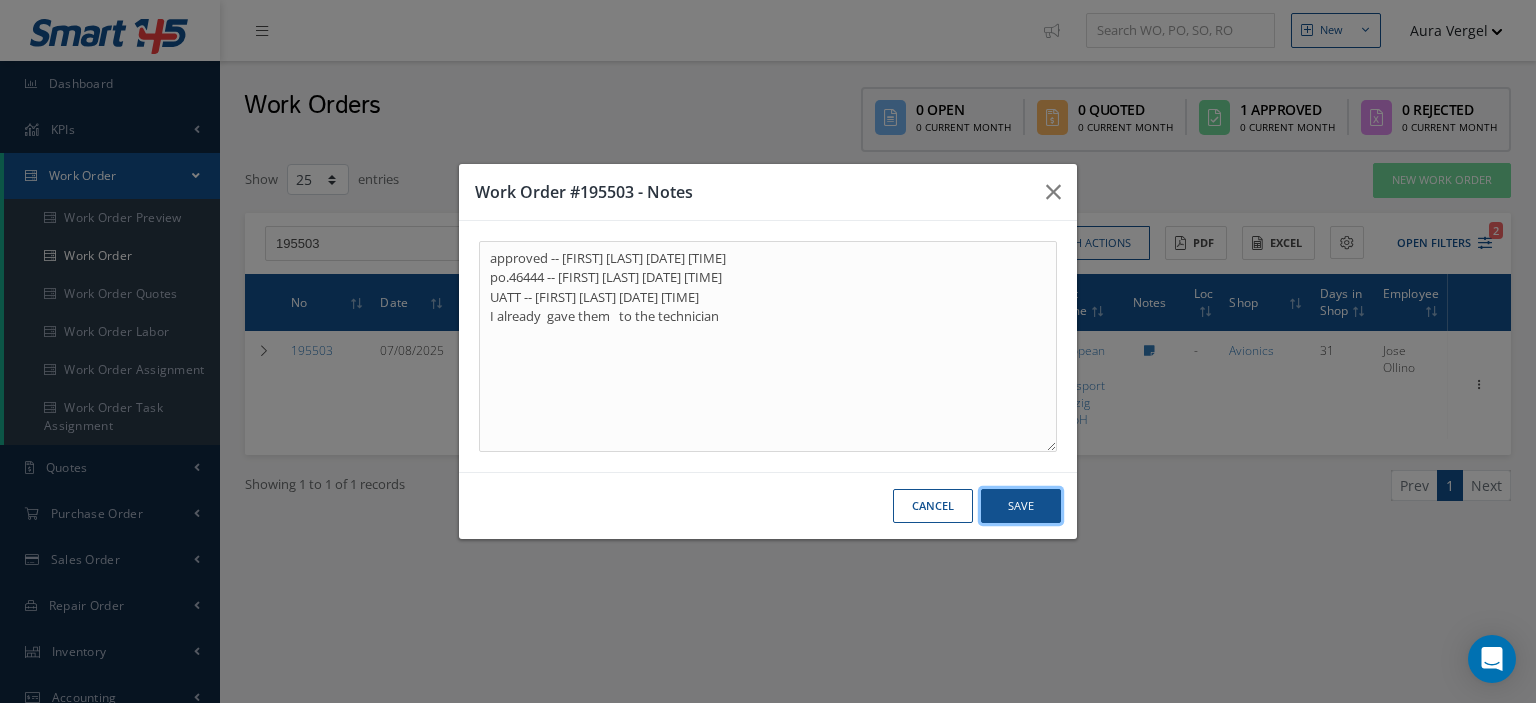 click on "Save" at bounding box center (1021, 506) 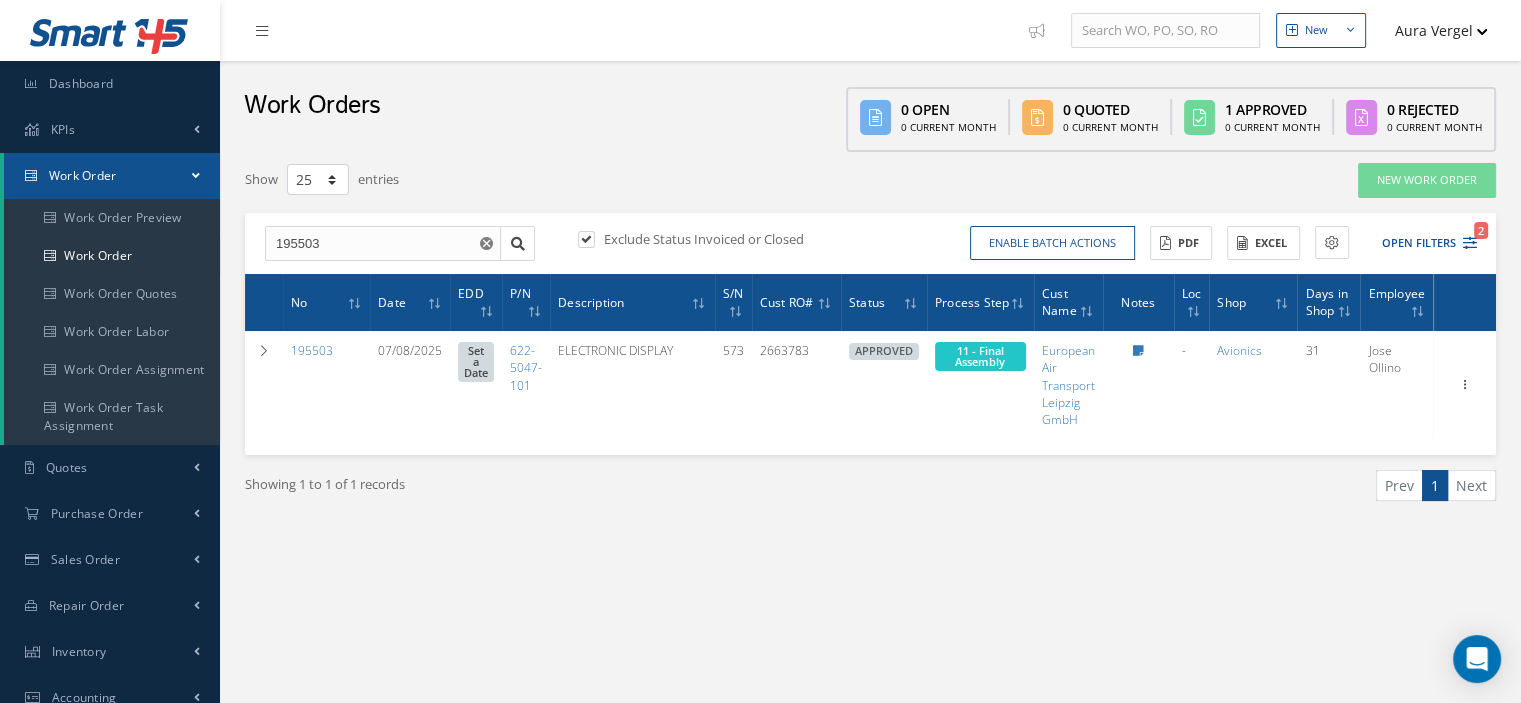 scroll, scrollTop: 340, scrollLeft: 0, axis: vertical 